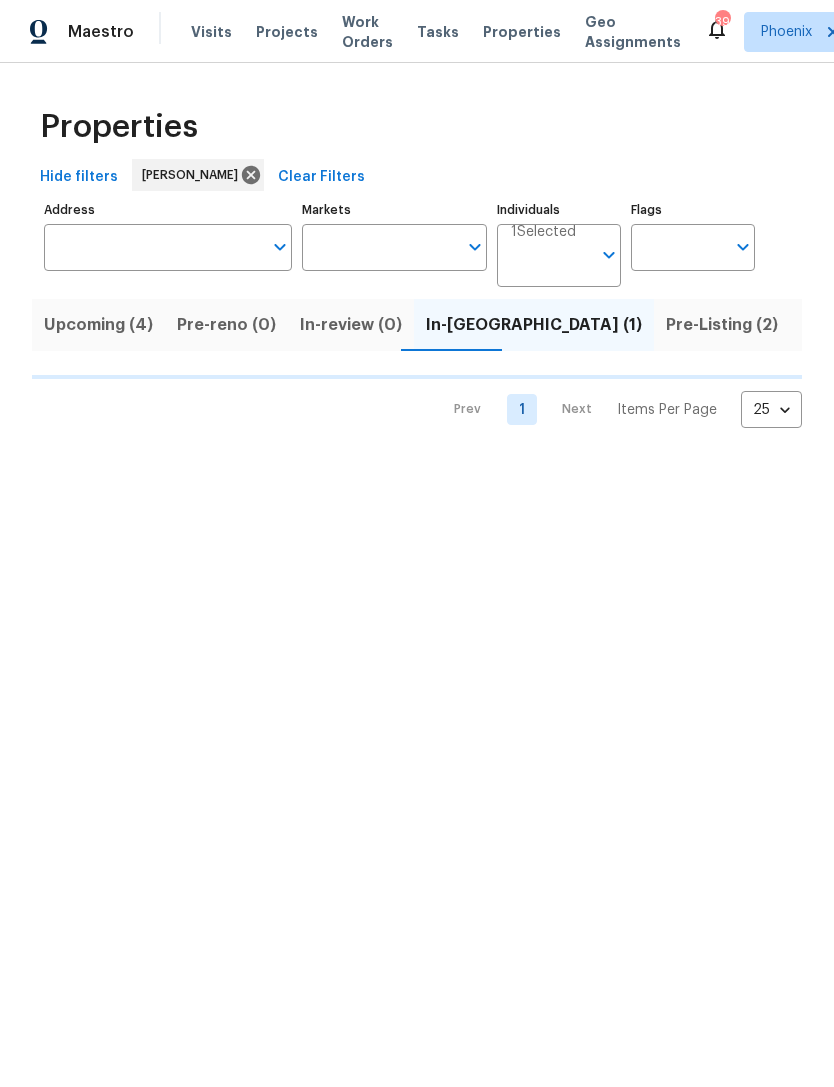 scroll, scrollTop: 0, scrollLeft: 0, axis: both 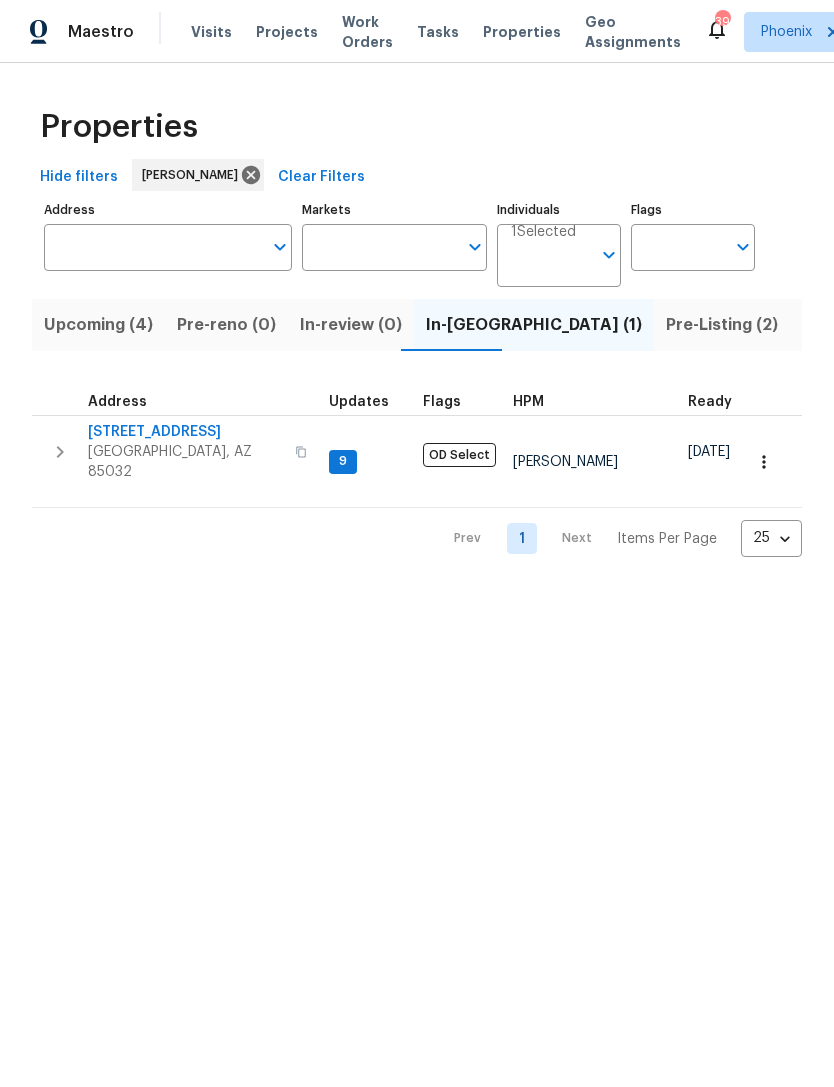click 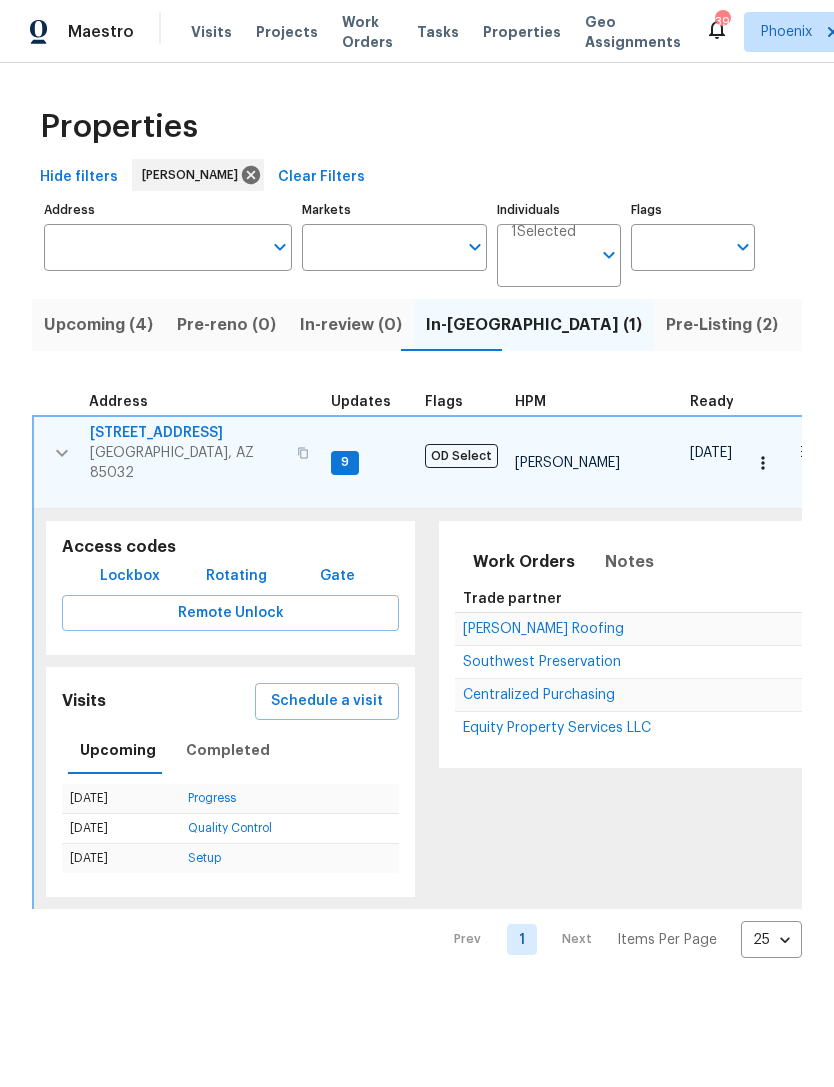 click on "Equity Property Services LLC" at bounding box center [557, 728] 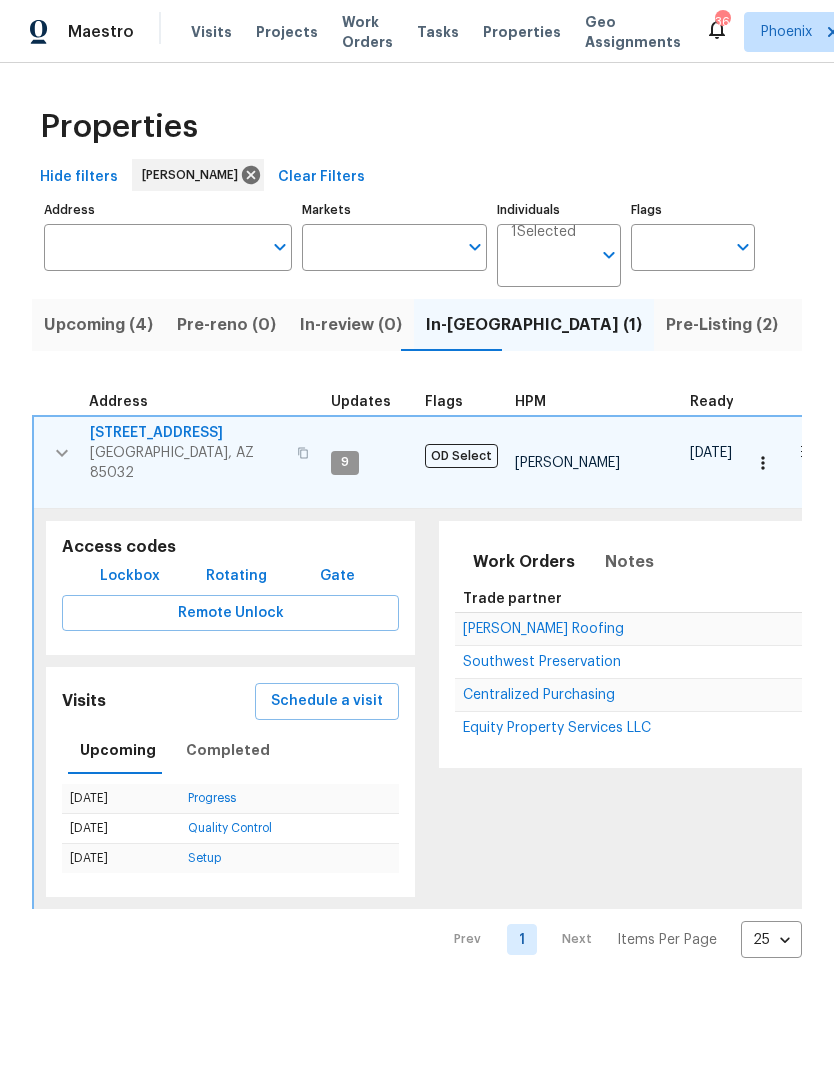 click at bounding box center [62, 453] 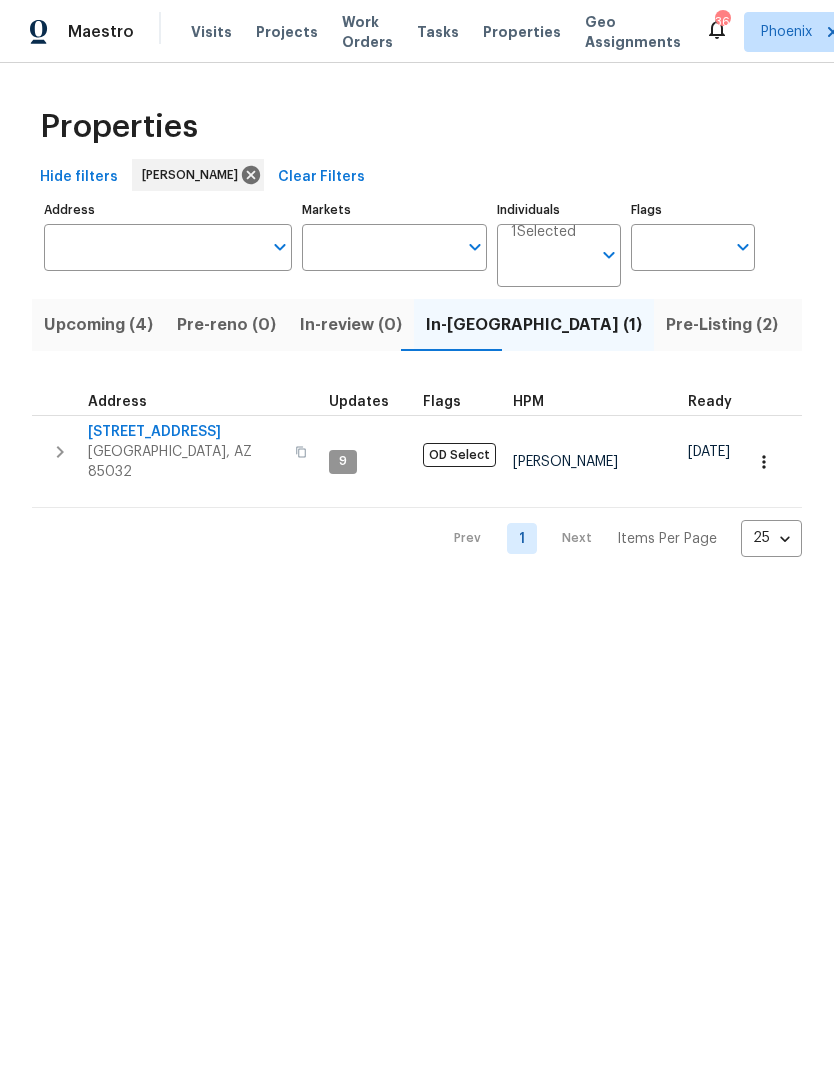 click on "Address" at bounding box center [153, 247] 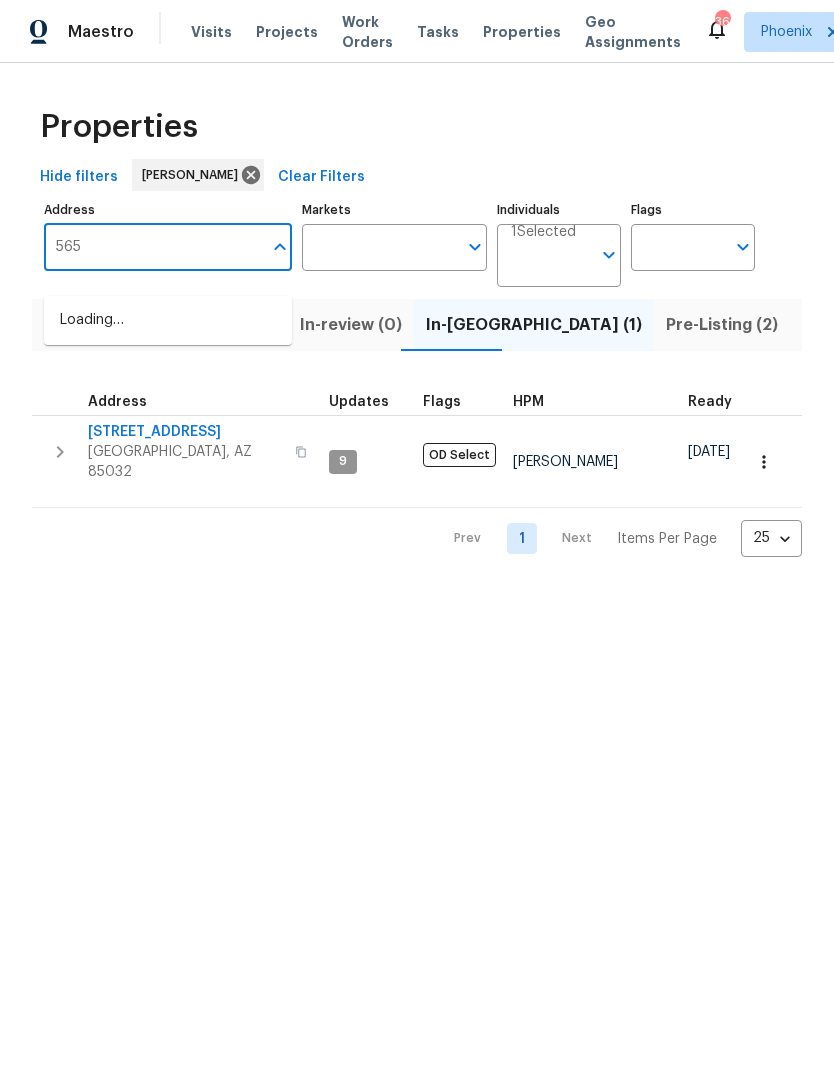 type on "5654" 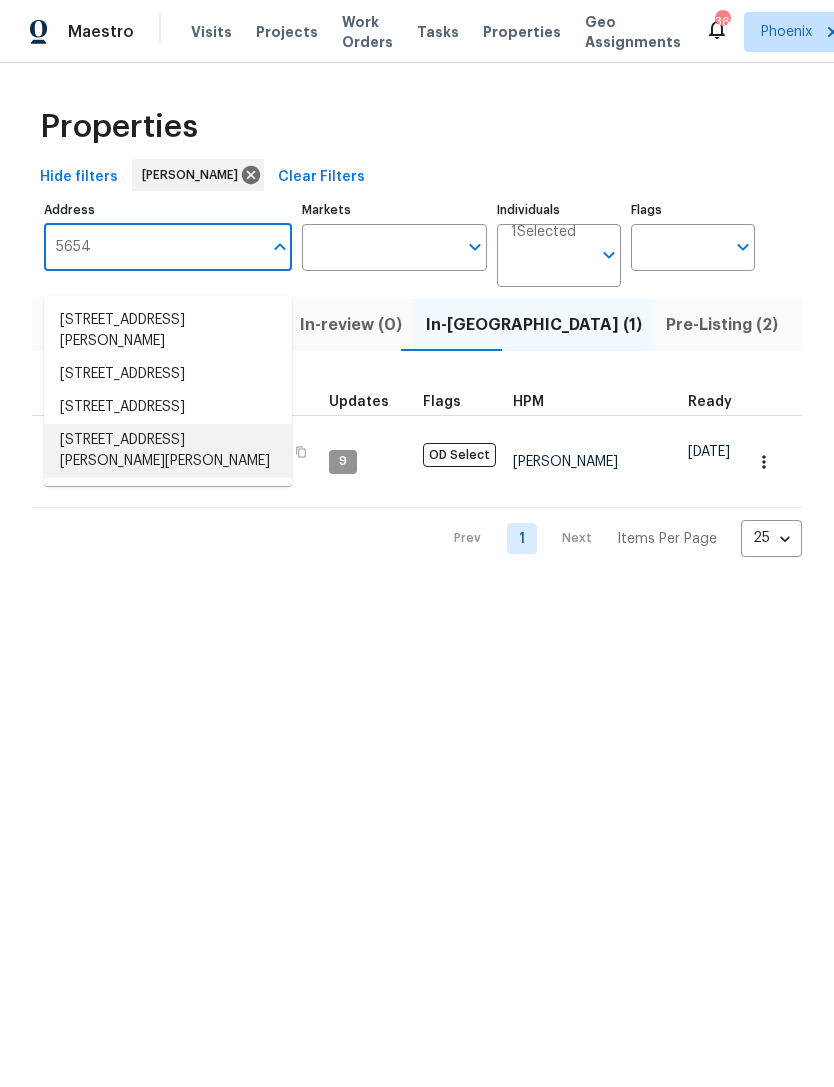 click on "[STREET_ADDRESS][PERSON_NAME][PERSON_NAME]" at bounding box center [168, 451] 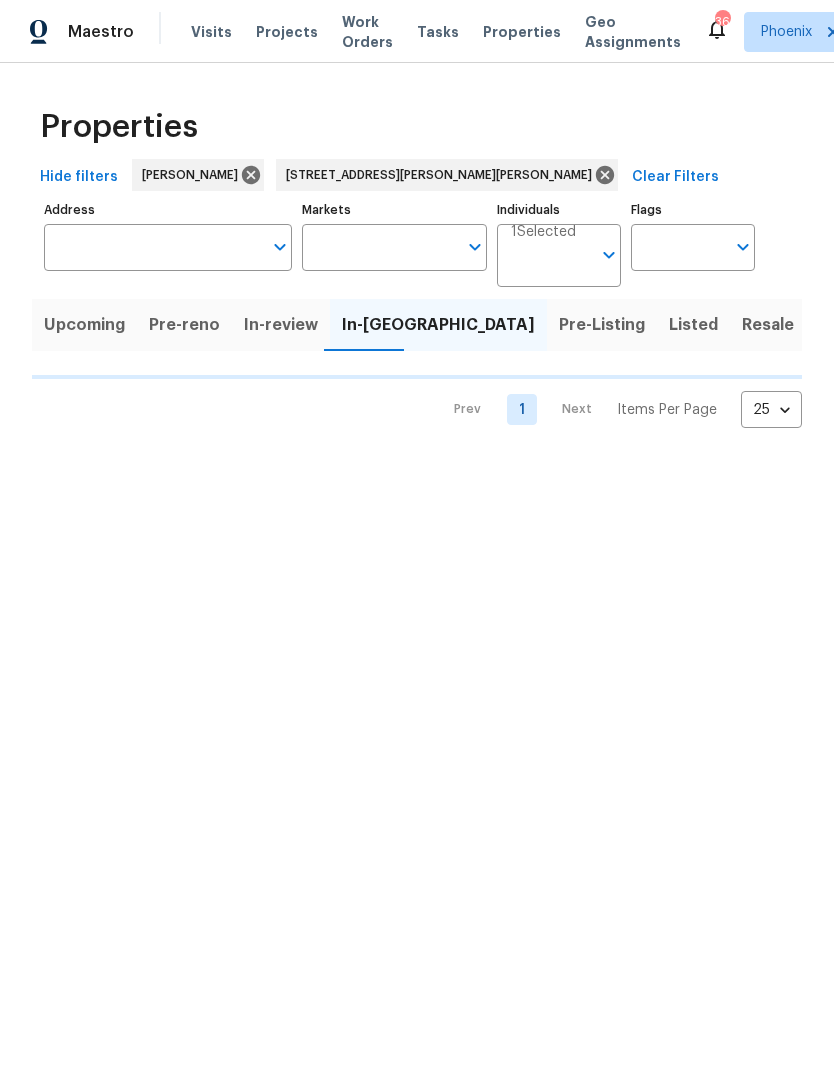 type on "[STREET_ADDRESS][PERSON_NAME][PERSON_NAME]" 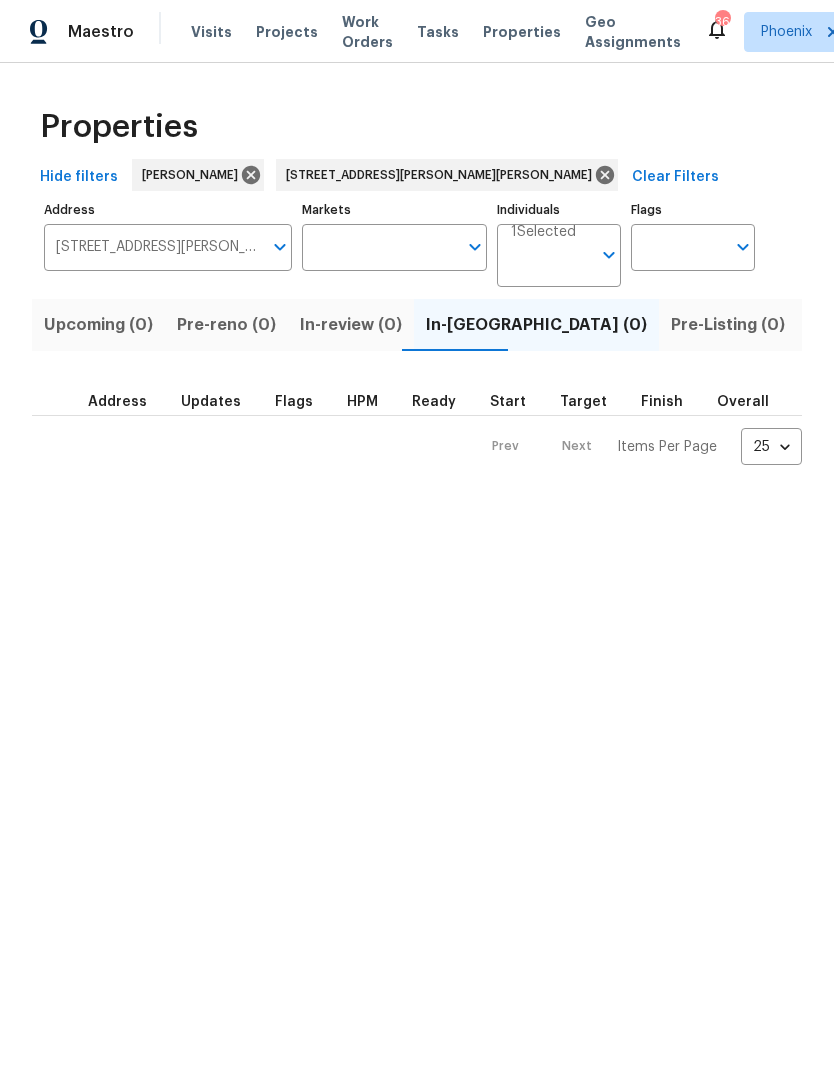 click on "Listed (1)" at bounding box center (845, 325) 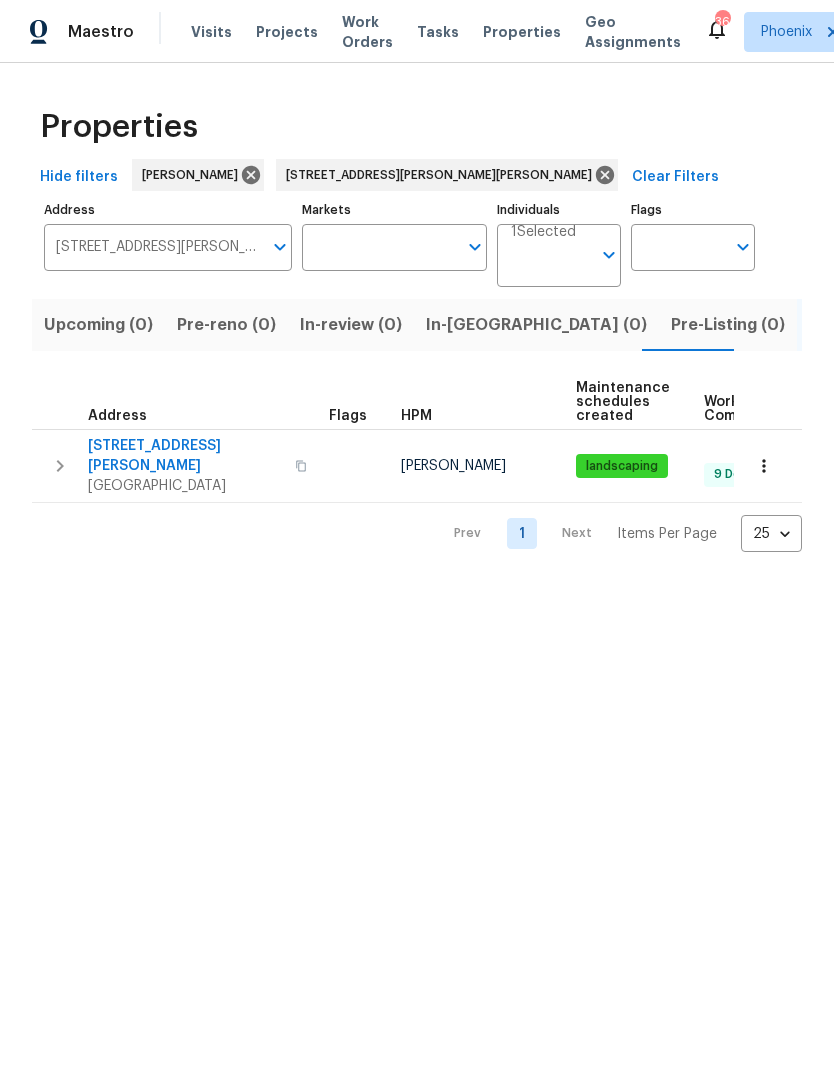 click 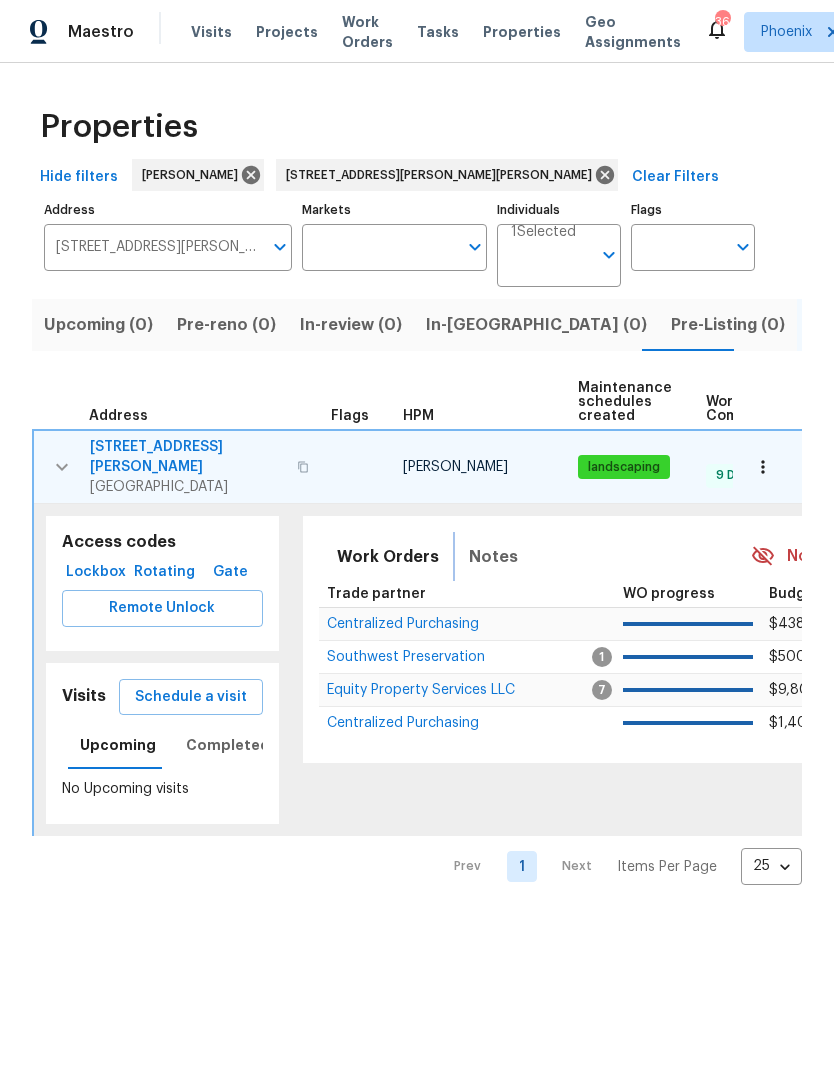 click on "Notes" at bounding box center [493, 557] 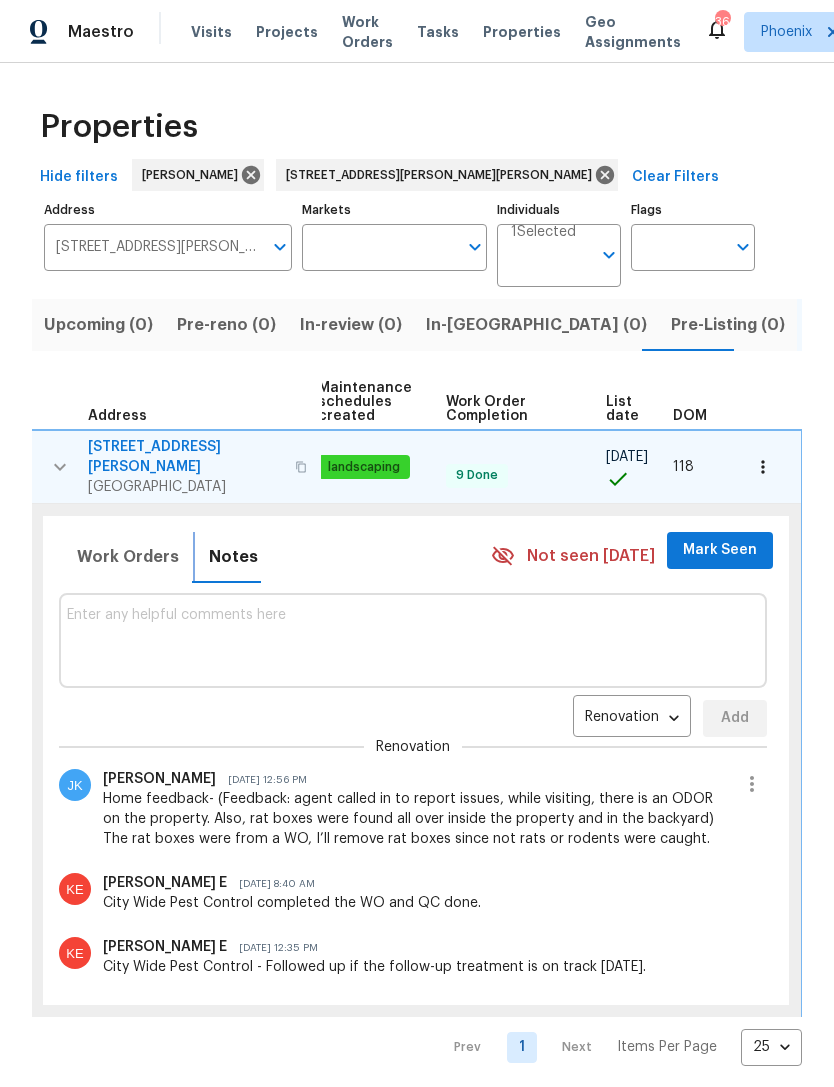 scroll, scrollTop: 0, scrollLeft: 258, axis: horizontal 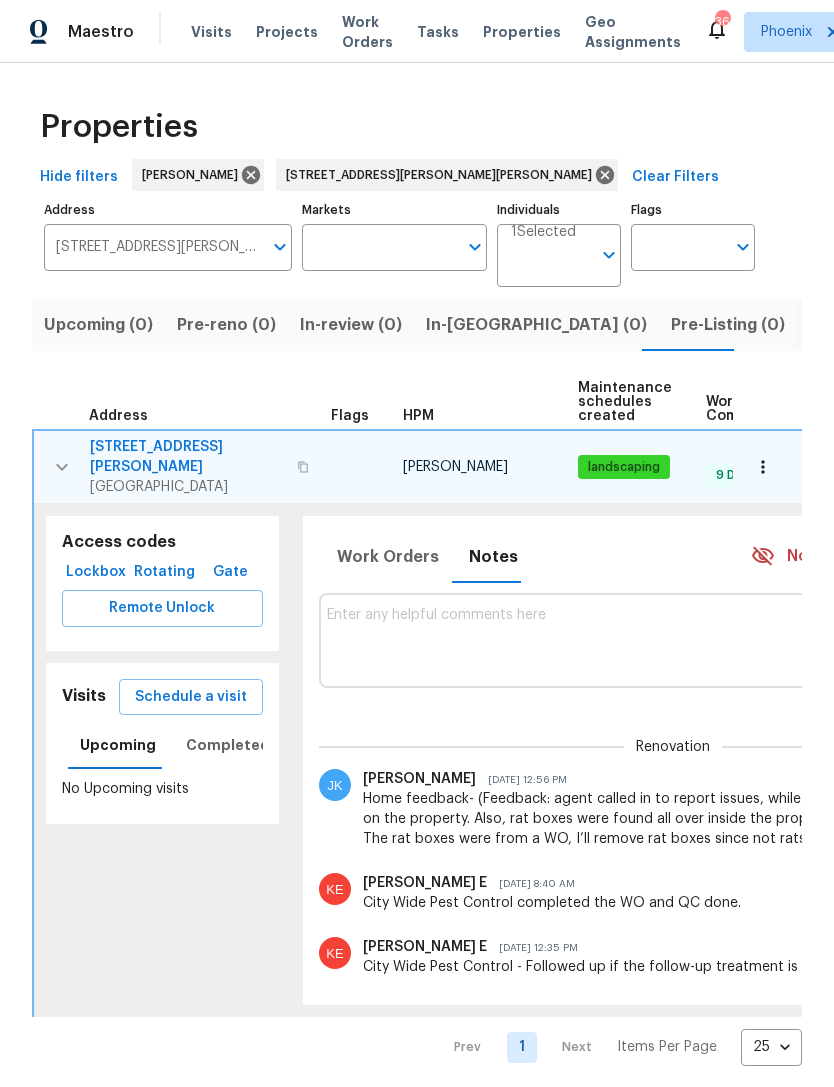 click at bounding box center (303, 467) 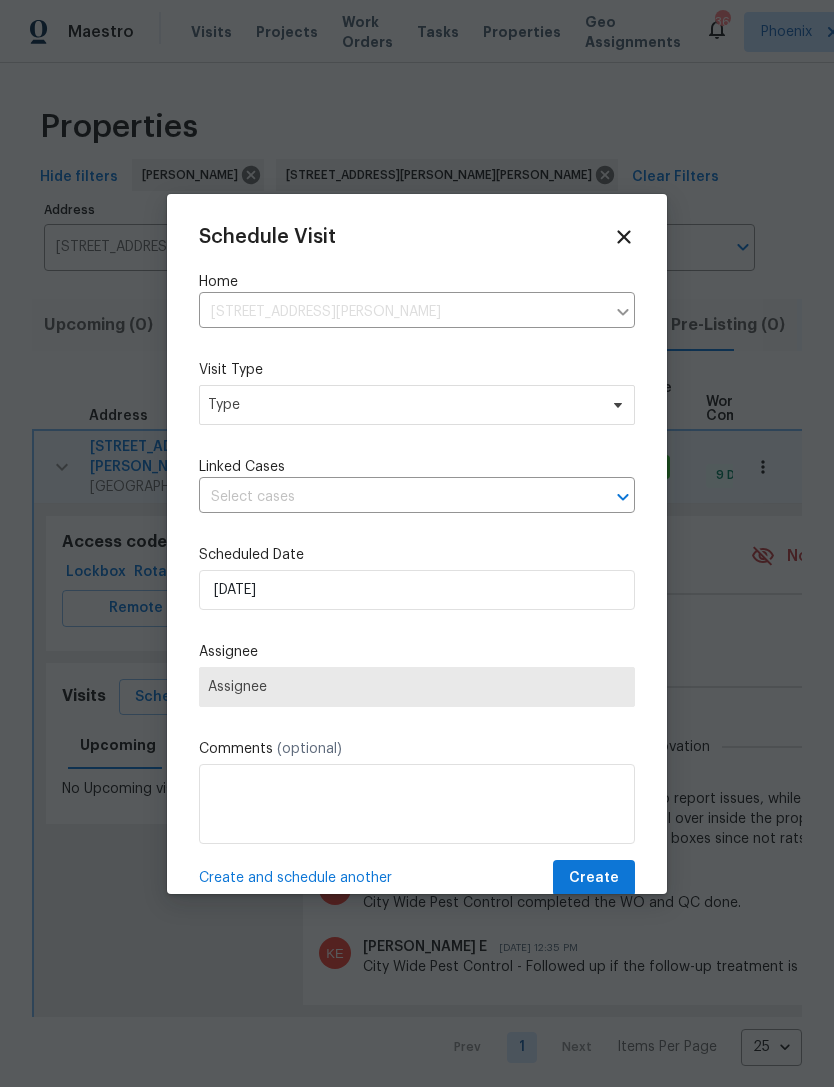 click on "Schedule Visit Home   [STREET_ADDRESS][PERSON_NAME] ​ Visit Type   Type Linked Cases   ​ Scheduled Date   [DATE] Assignee   Assignee Comments   (optional) Create and schedule another Create" at bounding box center (417, 561) 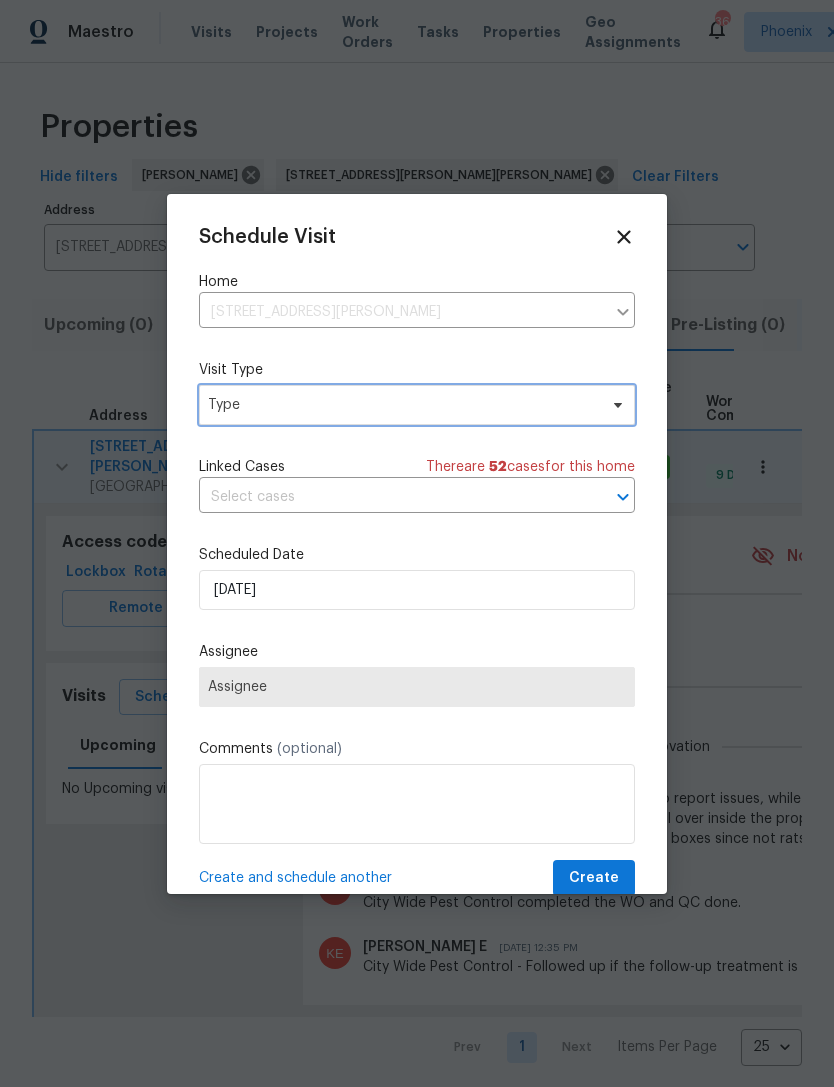 click on "Type" at bounding box center [402, 405] 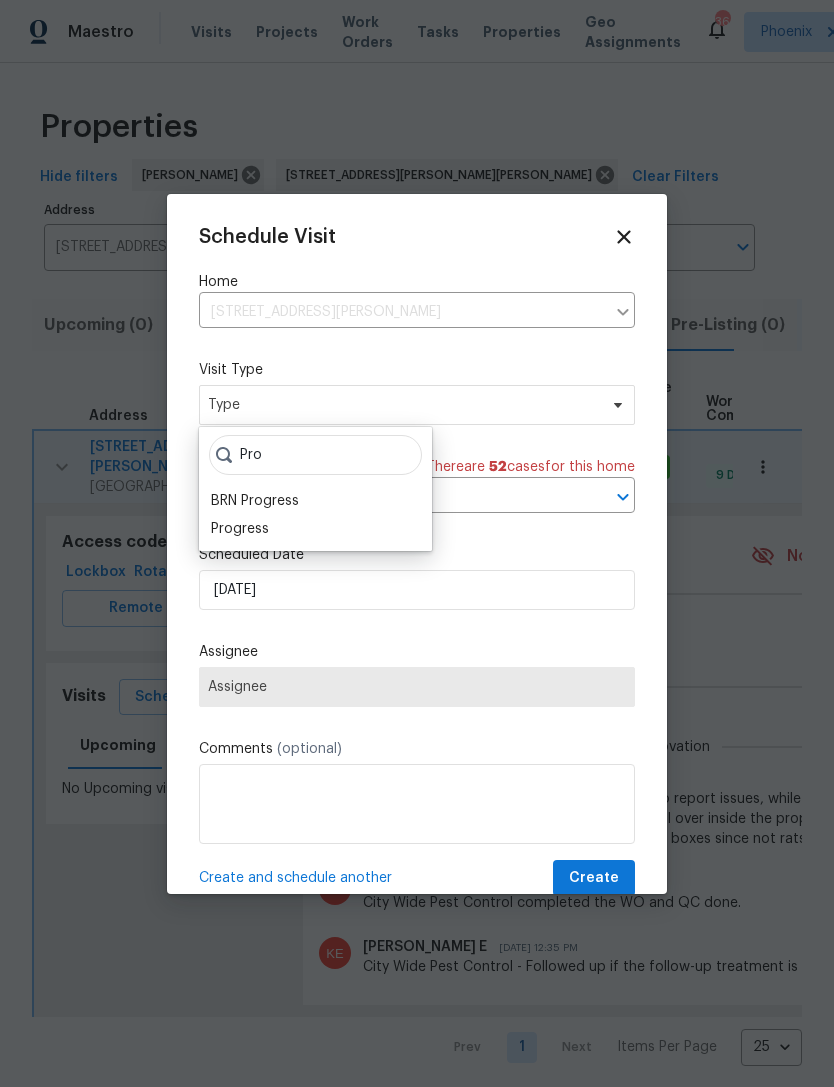 type on "Pro" 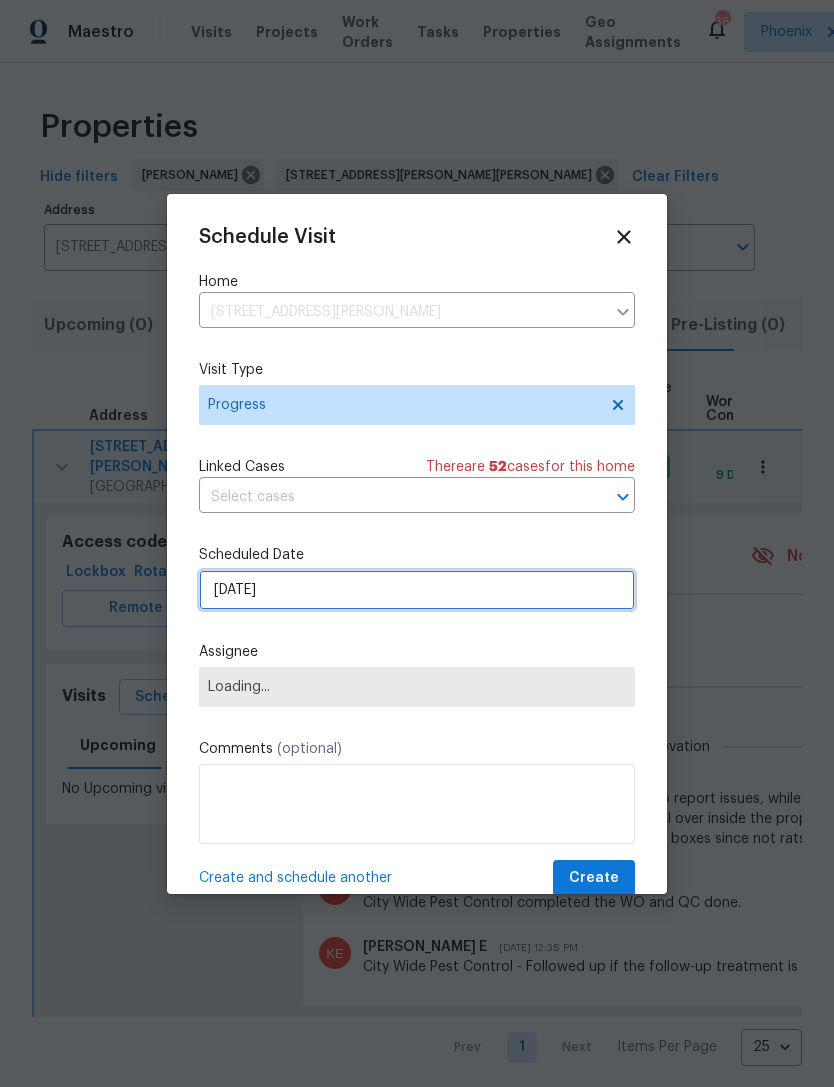 click on "[DATE]" at bounding box center [417, 590] 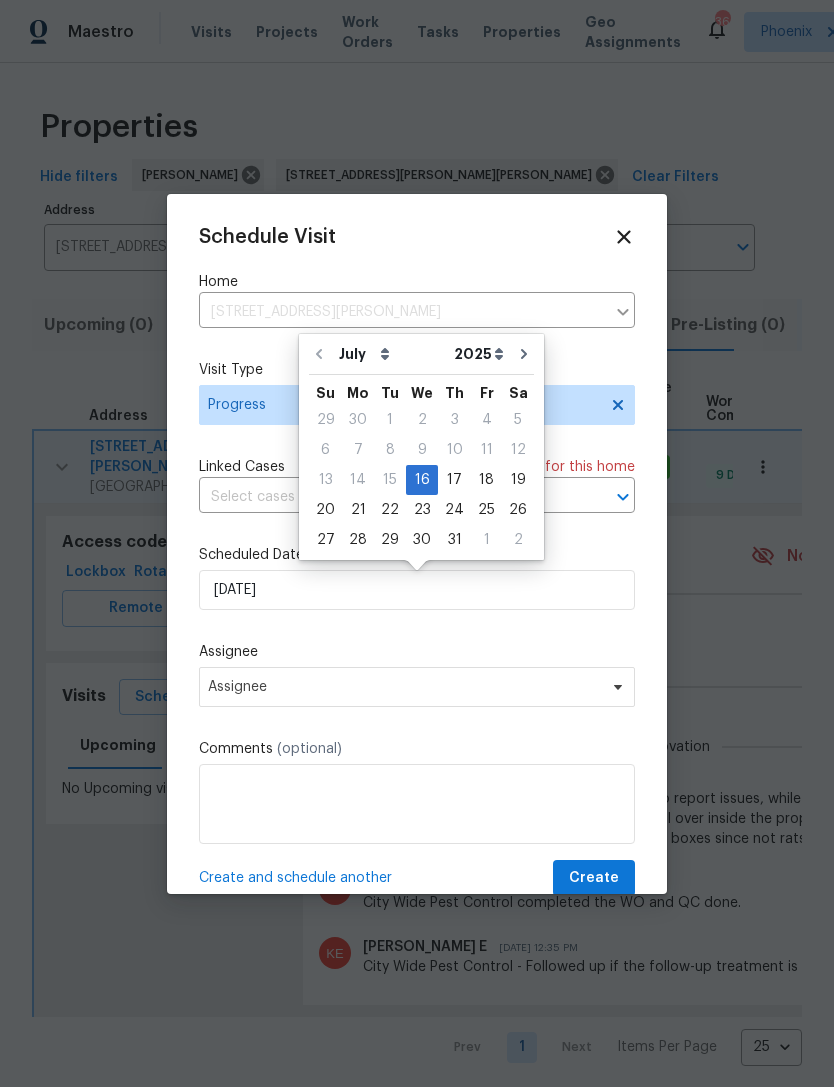 click on "Schedule Visit Home   [STREET_ADDRESS][PERSON_NAME] ​ Visit Type   Progress Linked Cases There  are   52  case s  for this home   ​ Scheduled Date   [DATE] Assignee   Assignee Comments   (optional) Create and schedule another Create" at bounding box center [417, 561] 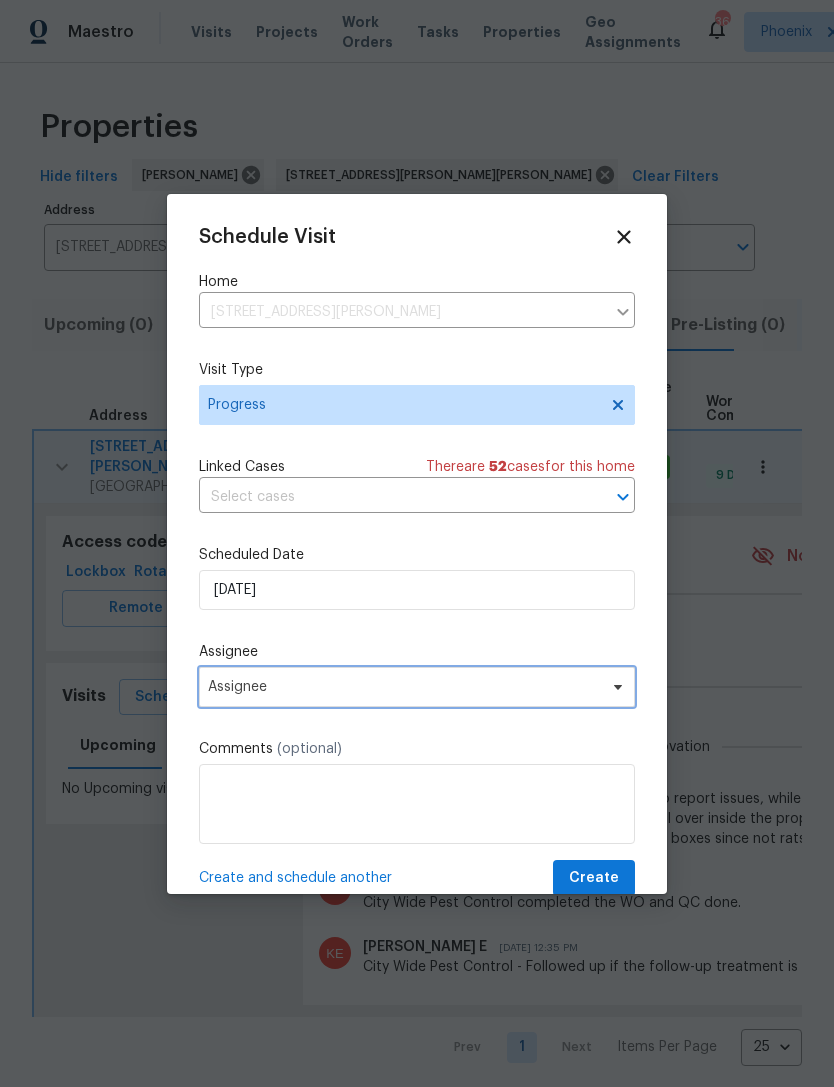 click on "Assignee" at bounding box center (404, 687) 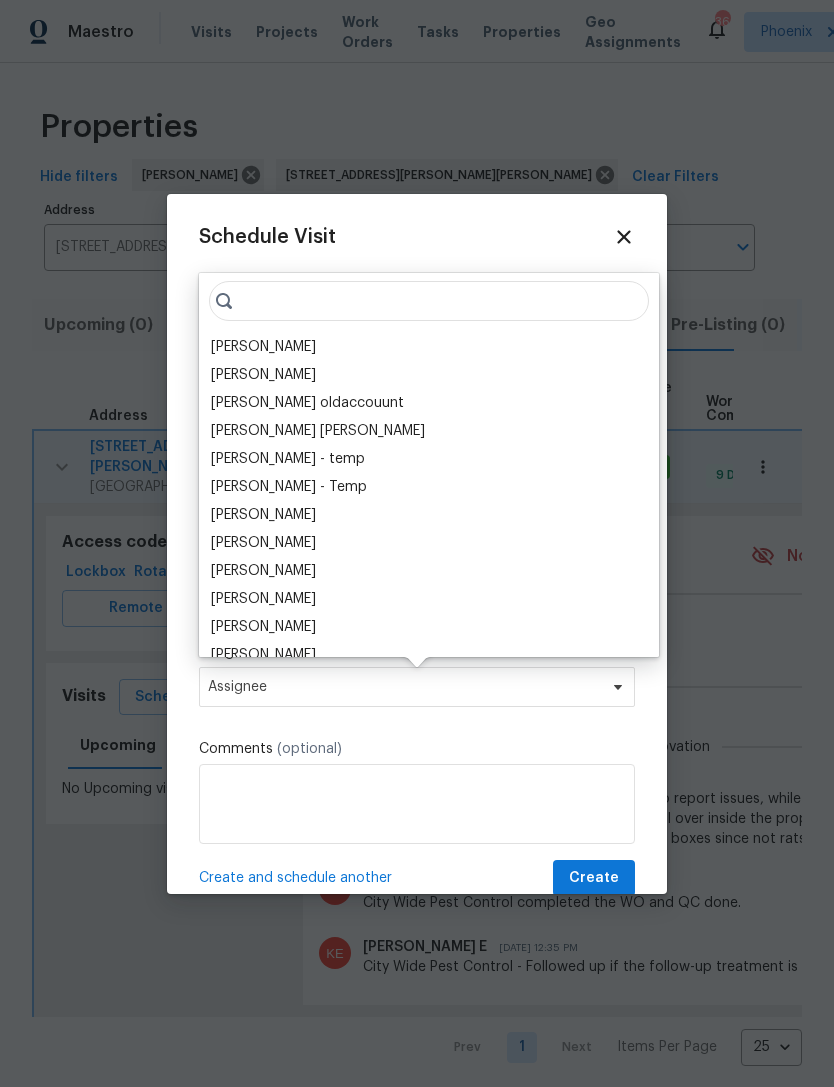 click on "[PERSON_NAME]" at bounding box center (263, 347) 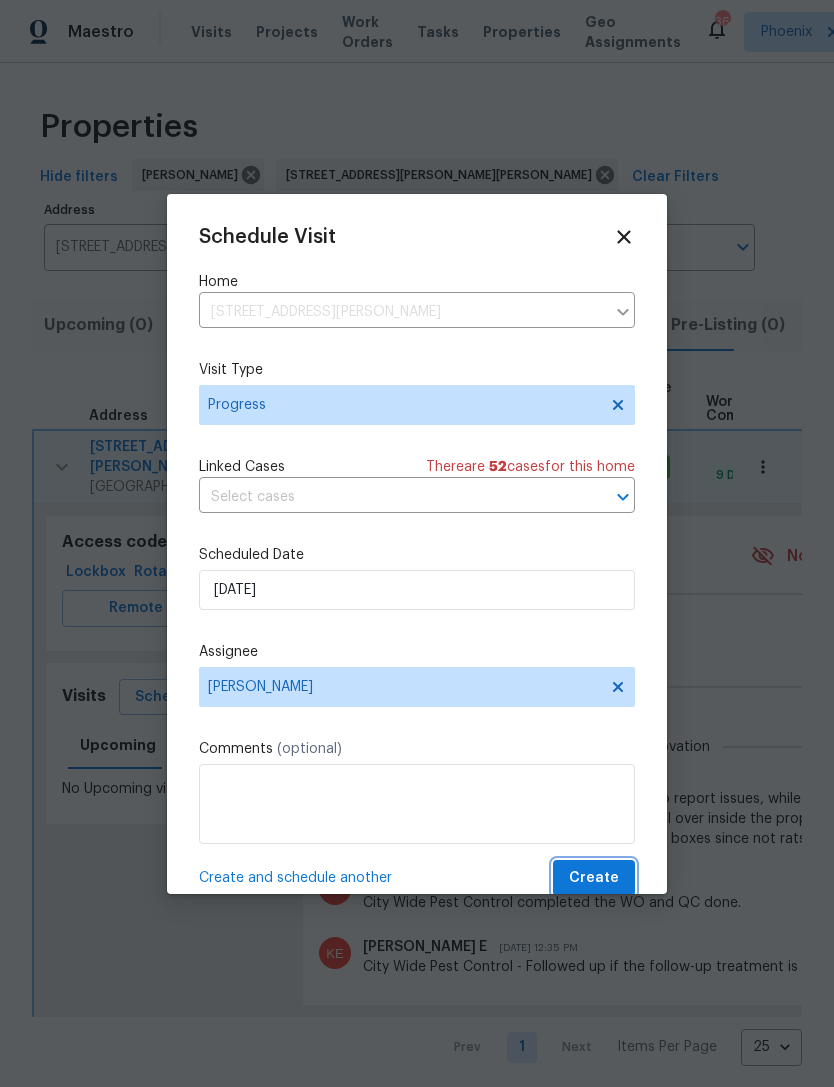 click on "Create" at bounding box center [594, 878] 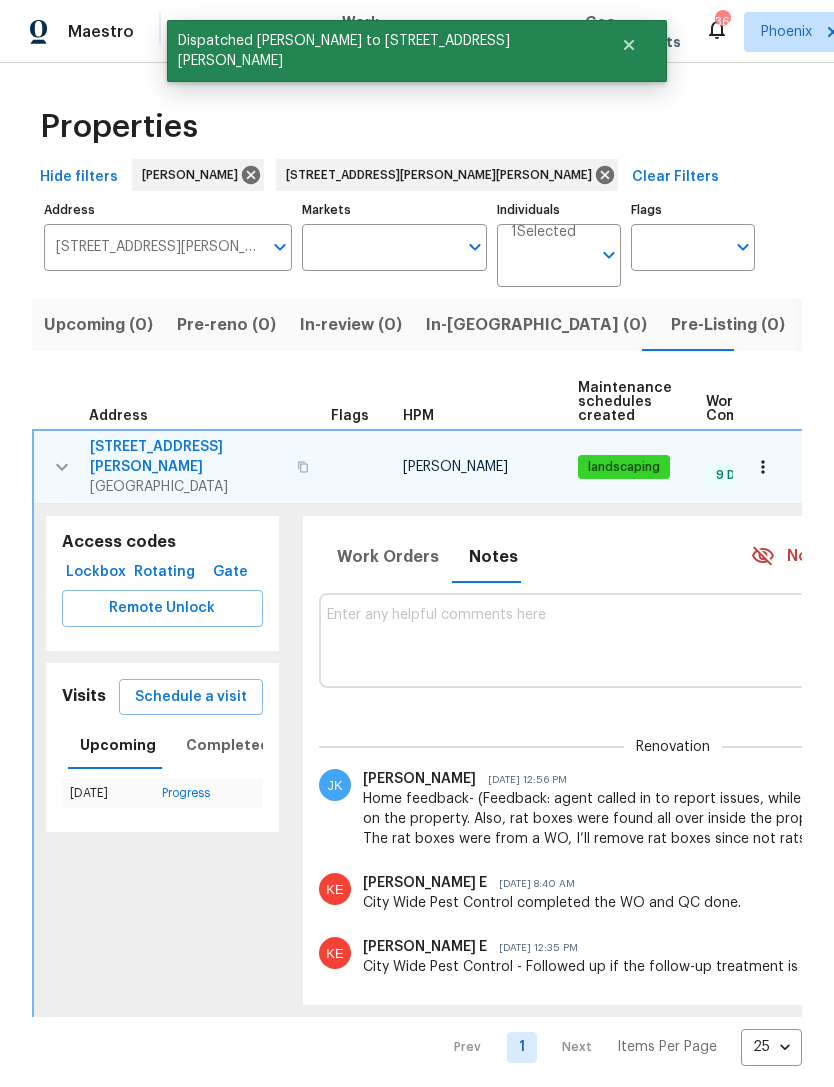 click at bounding box center (62, 467) 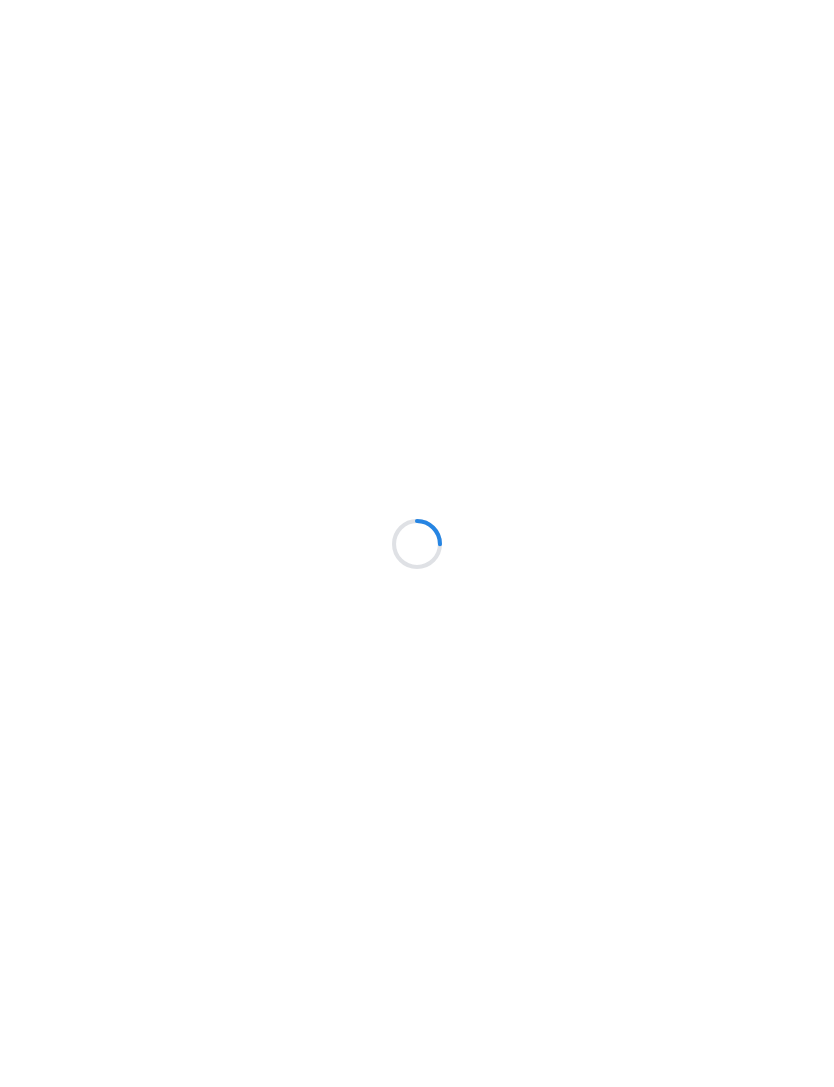 scroll, scrollTop: 0, scrollLeft: 0, axis: both 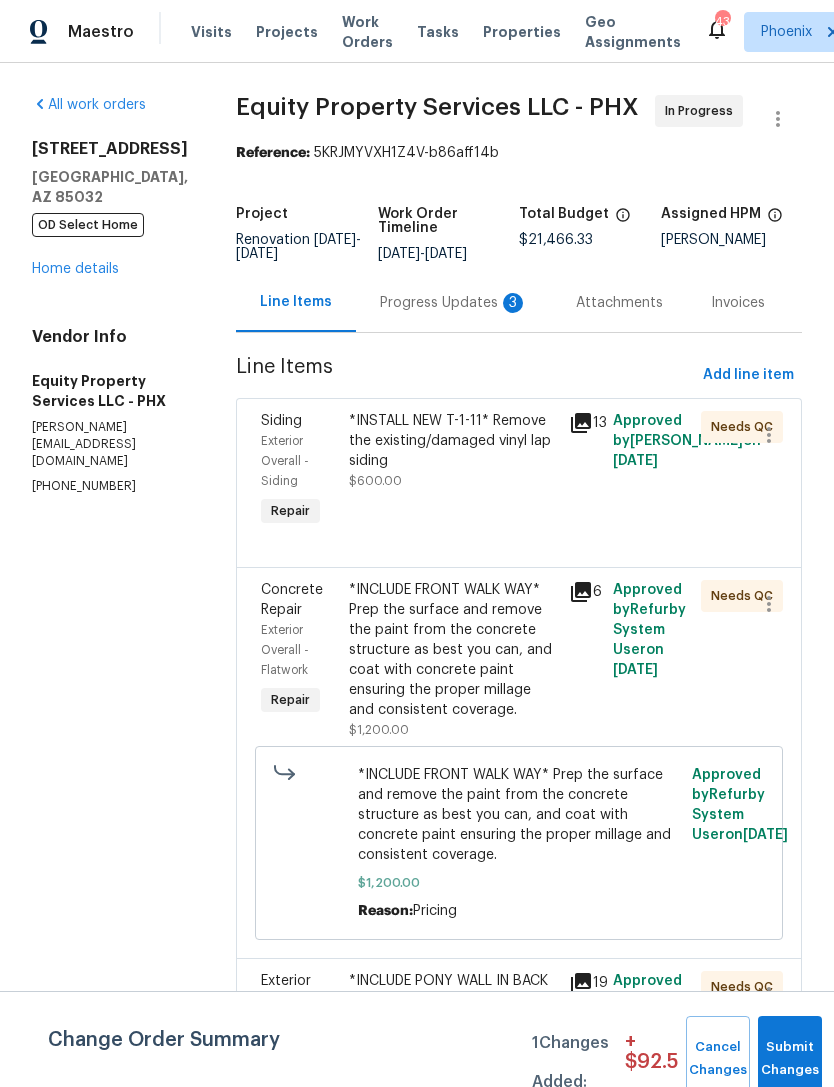 click on "3" at bounding box center (513, 303) 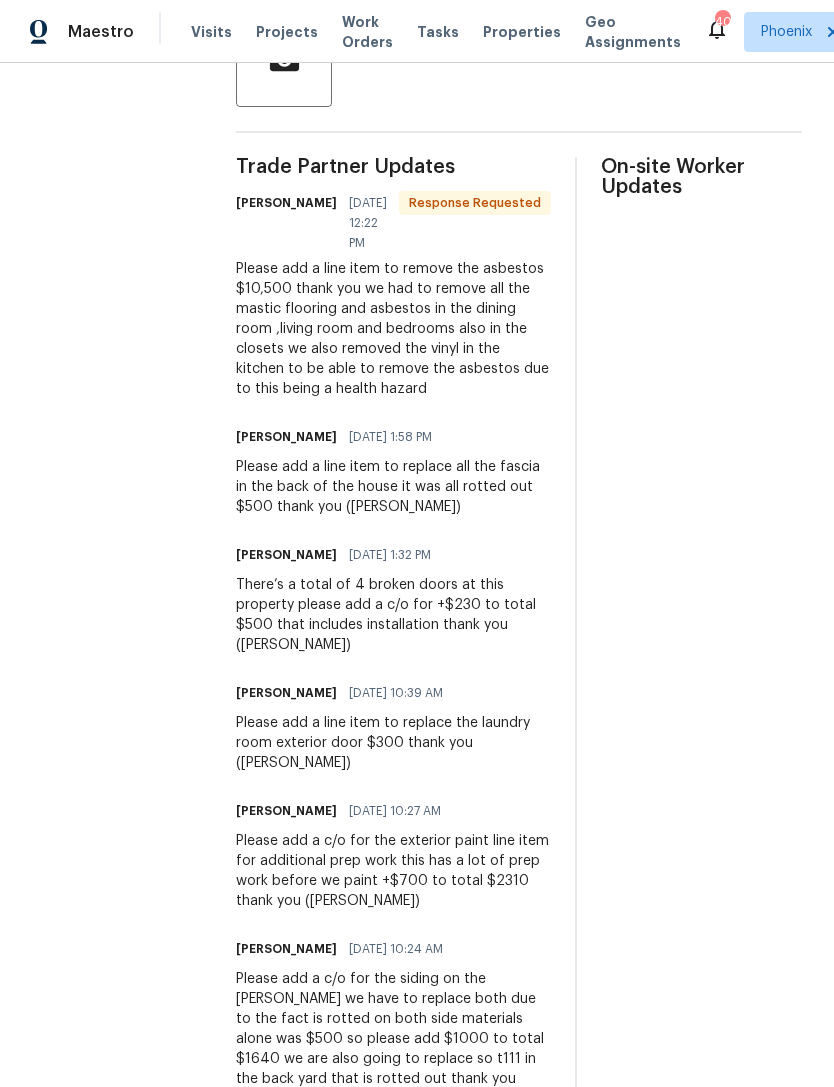 scroll, scrollTop: 535, scrollLeft: 0, axis: vertical 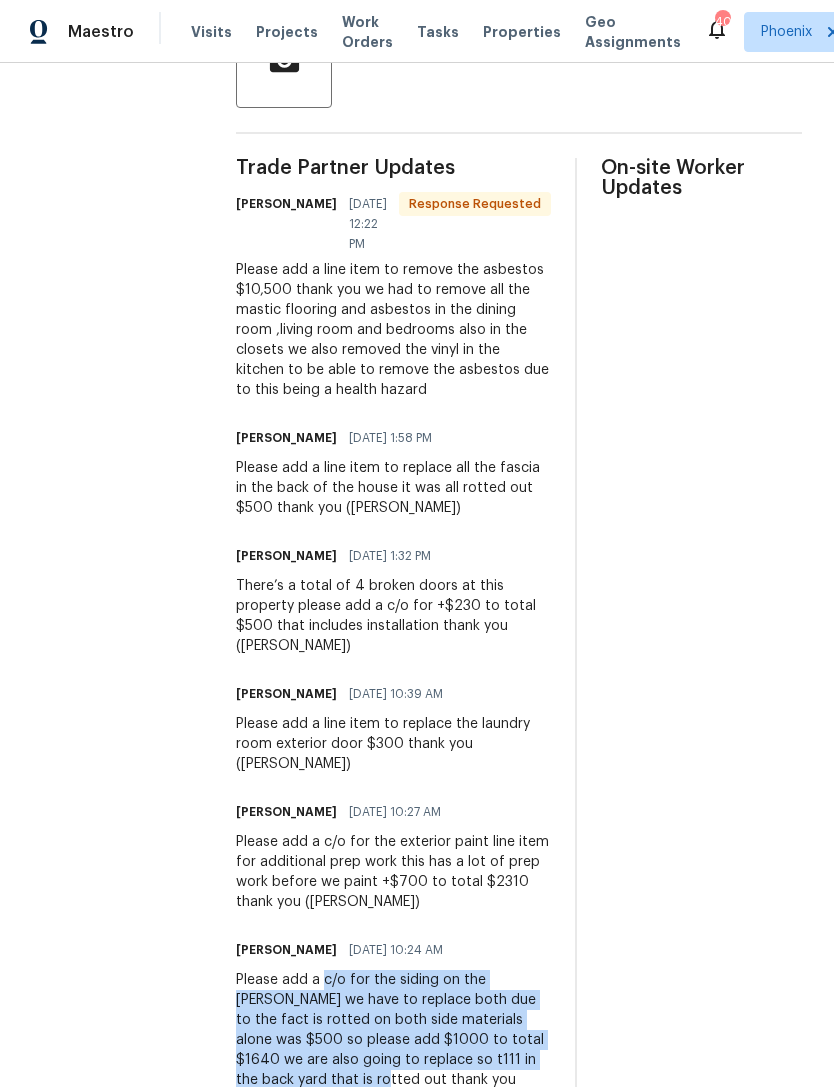 copy on "c/o for the siding on the eaves we have to replace both due to the fact is rotted on both side materials alone was $500 so please add $1000 to total $1640 we are also going to replace so t111 in the back yard that is rotted out" 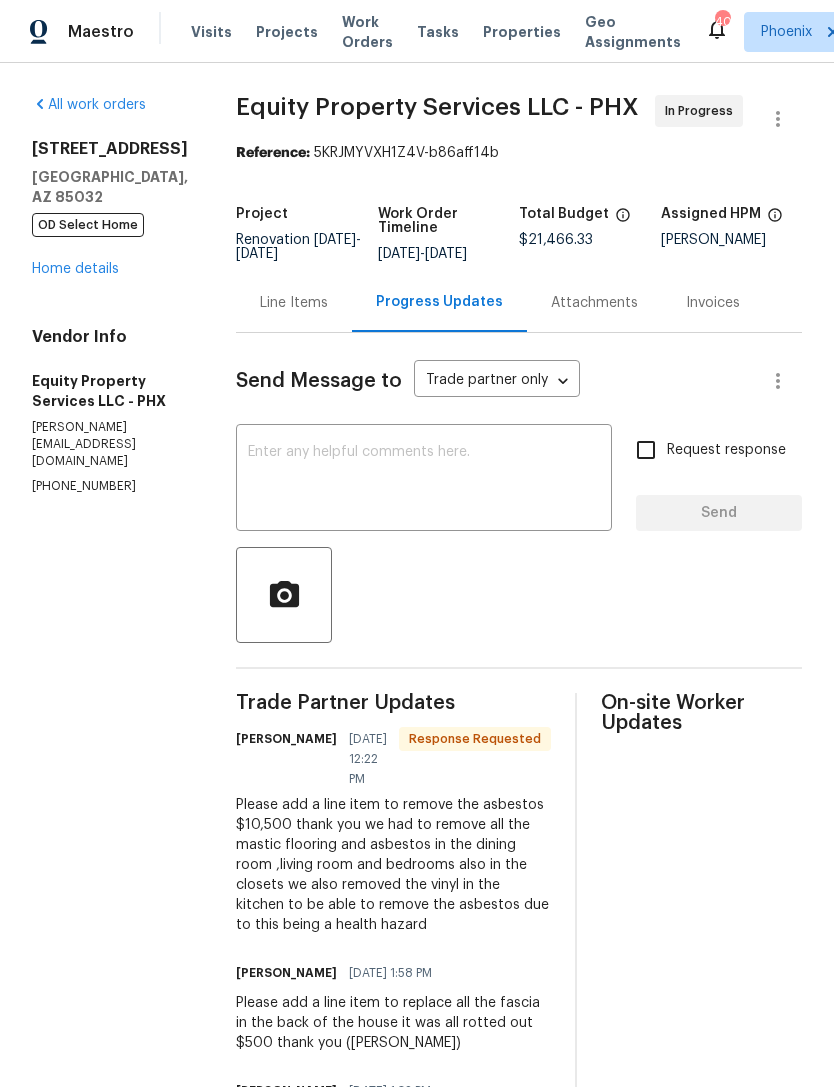 scroll, scrollTop: 0, scrollLeft: 0, axis: both 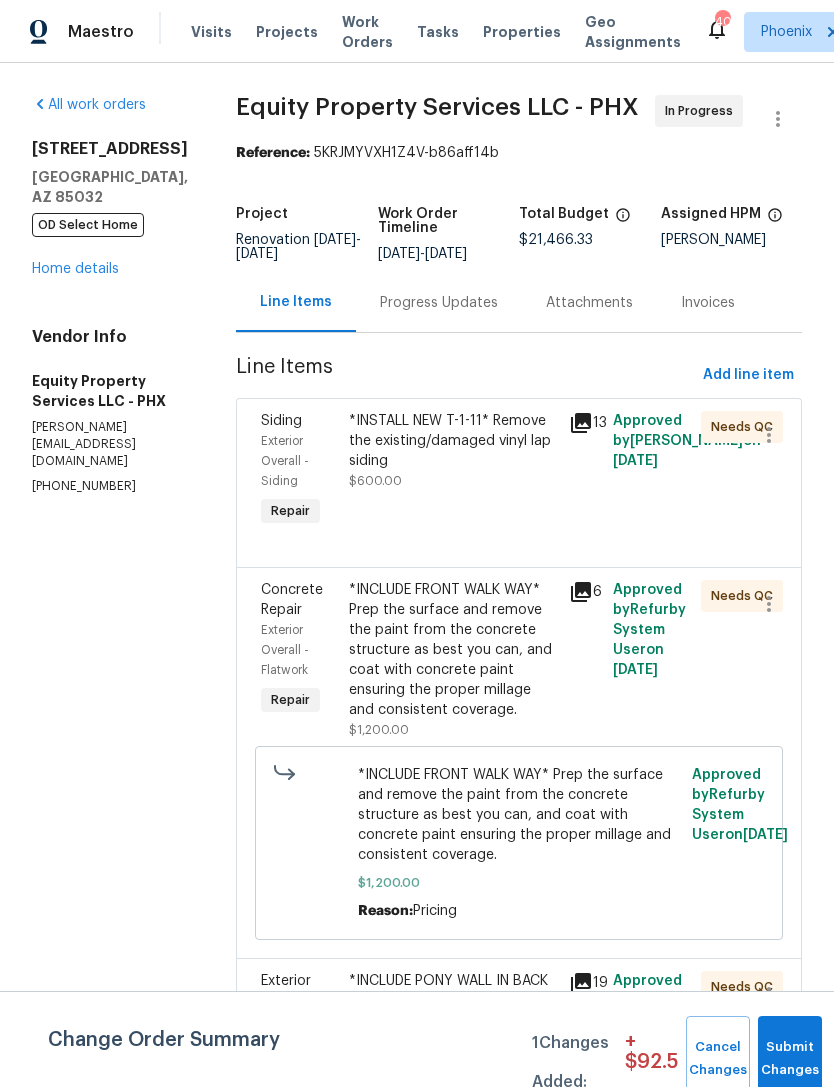 click on "*INSTALL NEW T-1-11*
Remove the existing/damaged vinyl lap siding" at bounding box center (453, 441) 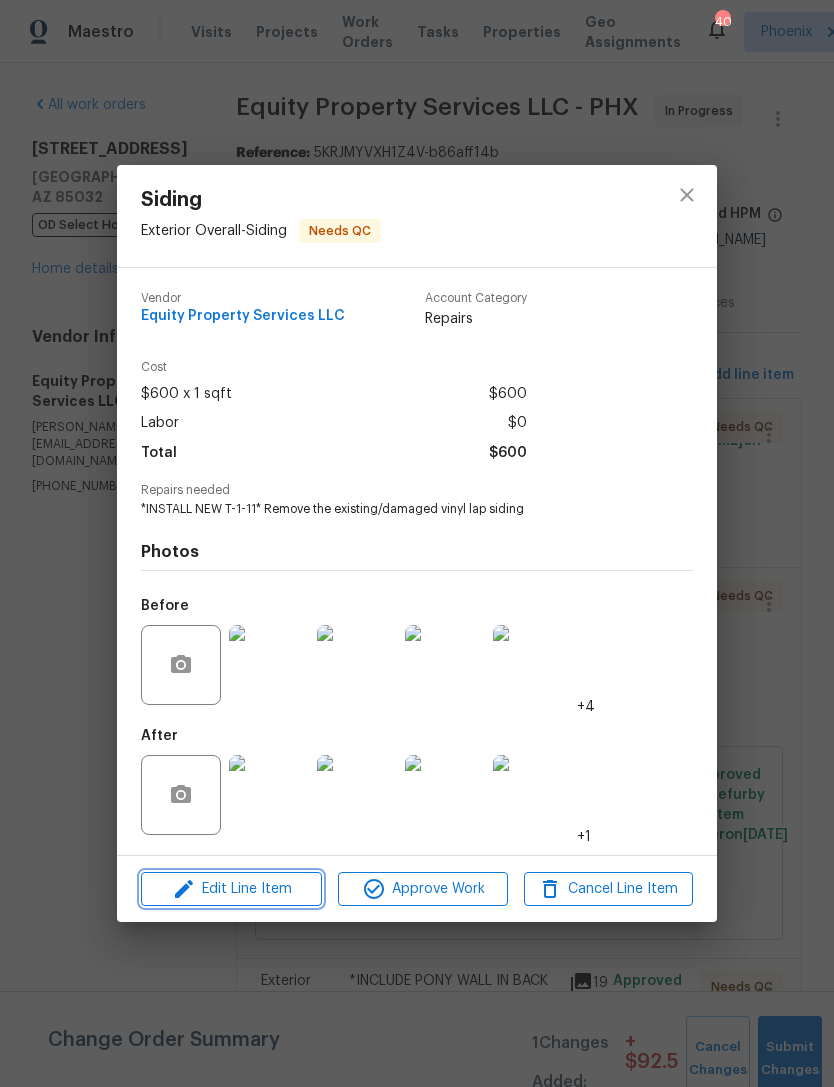 click on "Edit Line Item" at bounding box center [231, 889] 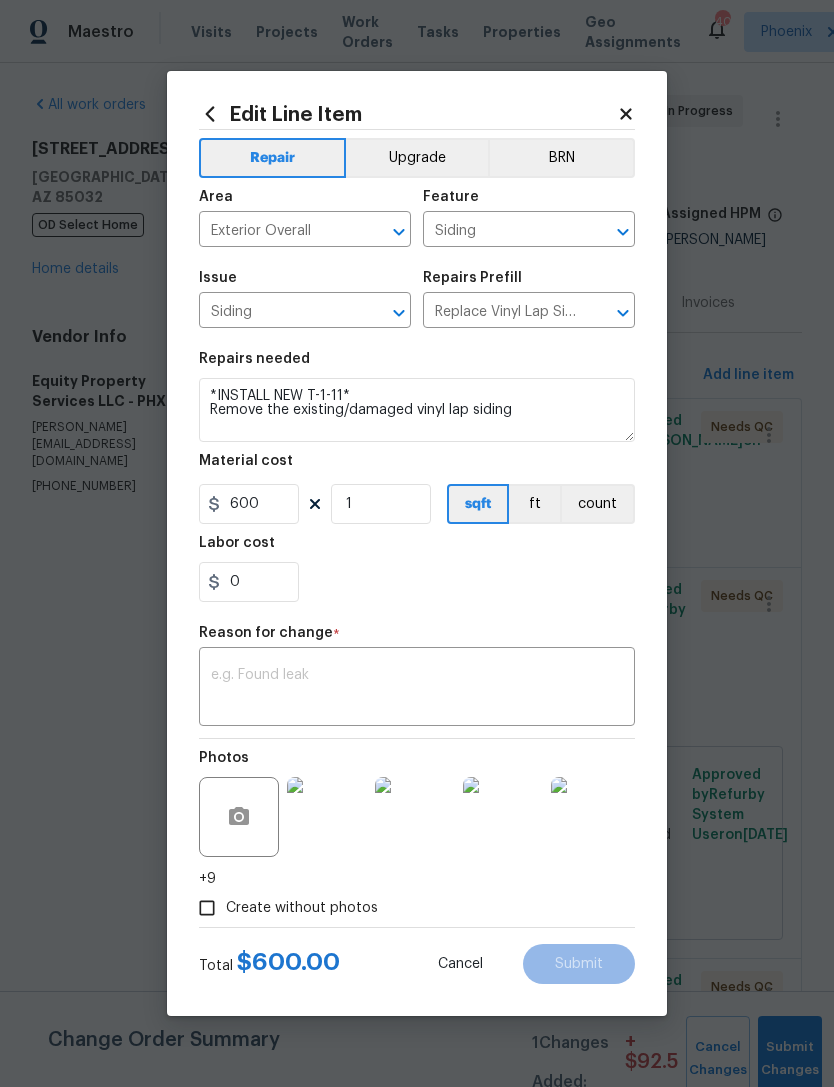 click at bounding box center [417, 689] 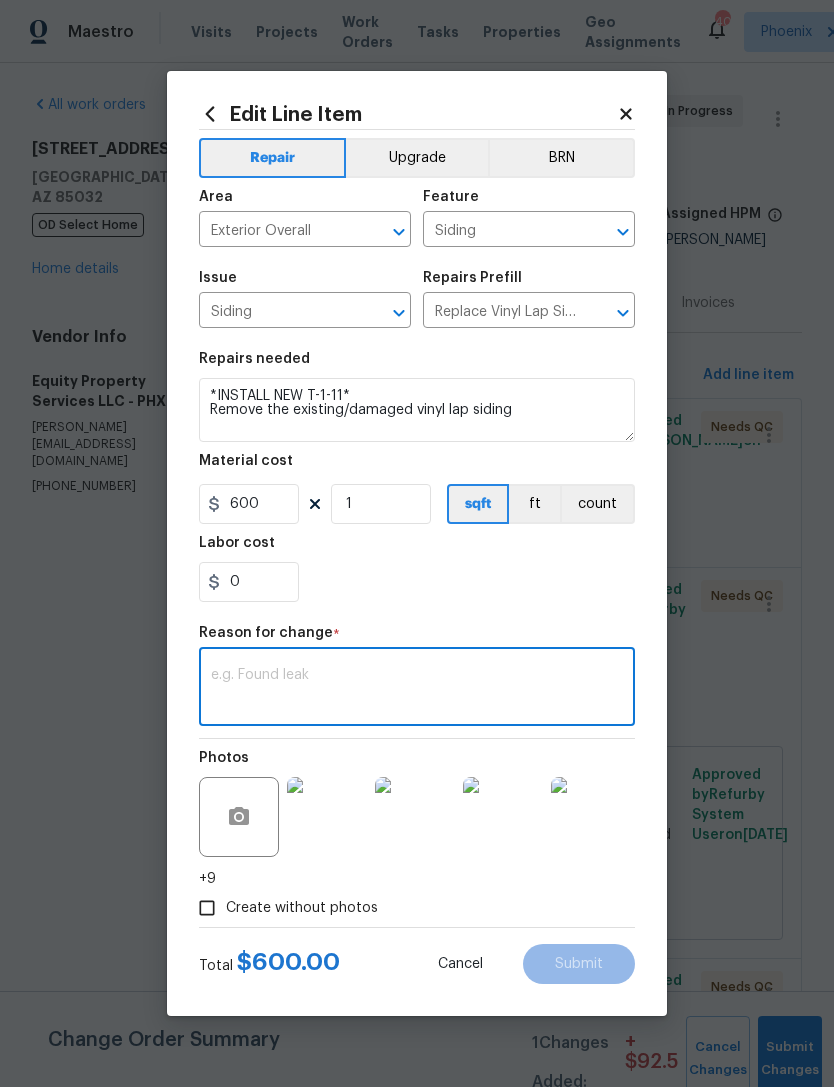 click at bounding box center [417, 689] 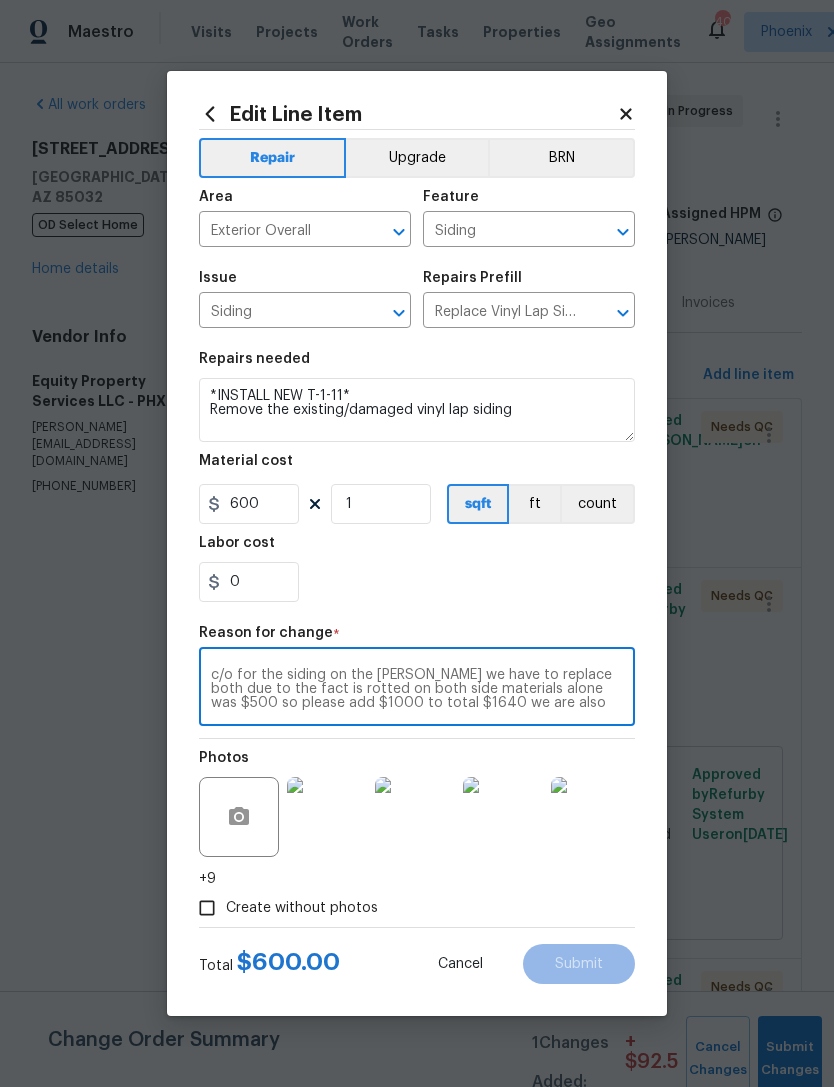 scroll, scrollTop: 14, scrollLeft: 0, axis: vertical 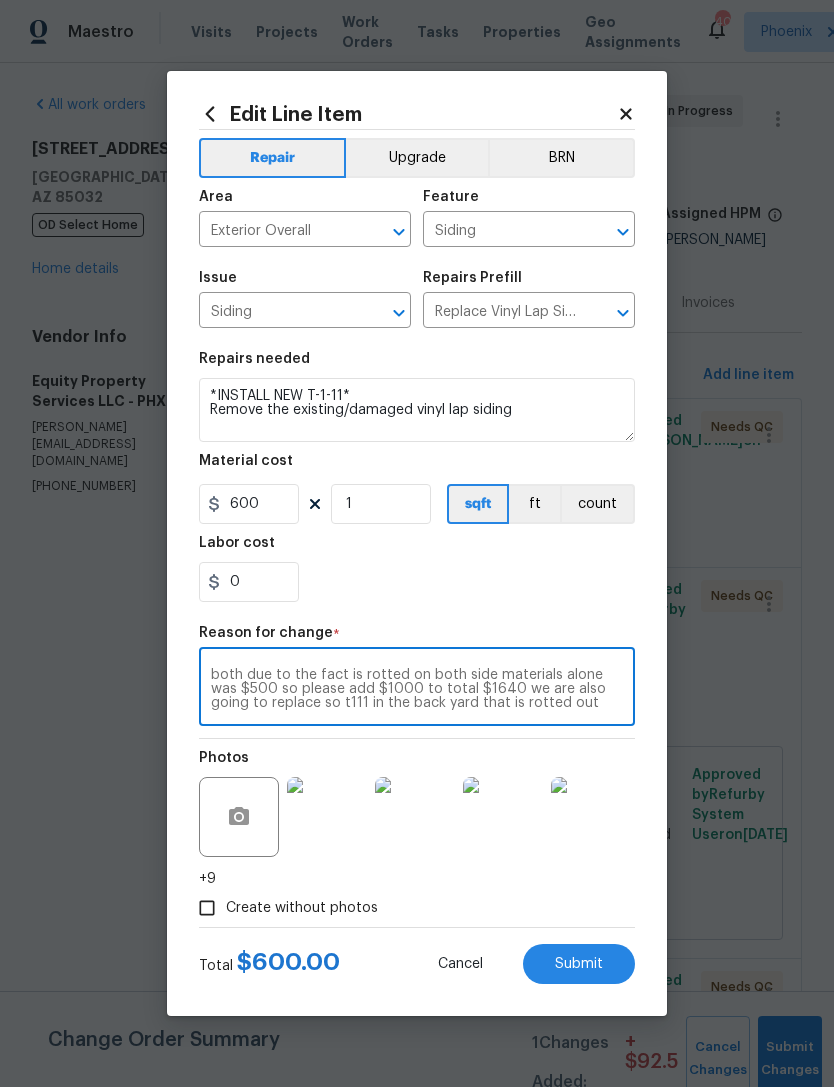 type on "c/o for the siding on the eaves we have to replace both due to the fact is rotted on both side materials alone was $500 so please add $1000 to total $1640 we are also going to replace so t111 in the back yard that is rotted out" 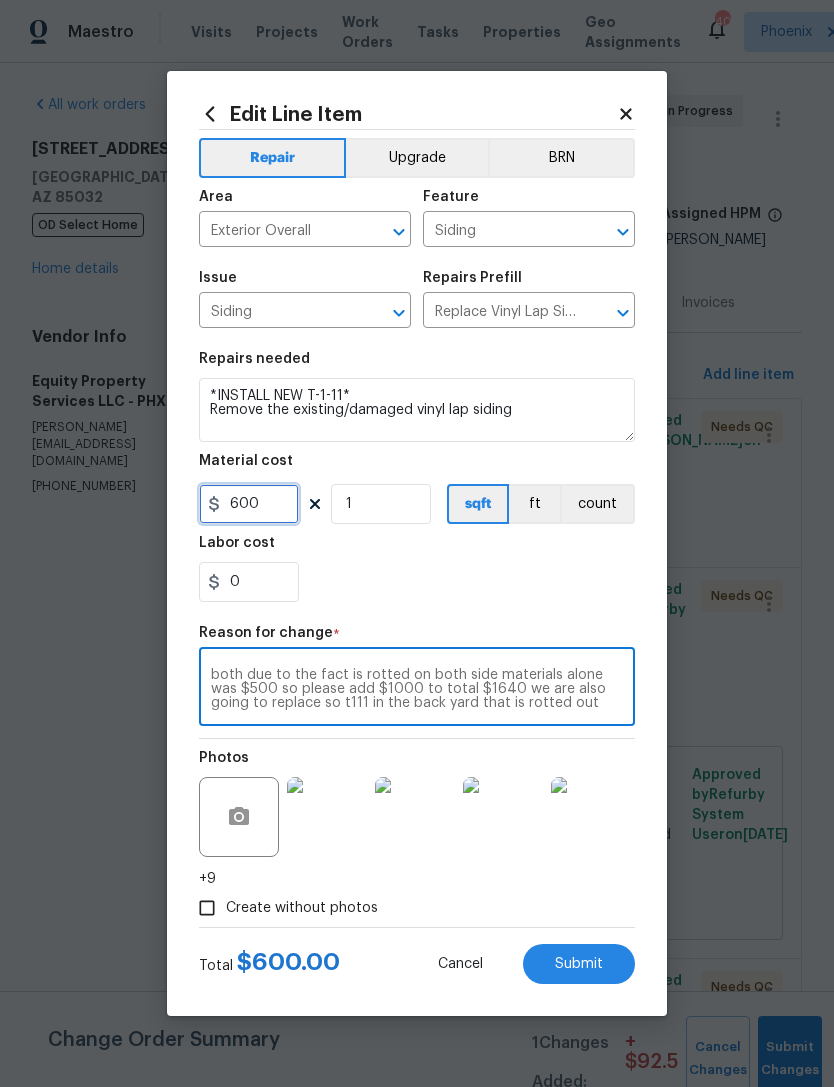 click on "600" at bounding box center (249, 504) 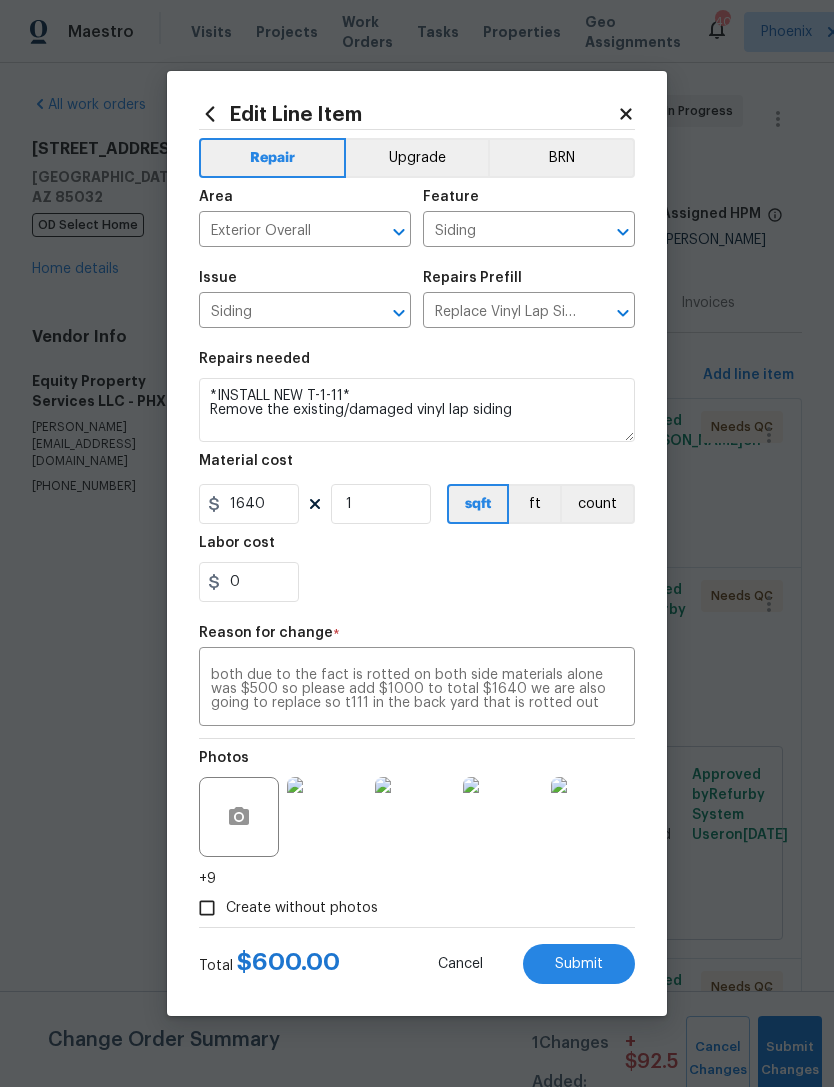 click on "Repairs needed *INSTALL NEW T-1-11*
Remove the existing/damaged vinyl lap siding Material cost 1640 1 sqft ft count Labor cost 0" at bounding box center [417, 477] 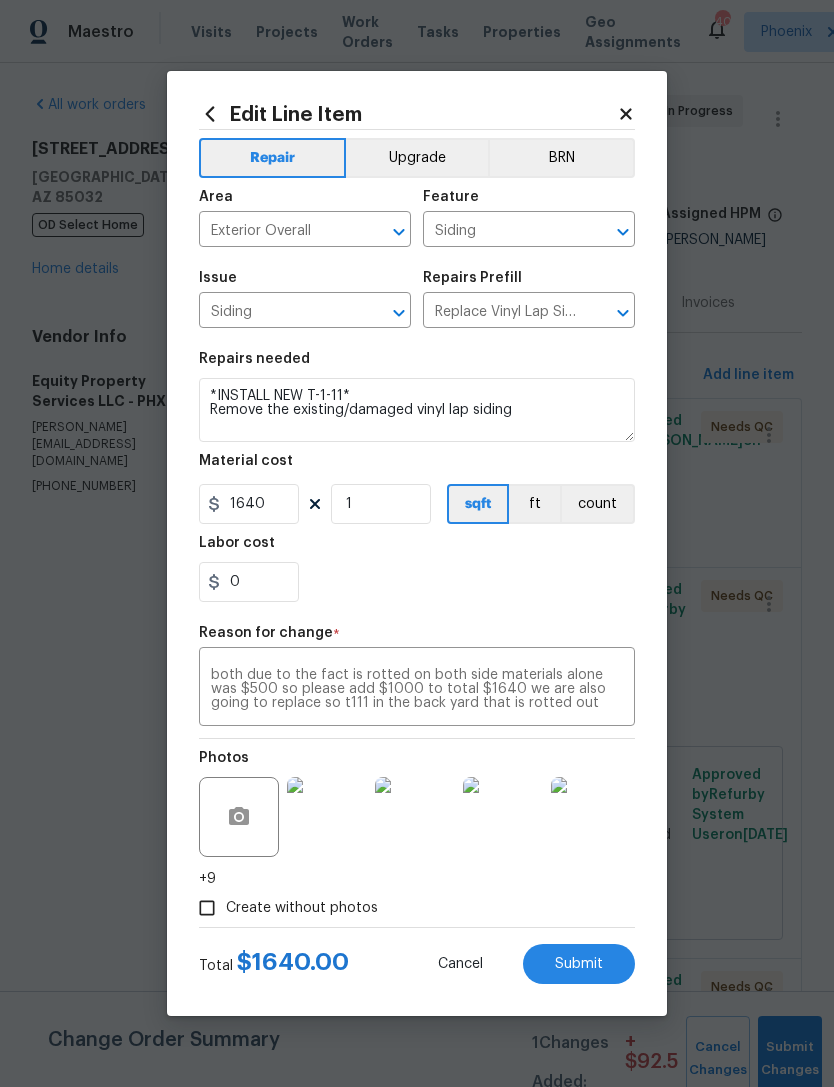 click on "Submit" at bounding box center [579, 964] 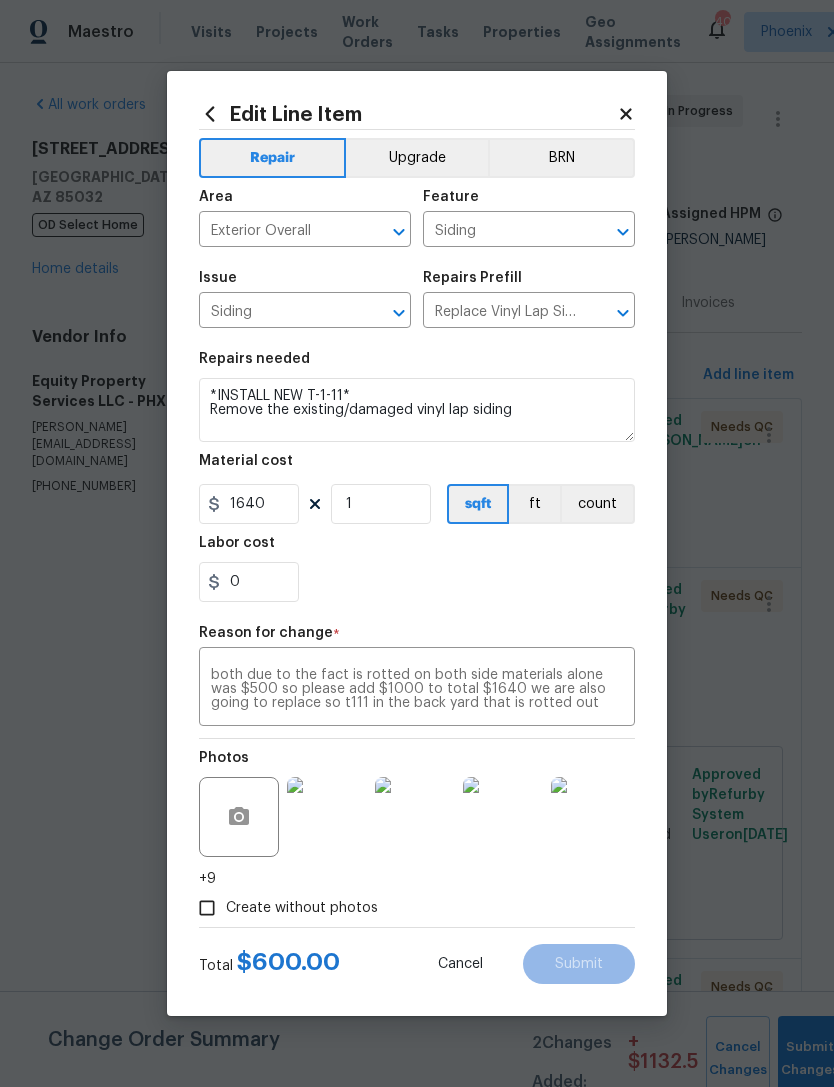type on "600" 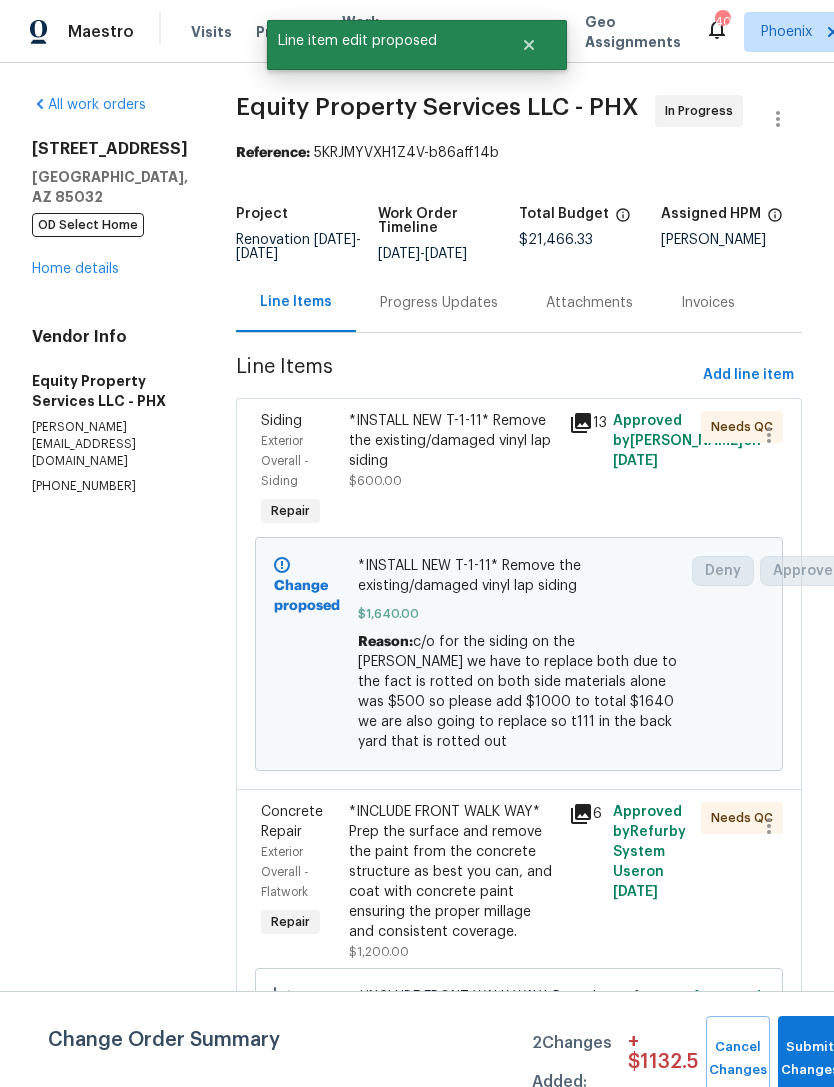 click on "Progress Updates" at bounding box center (439, 303) 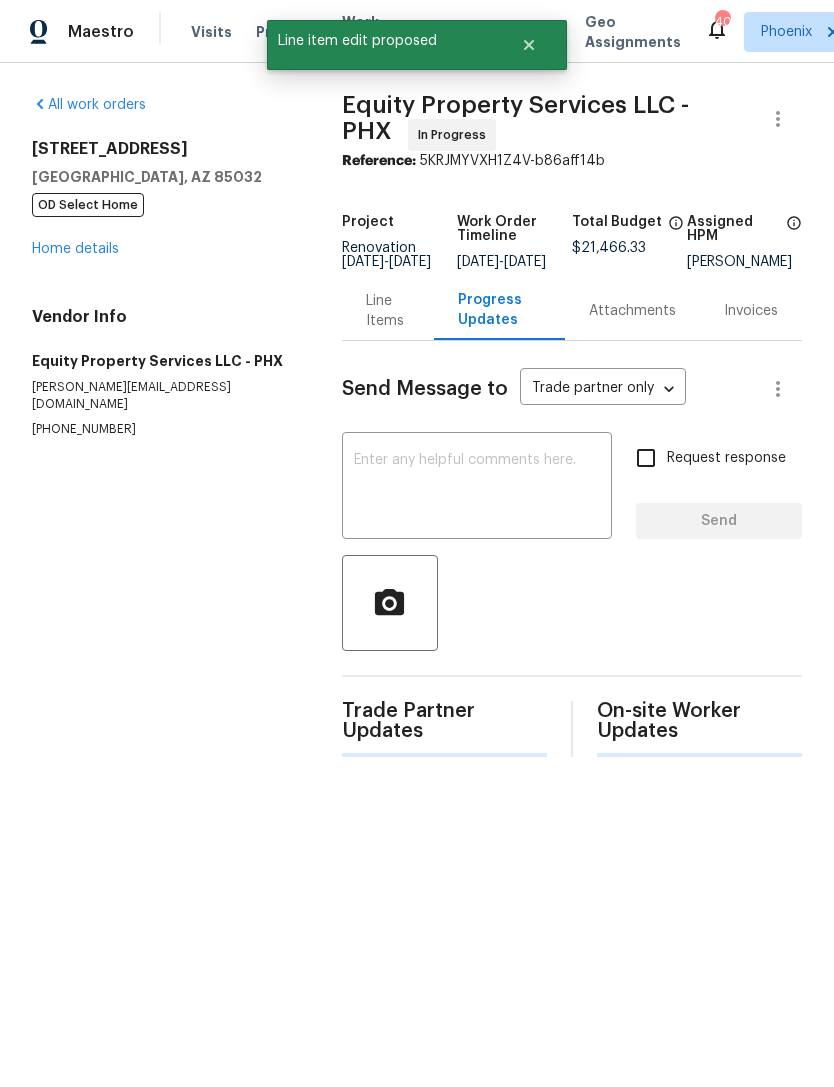 scroll, scrollTop: 0, scrollLeft: 0, axis: both 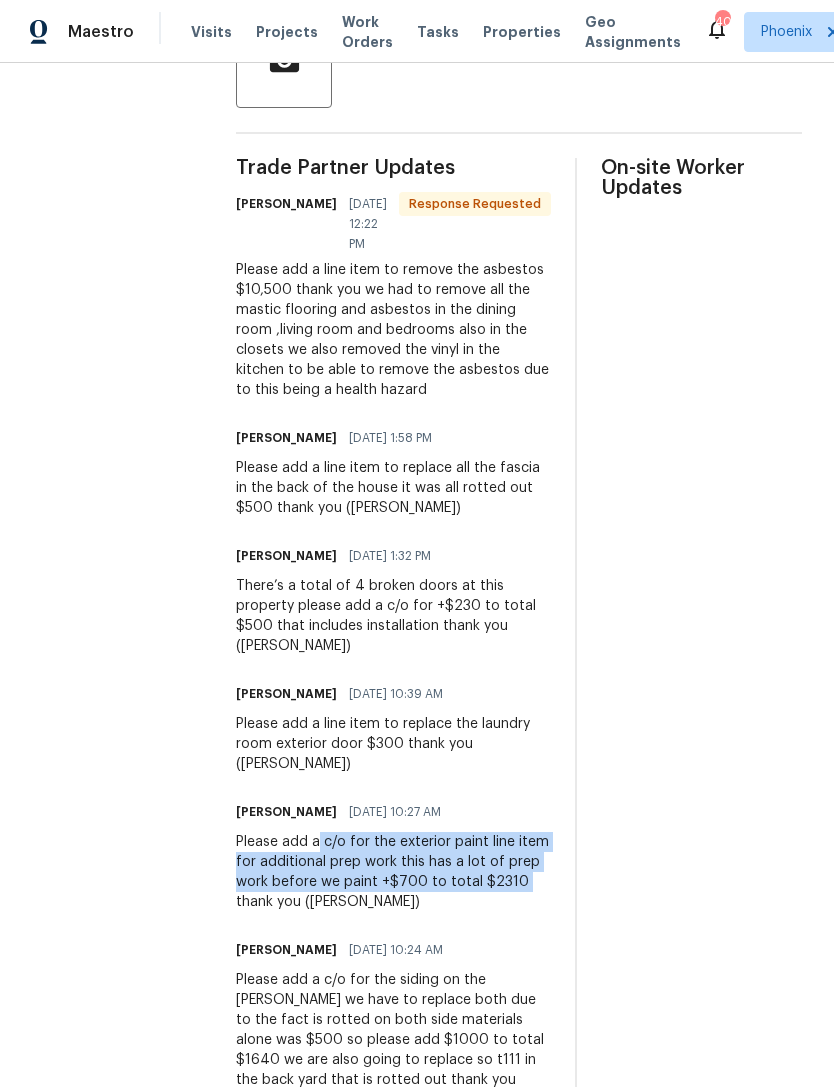 copy on "c/o for the exterior paint line item for additional prep work this has a lot of prep work before we paint +$700 to total $2310" 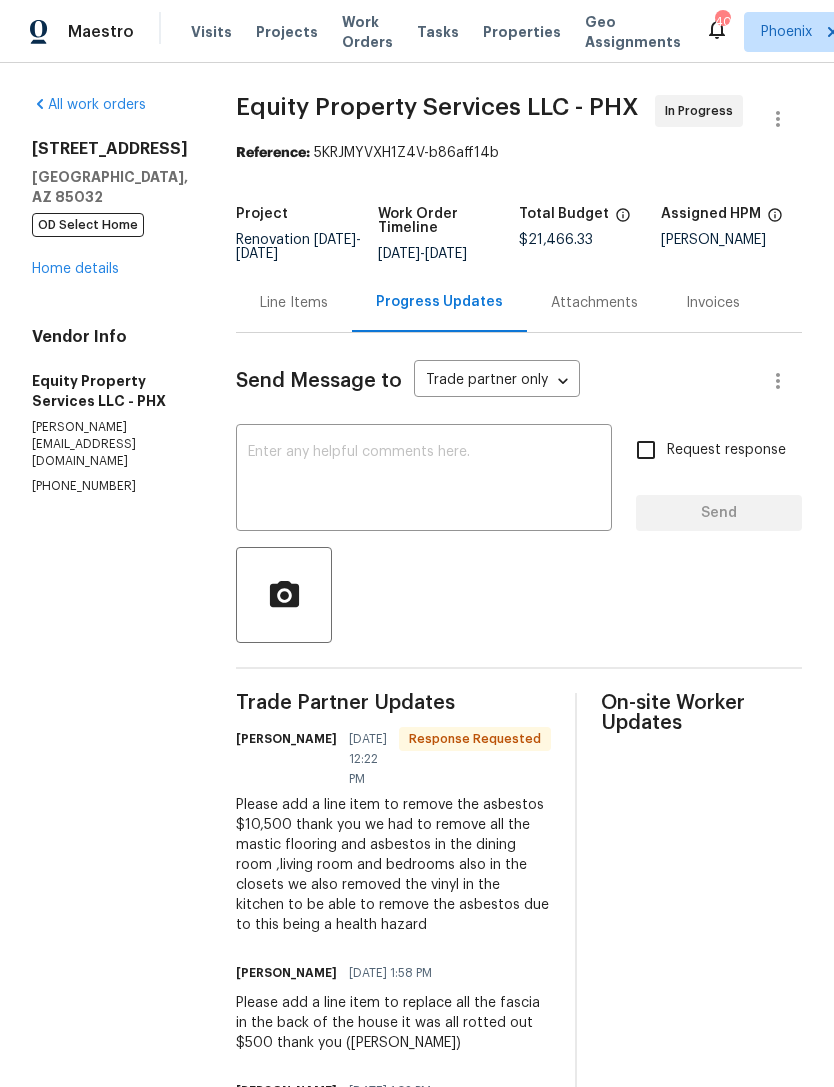 scroll, scrollTop: 0, scrollLeft: 0, axis: both 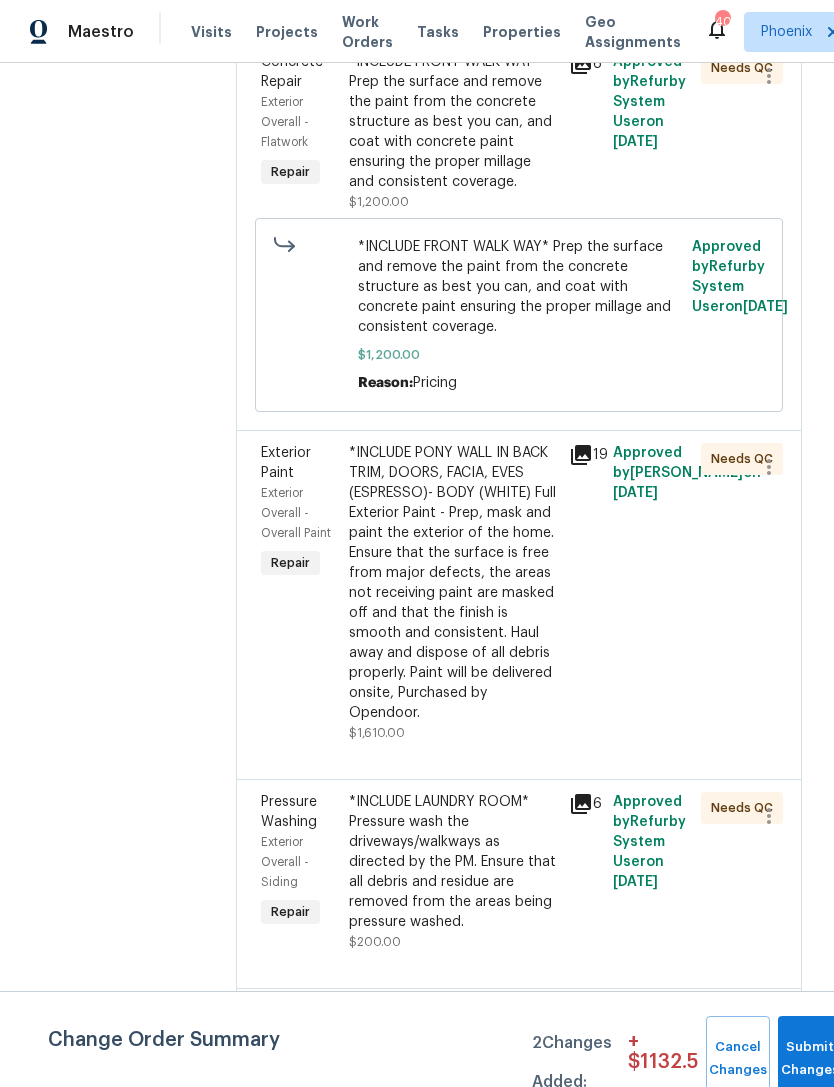 click on "*INCLUDE PONY WALL IN BACK
TRIM, DOORS, FACIA, EVES (ESPRESSO)- BODY (WHITE)
Full Exterior Paint - Prep, mask and paint the exterior of the home. Ensure that the surface is free from major defects, the areas not receiving paint are masked off and that the finish is smooth and consistent. Haul away and dispose of all debris properly. Paint will be delivered onsite, Purchased by Opendoor." at bounding box center (453, 583) 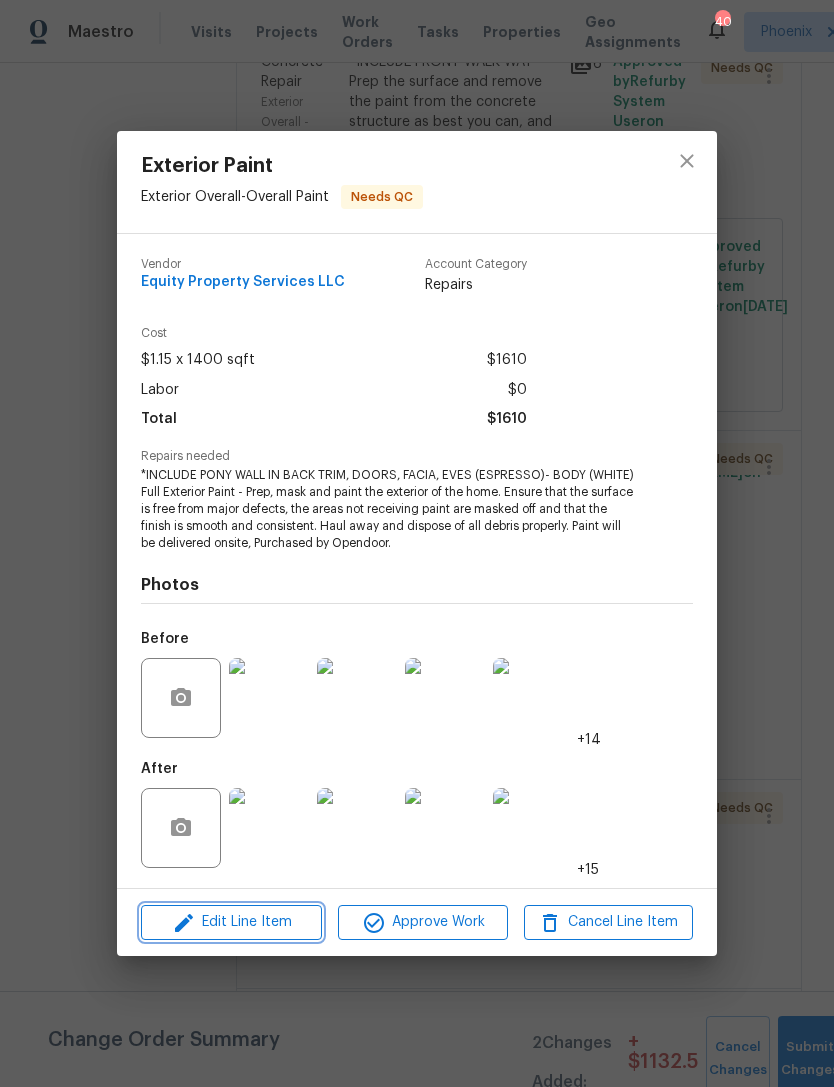 click on "Edit Line Item" at bounding box center (231, 922) 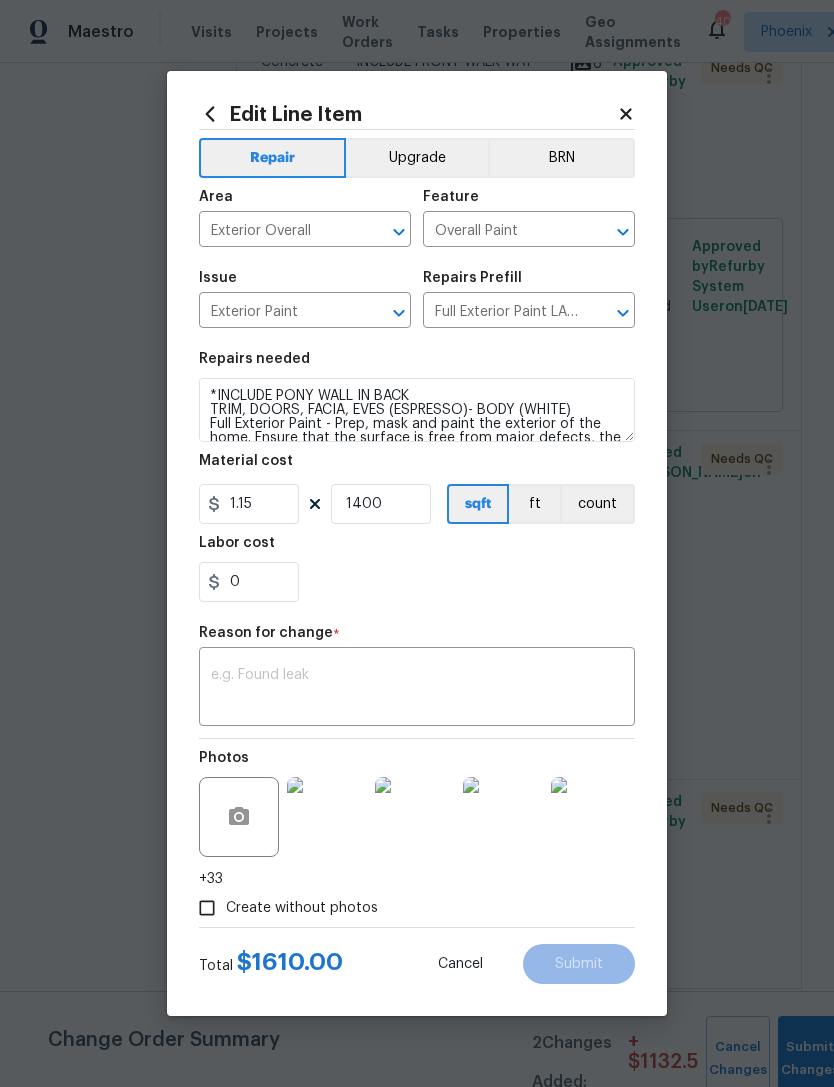 click at bounding box center [417, 689] 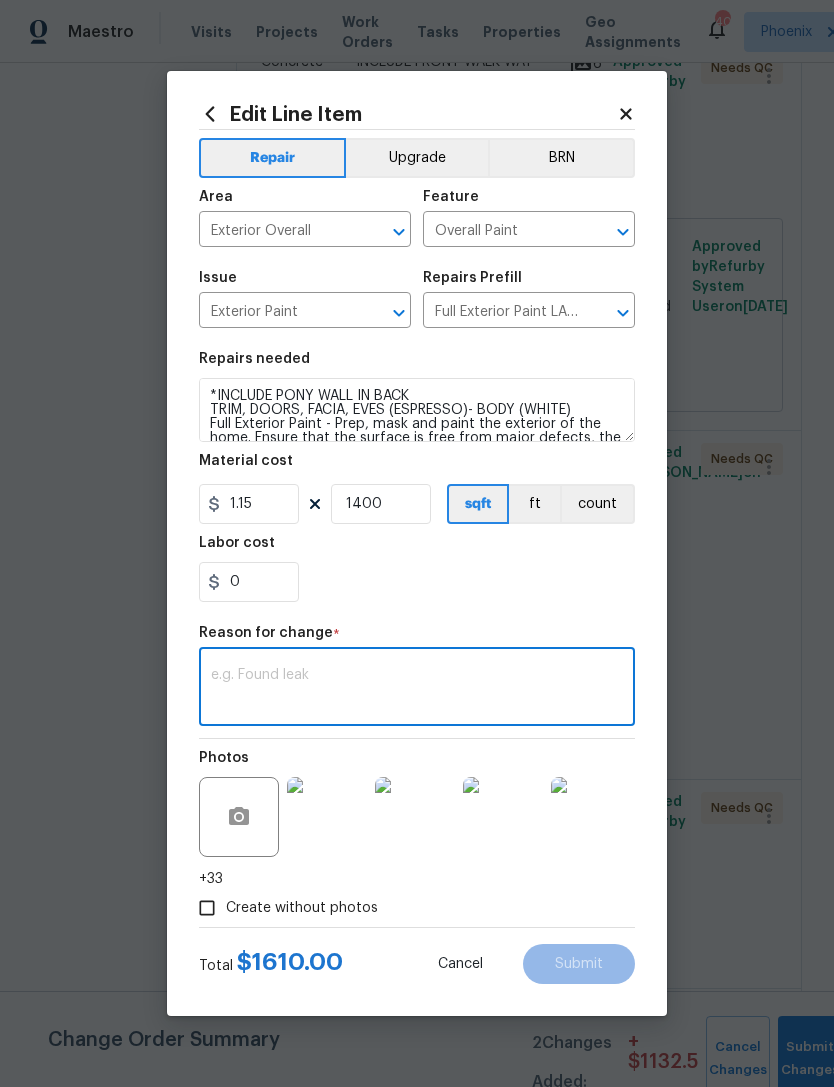 click at bounding box center [417, 689] 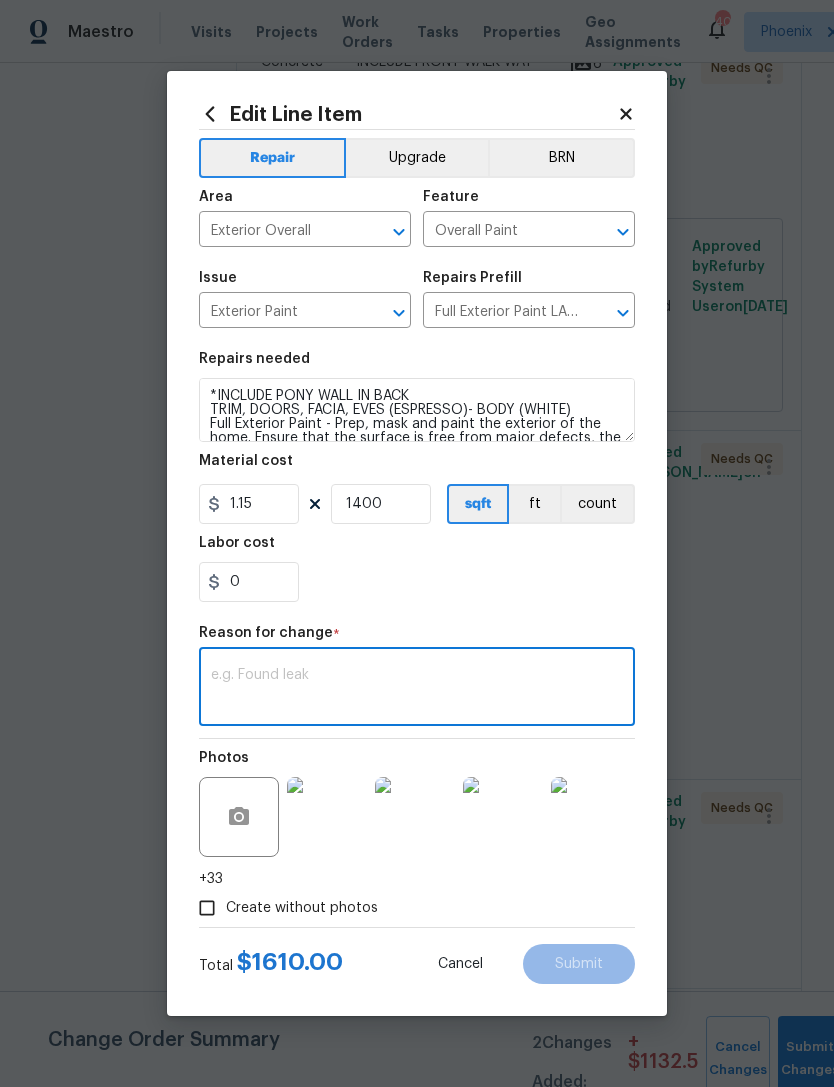 paste on "c/o for the exterior paint line item for additional prep work this has a lot of prep work before we paint +$700 to total $2310" 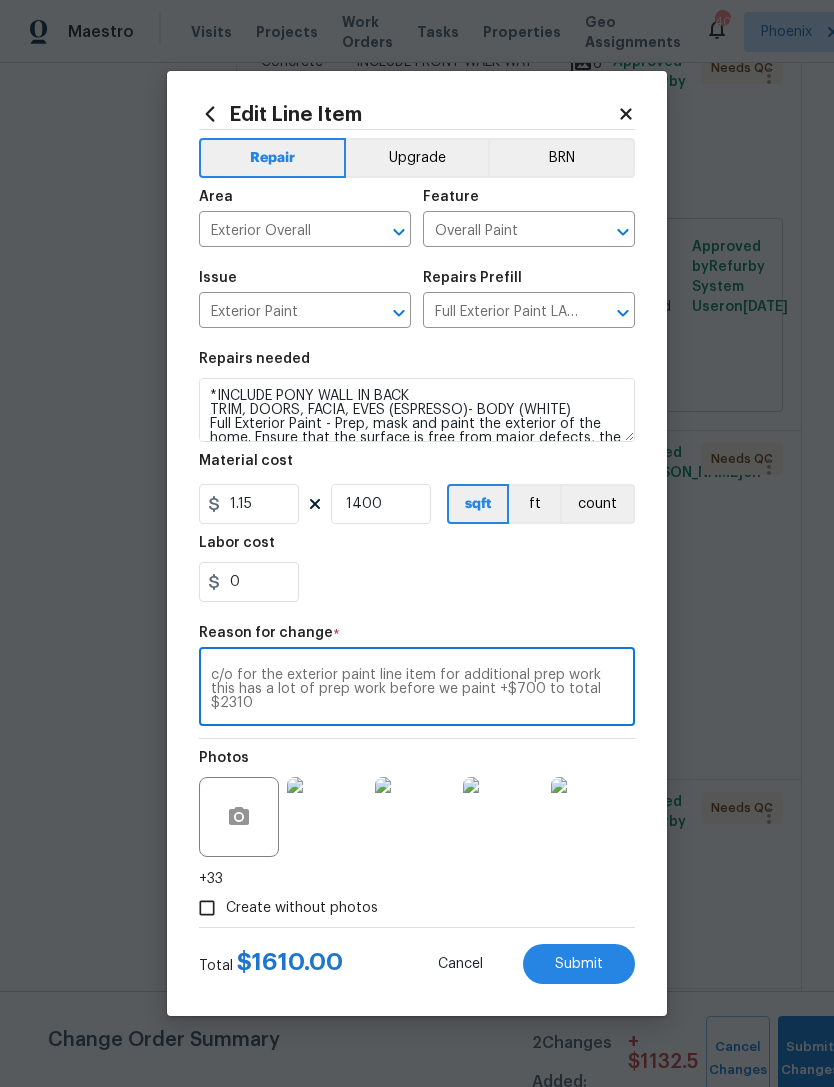 type on "c/o for the exterior paint line item for additional prep work this has a lot of prep work before we paint +$700 to total $2310" 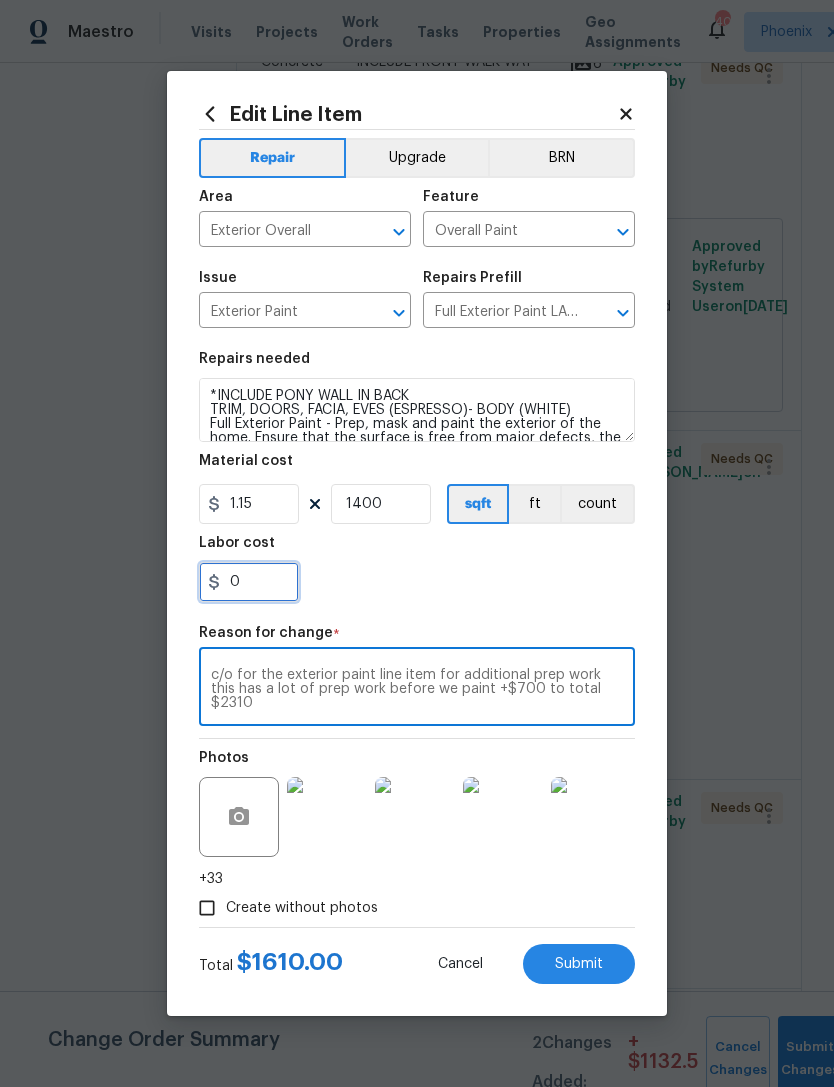 click on "0" at bounding box center [249, 582] 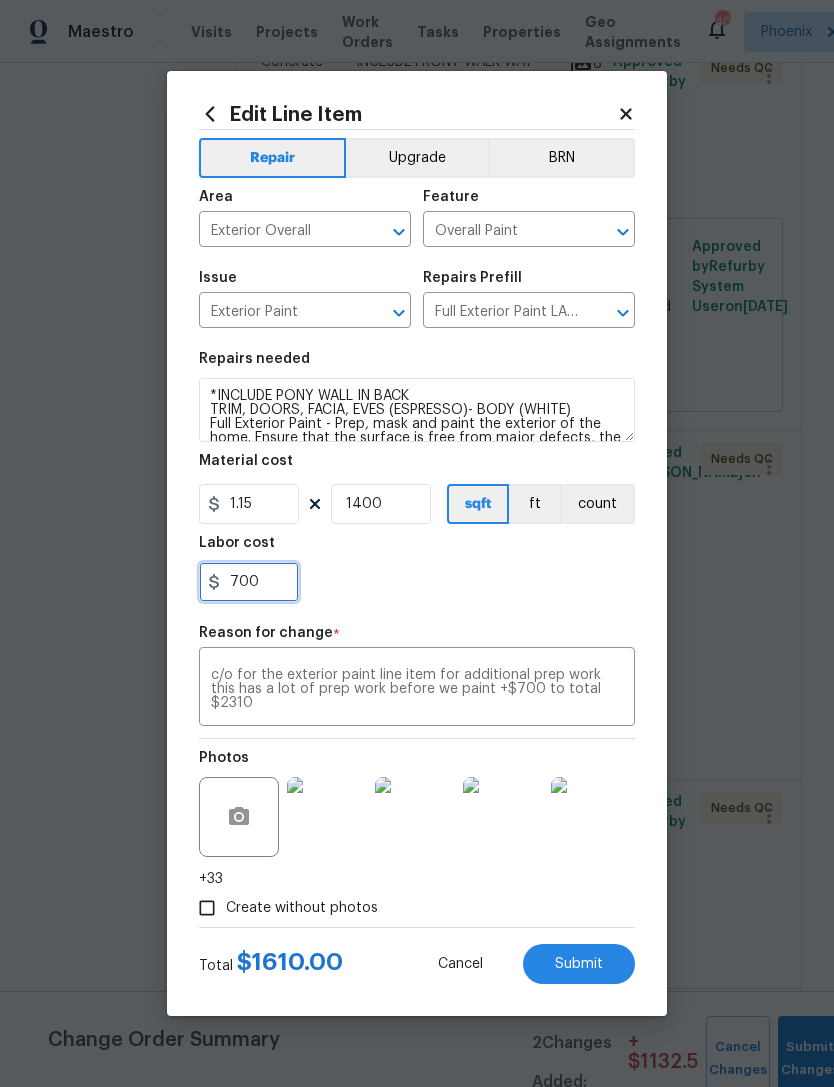 type on "700" 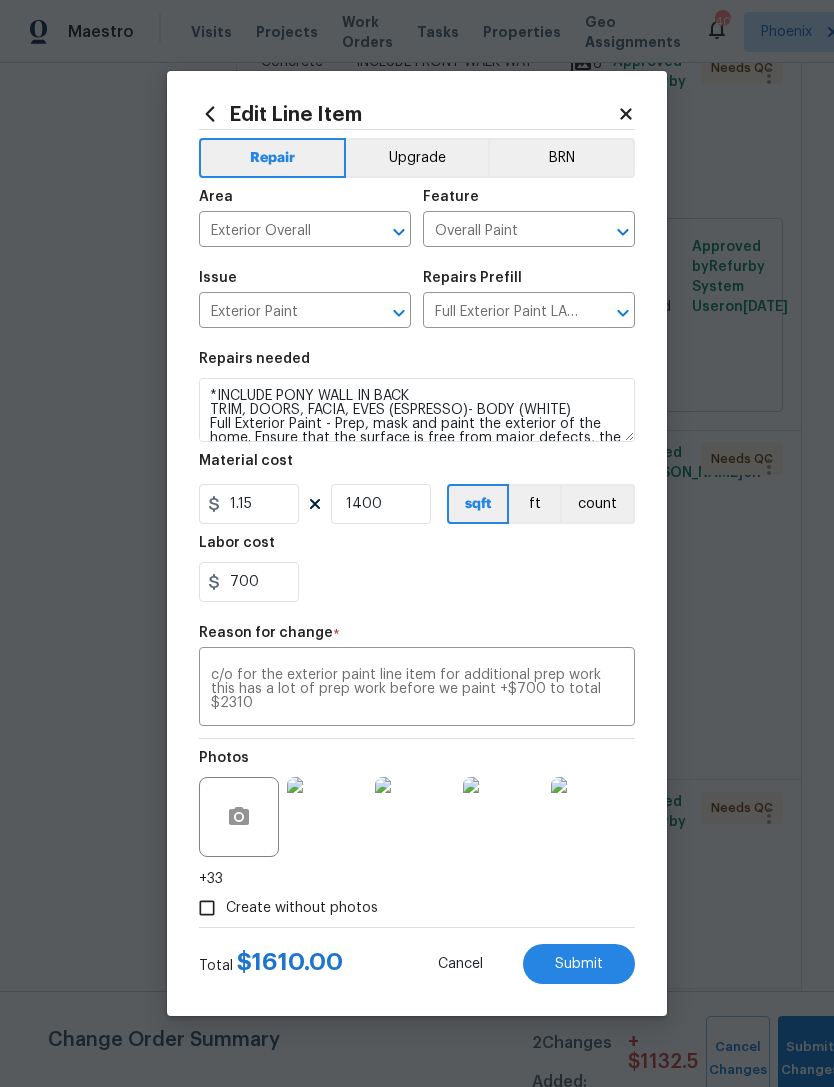 click on "700" at bounding box center [417, 582] 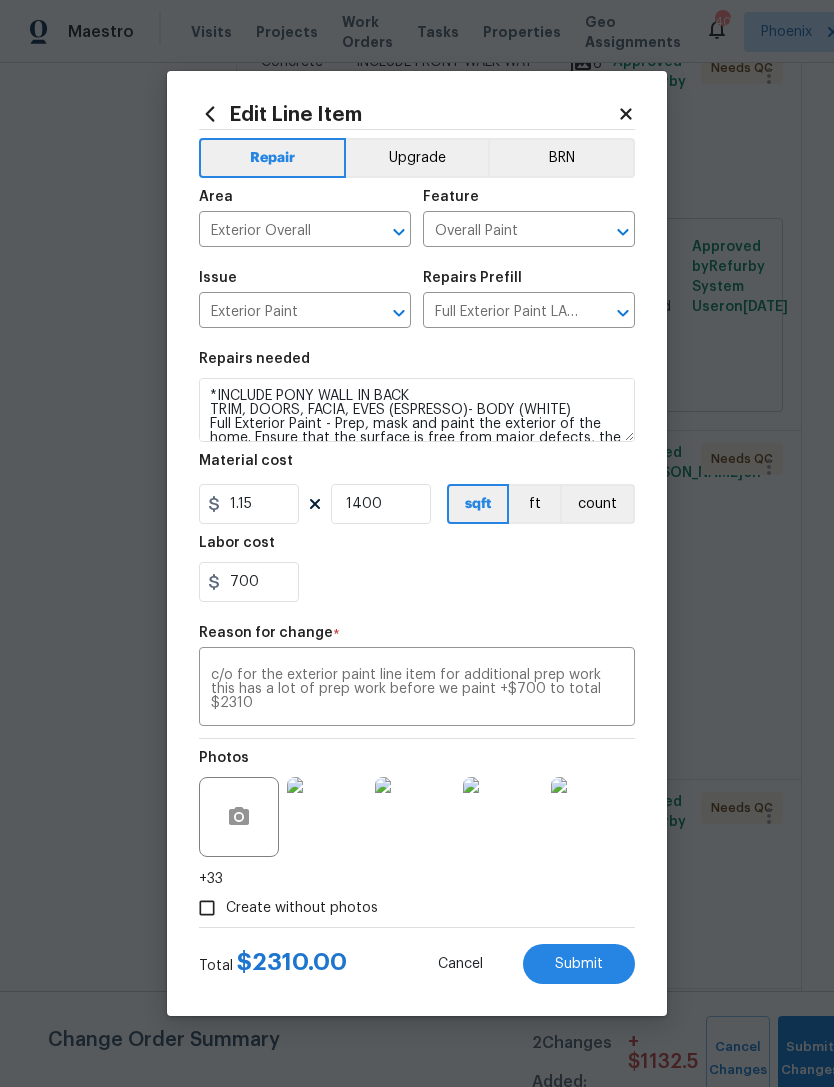 click on "Submit" at bounding box center [579, 964] 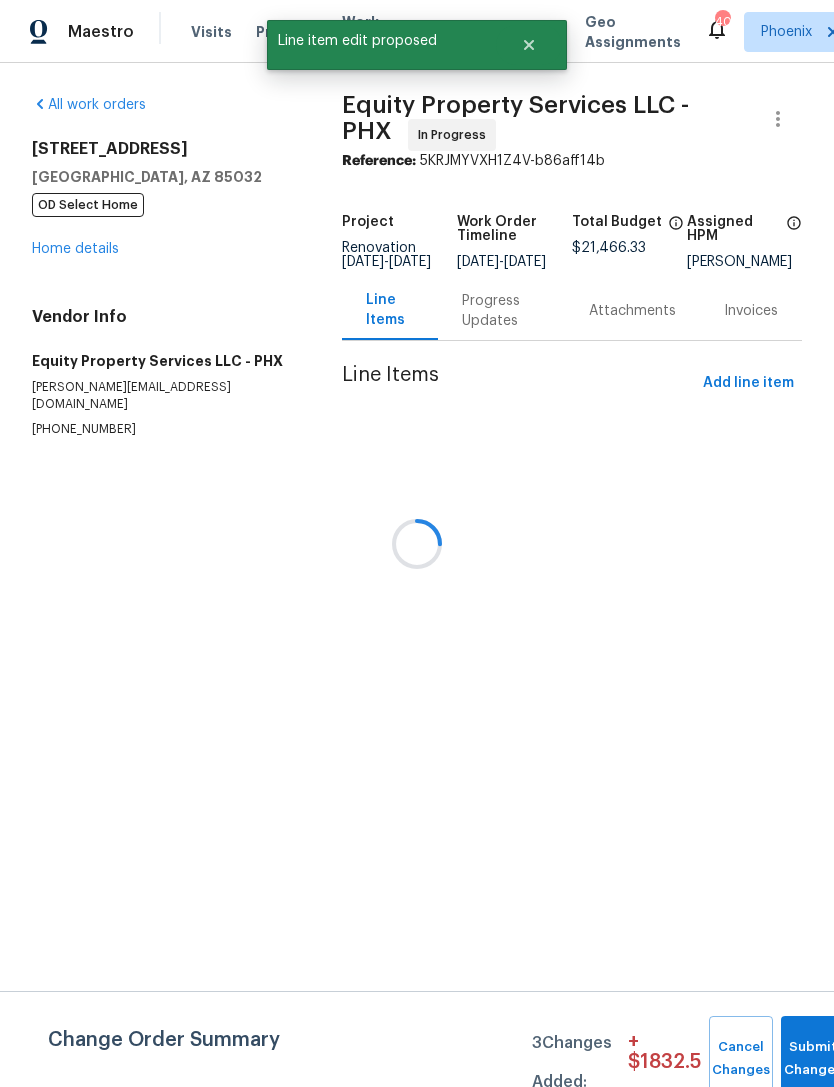 scroll, scrollTop: 0, scrollLeft: 0, axis: both 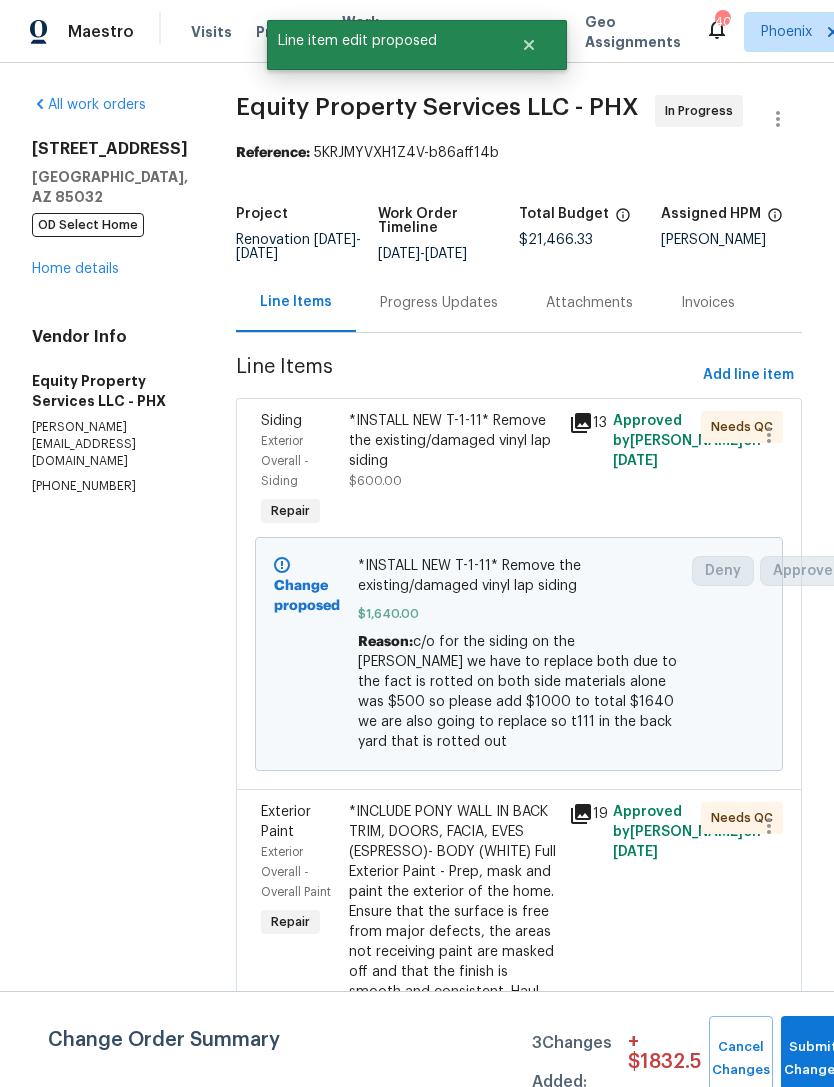 click on "Progress Updates" at bounding box center (439, 303) 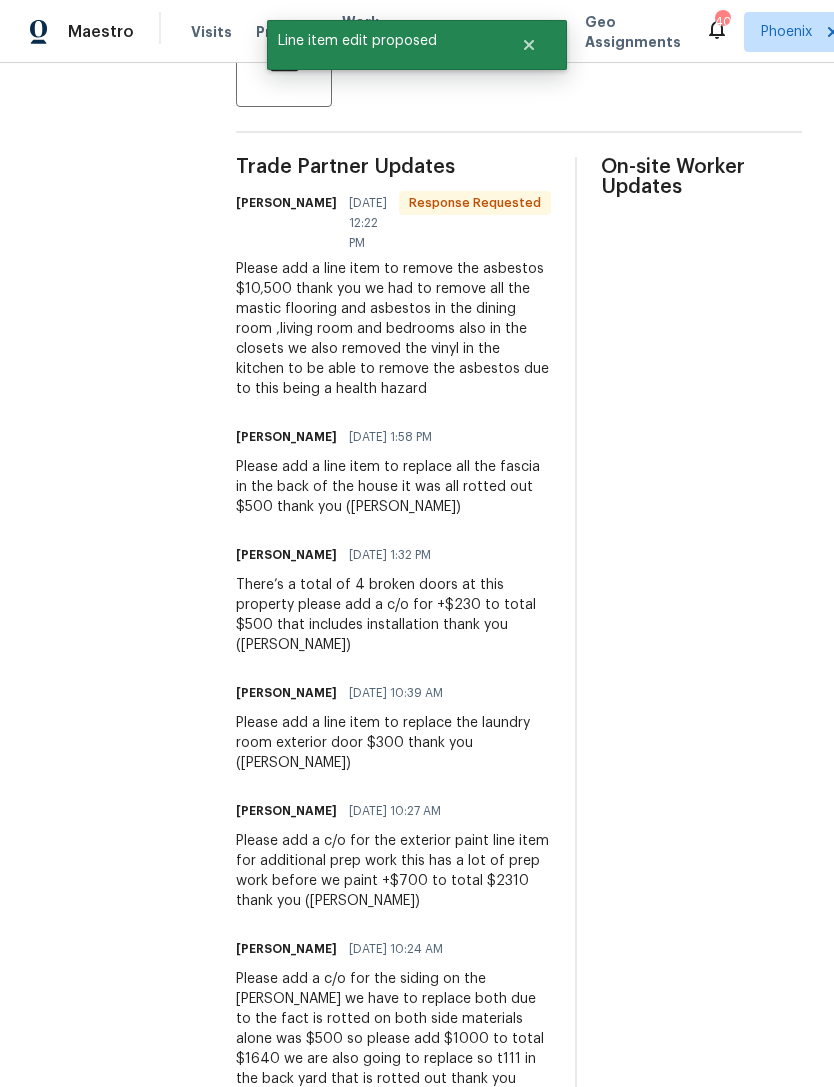 scroll, scrollTop: 535, scrollLeft: 0, axis: vertical 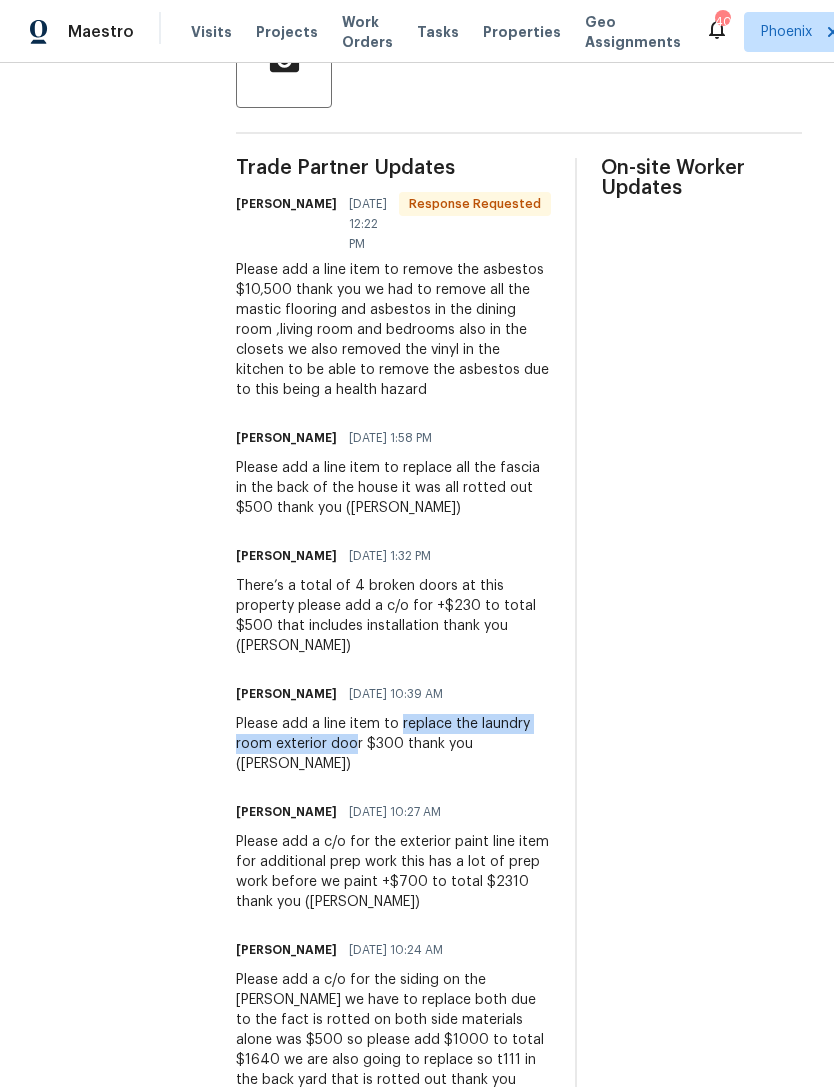click on "All work orders 3479 E Presidio Rd Phoenix, AZ 85032 OD Select Home Home details Vendor Info Equity Property Services LLC - PHX chuck@equityps.net (602) 740-2258 Equity Property Services LLC - PHX In Progress Reference:   5KRJMYVXH1Z4V-b86aff14b Project Renovation   6/27/2025  -  7/30/2025 Work Order Timeline 7/2/2025  -  7/30/2025 Total Budget $21,466.33 Assigned HPM Jeremy Van Kirk Line Items Progress Updates Attachments Invoices Send Message to Trade partner only Trade partner only ​ x ​ Request response Send Trade Partner Updates Charles Crouthamel 07/14/2025 12:22 PM Response Requested Please add a line item to remove the asbestos $10,500 thank you we had to remove all the mastic flooring and asbestos in the dining room ,living room and bedrooms also in the closets we also removed the vinyl in the kitchen to be able to remove the asbestos due to this being a health hazard Charles Crouthamel 07/08/2025 1:58 PM Charles Crouthamel 07/08/2025 1:32 PM Charles Crouthamel 07/03/2025 10:39 AM" at bounding box center (417, 347) 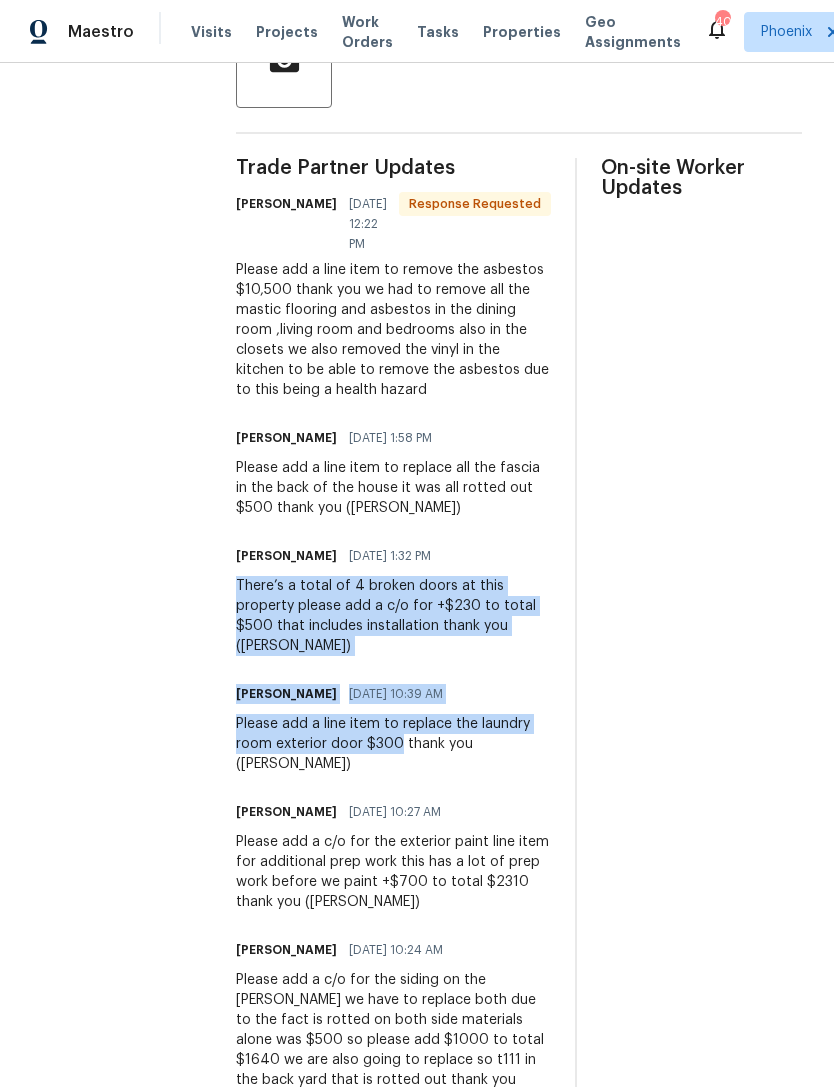 copy on "There’s a total of 4 broken doors at this property please add a c/o for +$230 to total $500 that includes installation thank you
(Efrain) Charles Crouthamel 07/03/2025 10:39 AM Please add a line item to replace the laundry room exterior door $300" 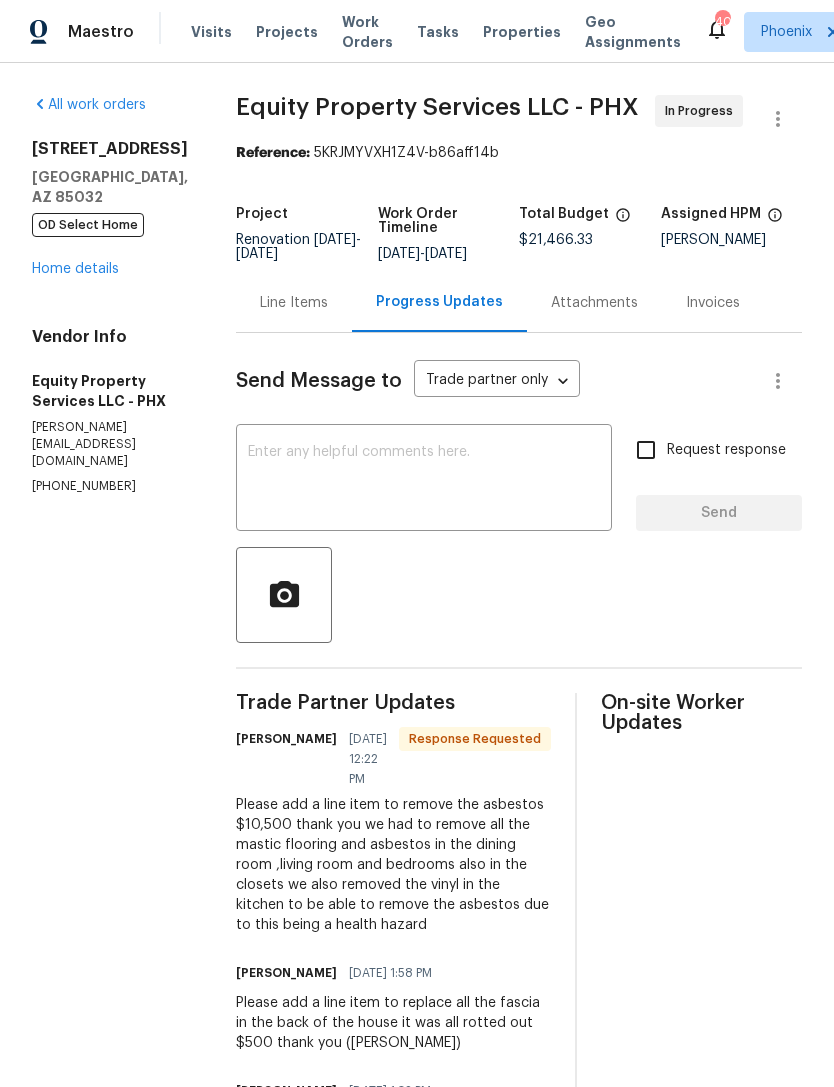 scroll, scrollTop: 0, scrollLeft: 0, axis: both 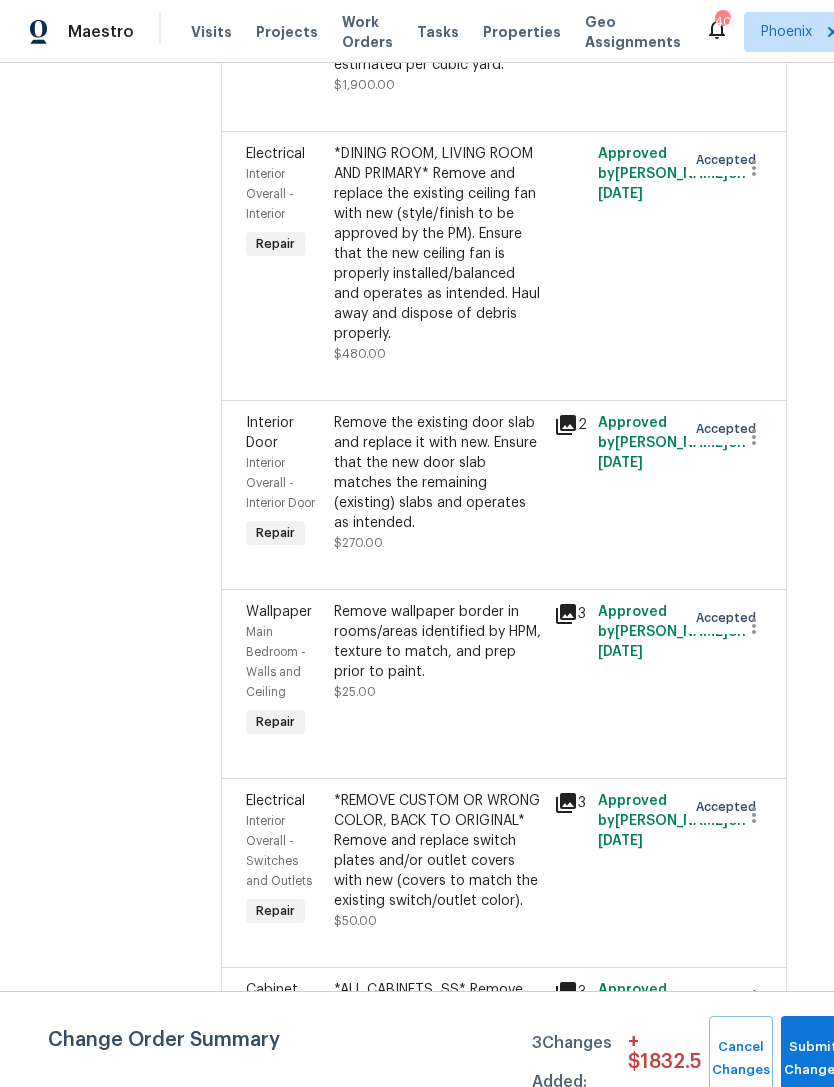 click on "Remove the existing door slab and replace it with new. Ensure that the new door slab matches the remaining (existing) slabs and operates as intended." at bounding box center (438, 473) 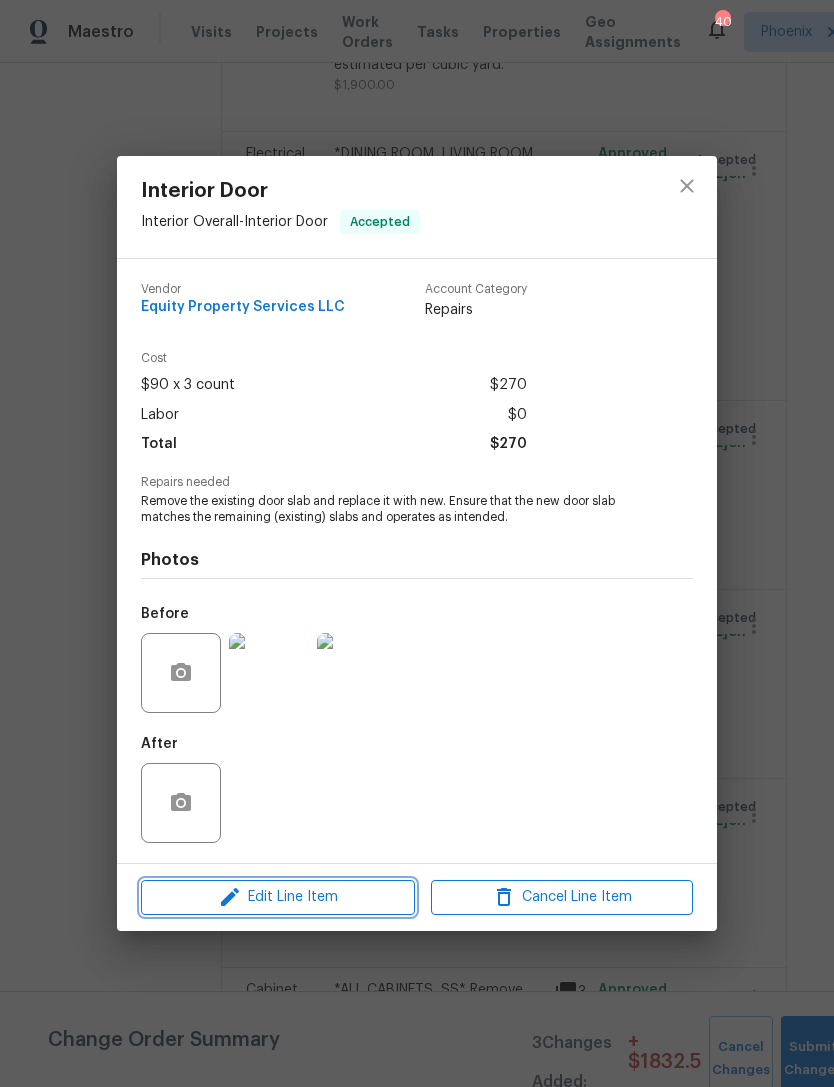 click on "Edit Line Item" at bounding box center [278, 897] 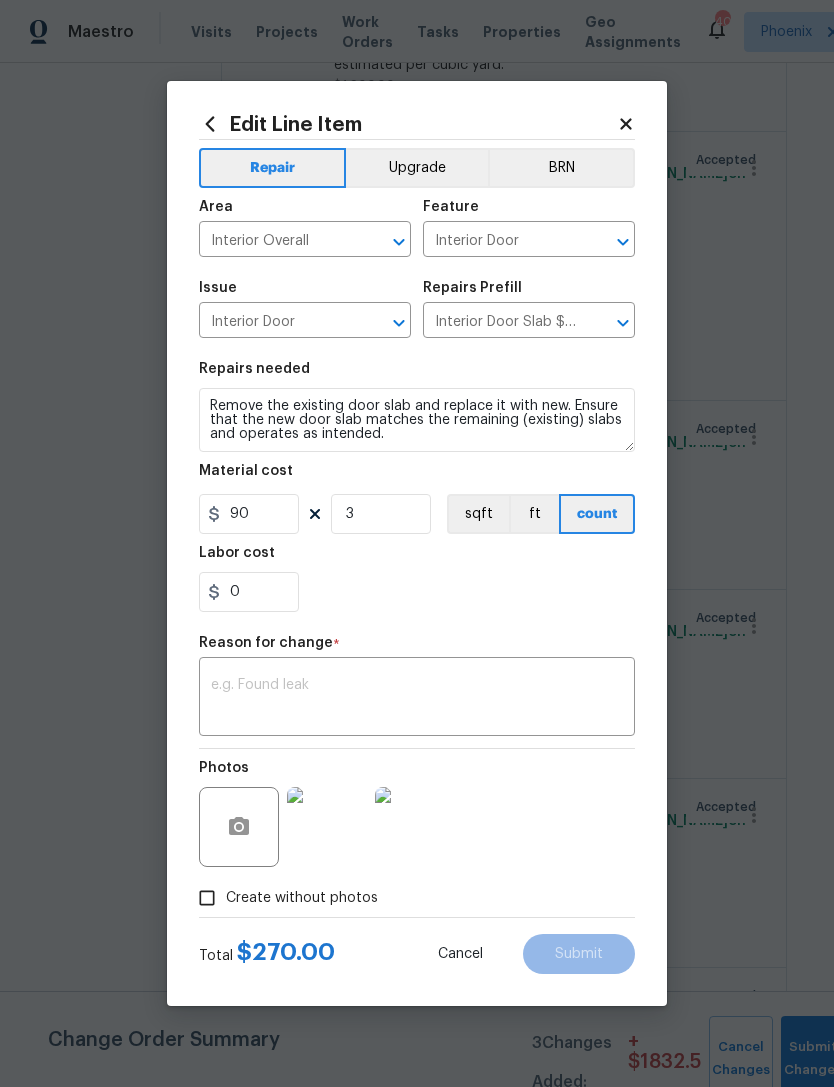click at bounding box center [417, 699] 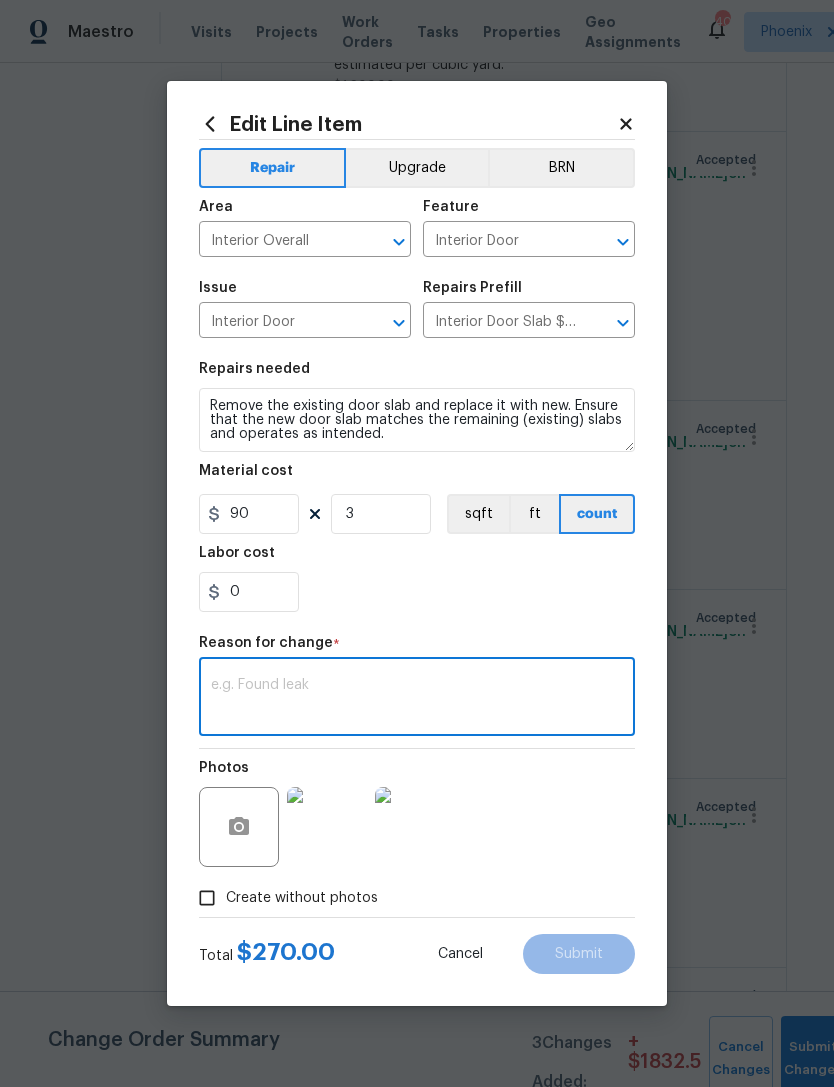 click at bounding box center [417, 699] 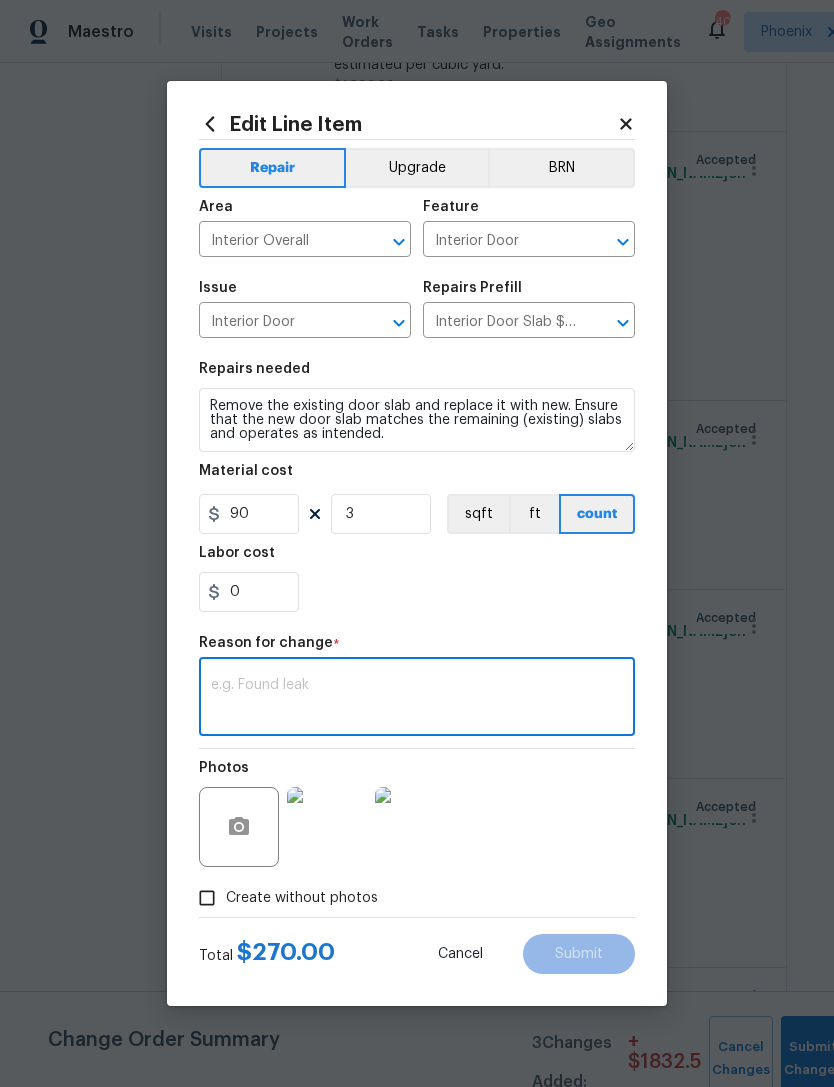 paste on "There’s a total of 4 broken doors at this property please add a c/o for +$230 to total $500 that includes installation thank you (Efrain)
Charles Crouthamel
07/03/2025 10:39 AM
Please add a line item to replace the laundry room exterior door $300" 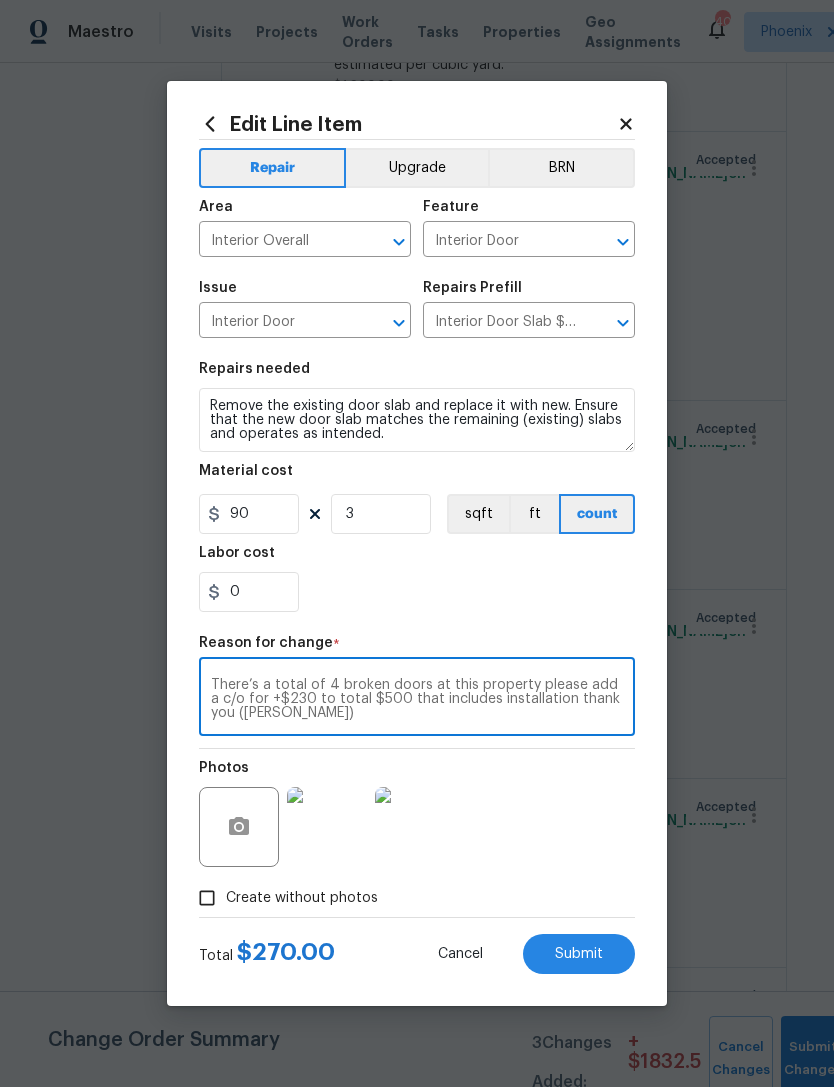 scroll, scrollTop: 0, scrollLeft: 0, axis: both 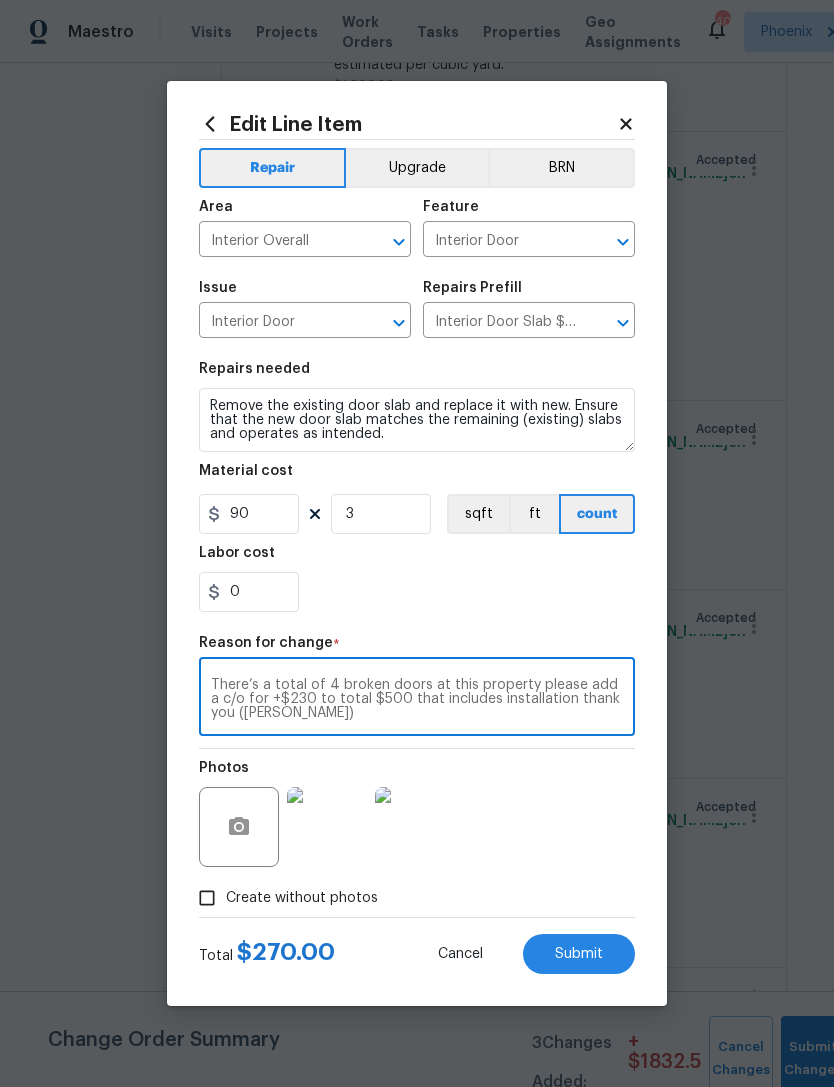 type on "There’s a total of 4 broken doors at this property please add a c/o for +$230 to total $500 that includes installation thank you (Efrain)
Charles Crouthamel
07/03/2025 10:39 AM
Please add a line item to replace the laundry room exterior door $300" 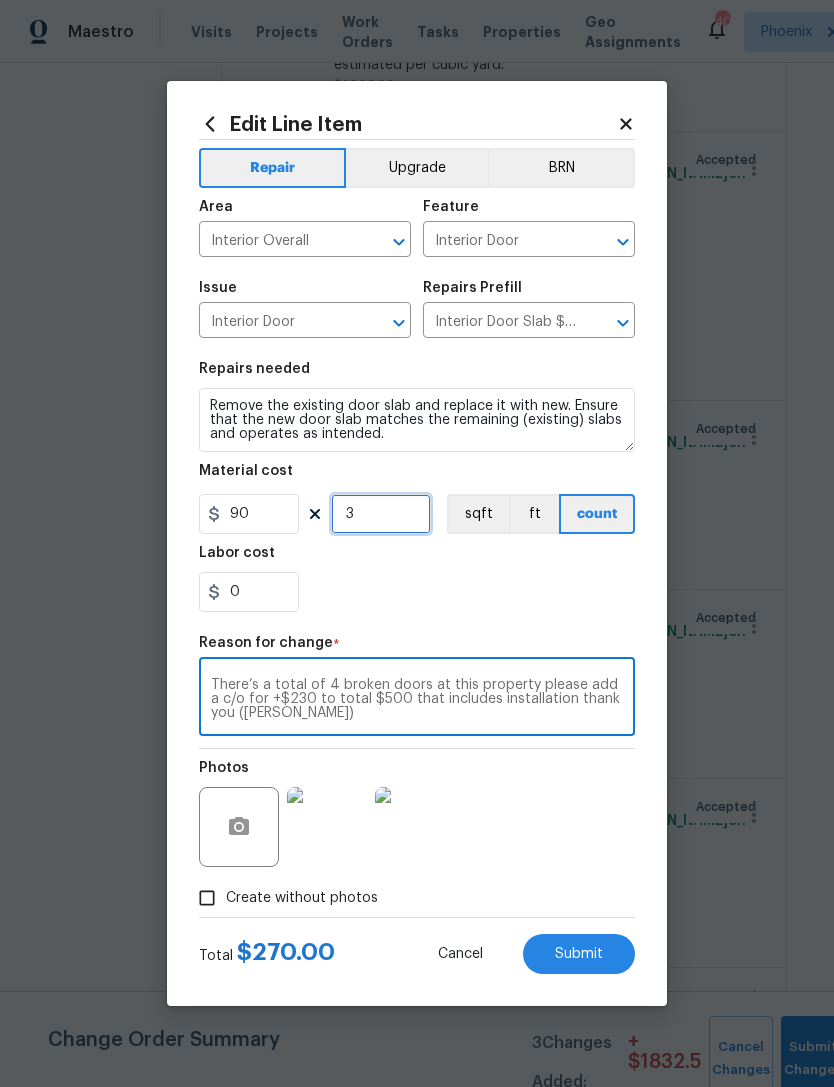 click on "3" at bounding box center [381, 514] 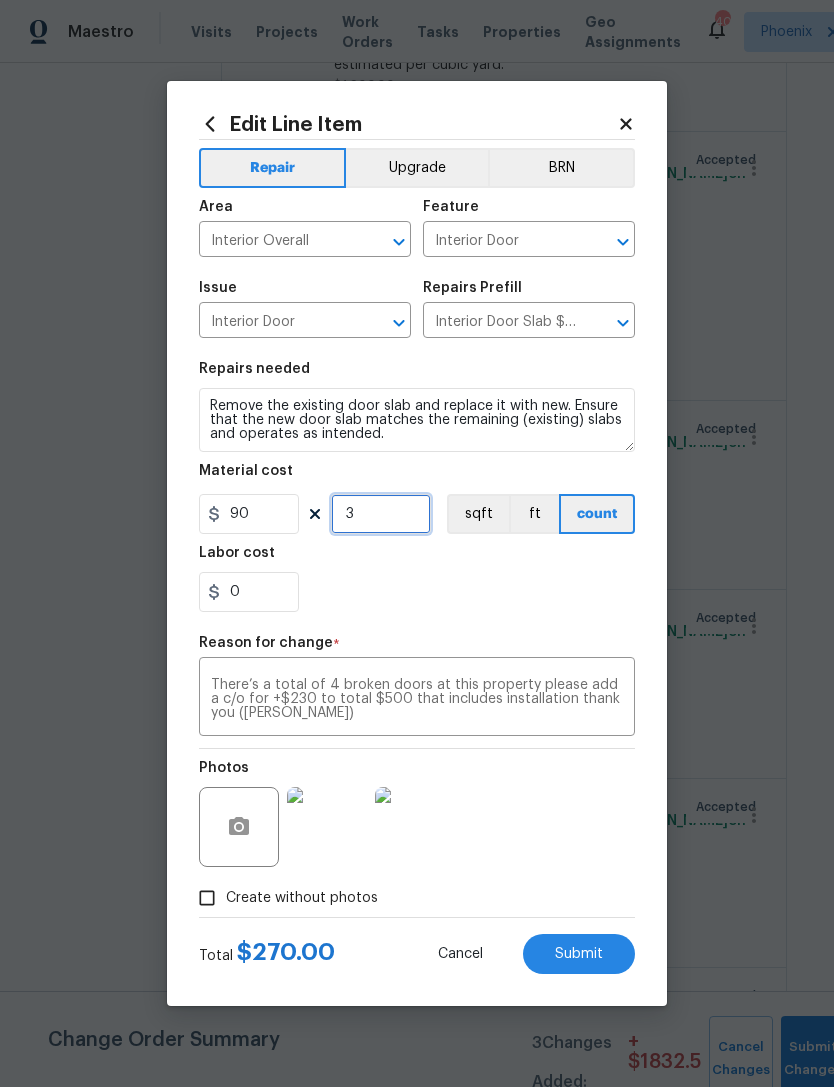 scroll, scrollTop: 0, scrollLeft: 0, axis: both 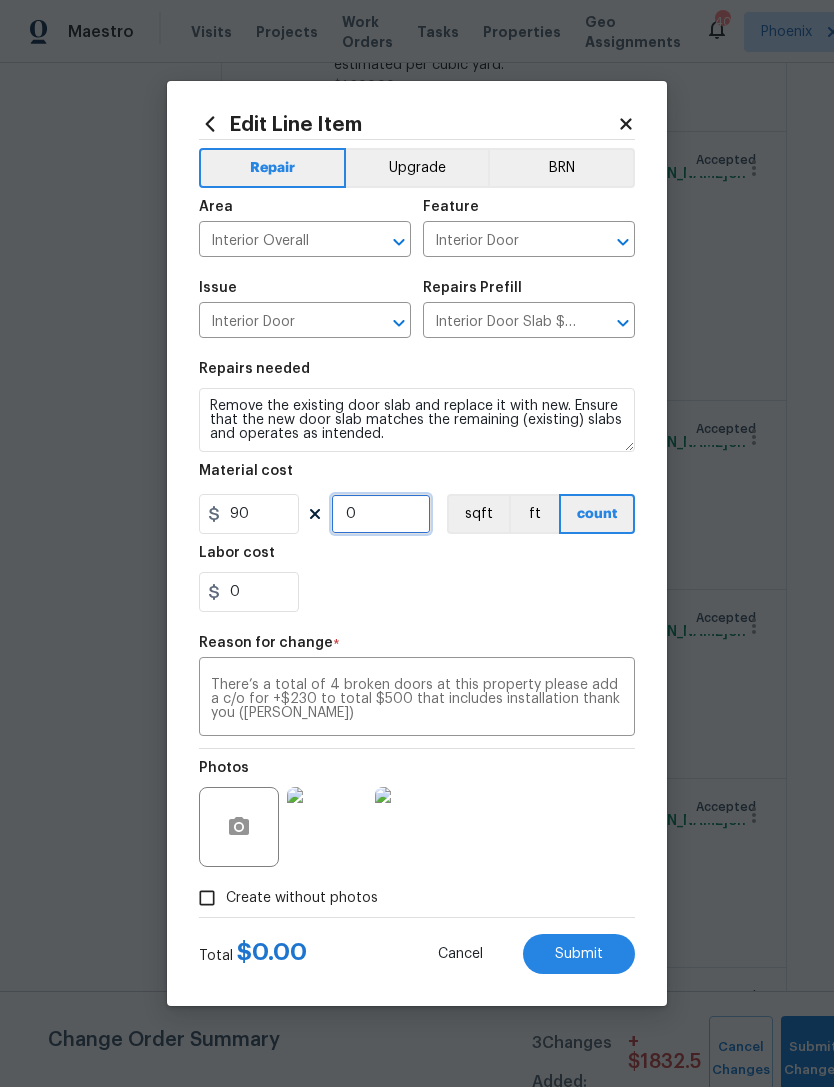 type on "4" 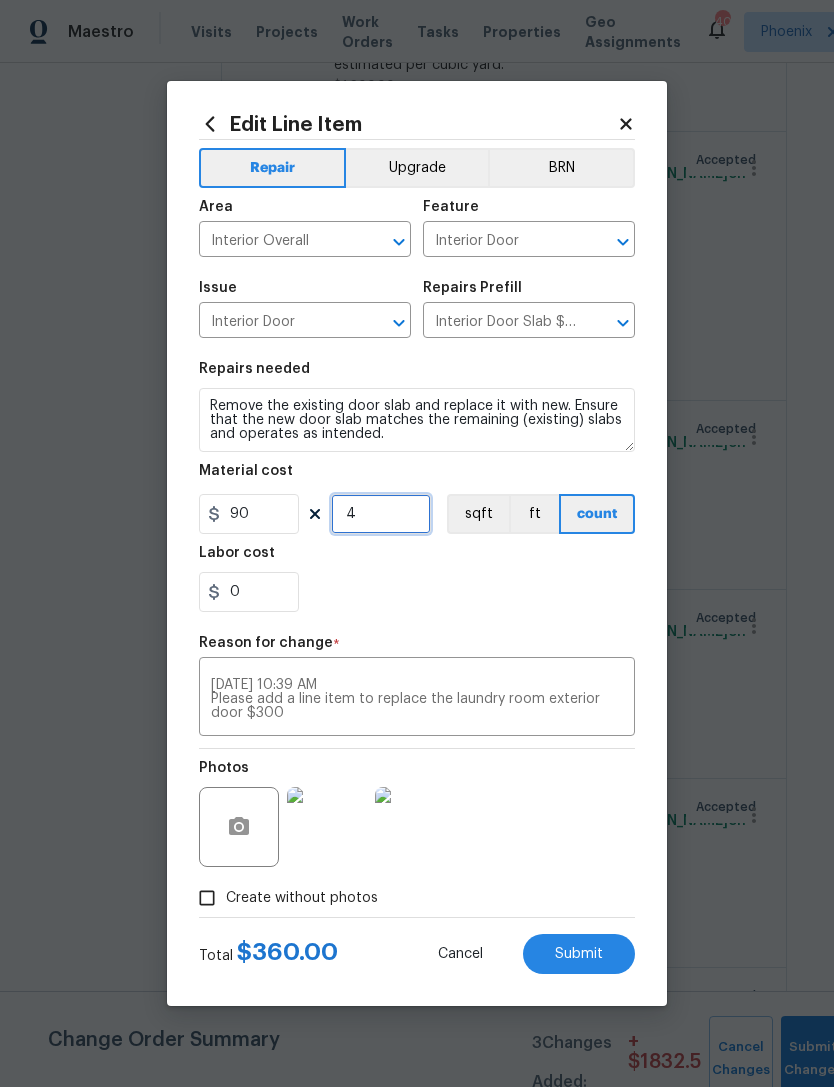 scroll, scrollTop: 56, scrollLeft: 0, axis: vertical 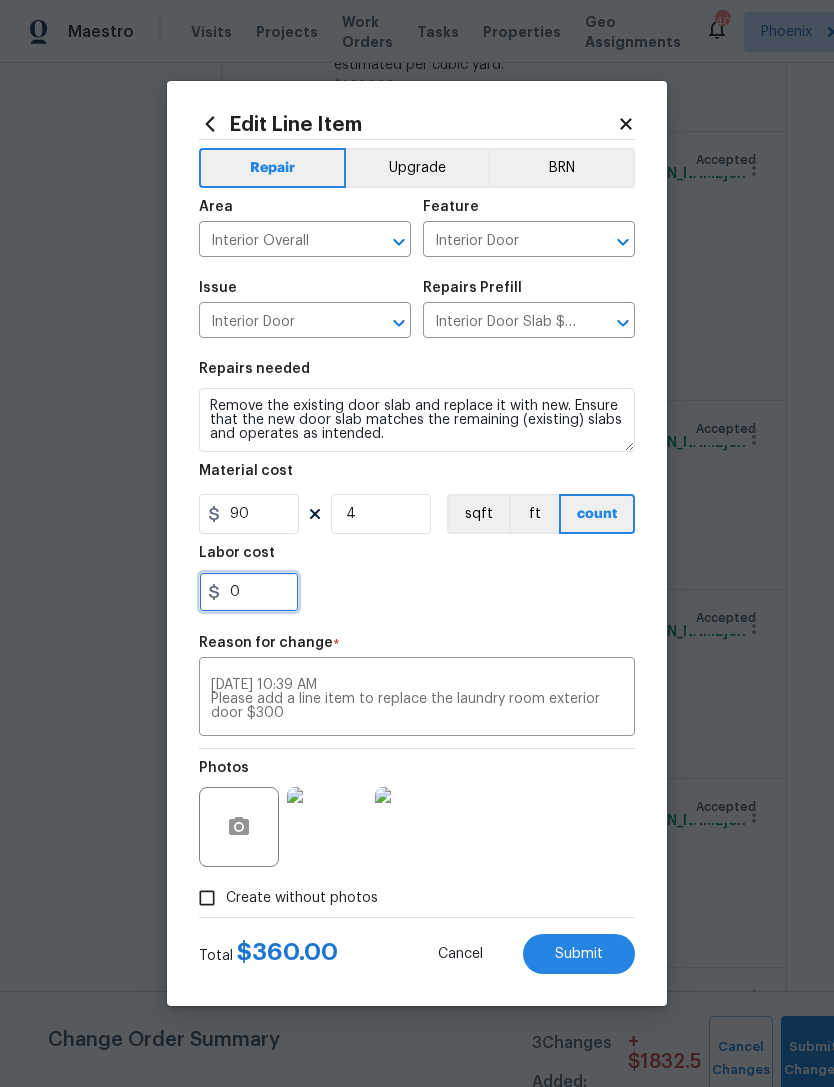 click on "0" at bounding box center [249, 592] 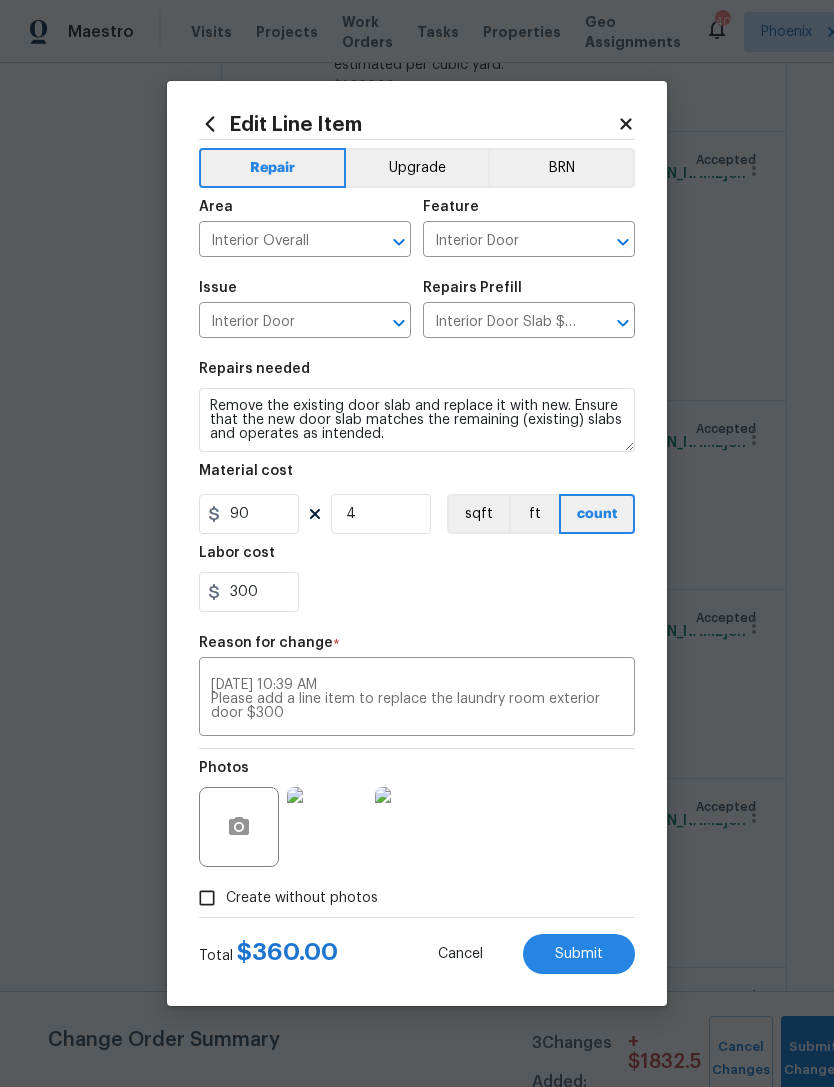 click on "300" at bounding box center (417, 592) 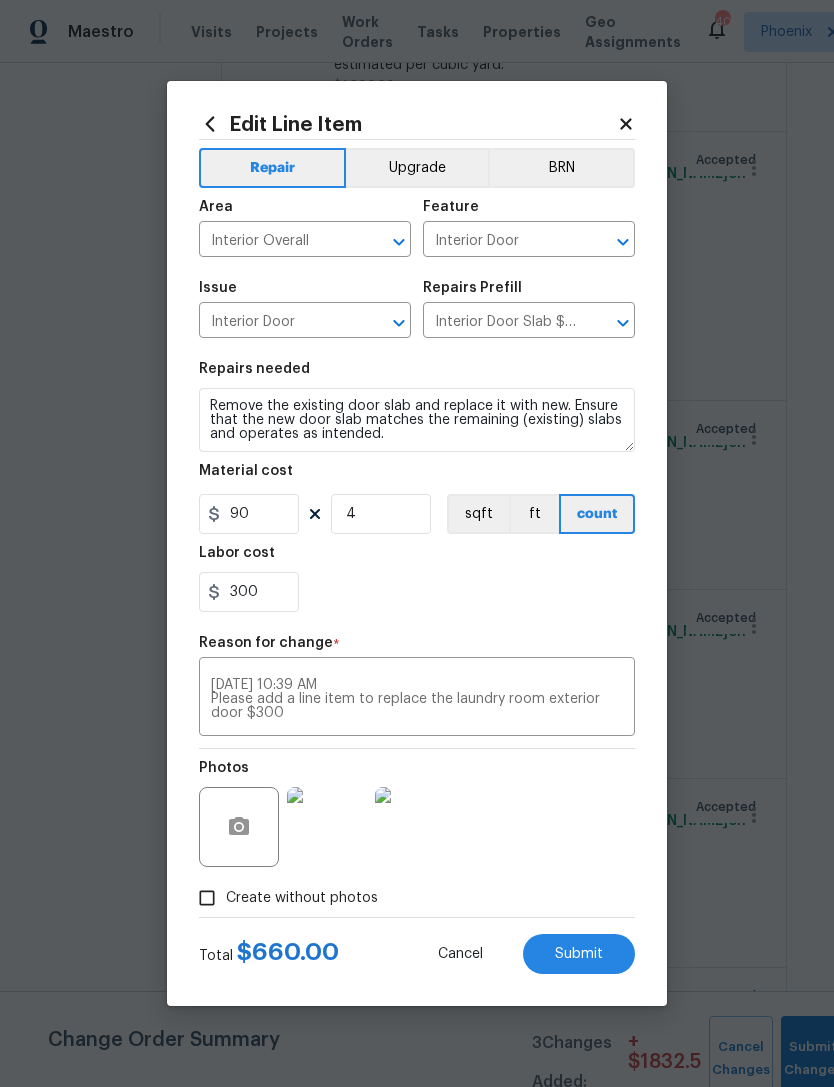 scroll, scrollTop: 56, scrollLeft: 0, axis: vertical 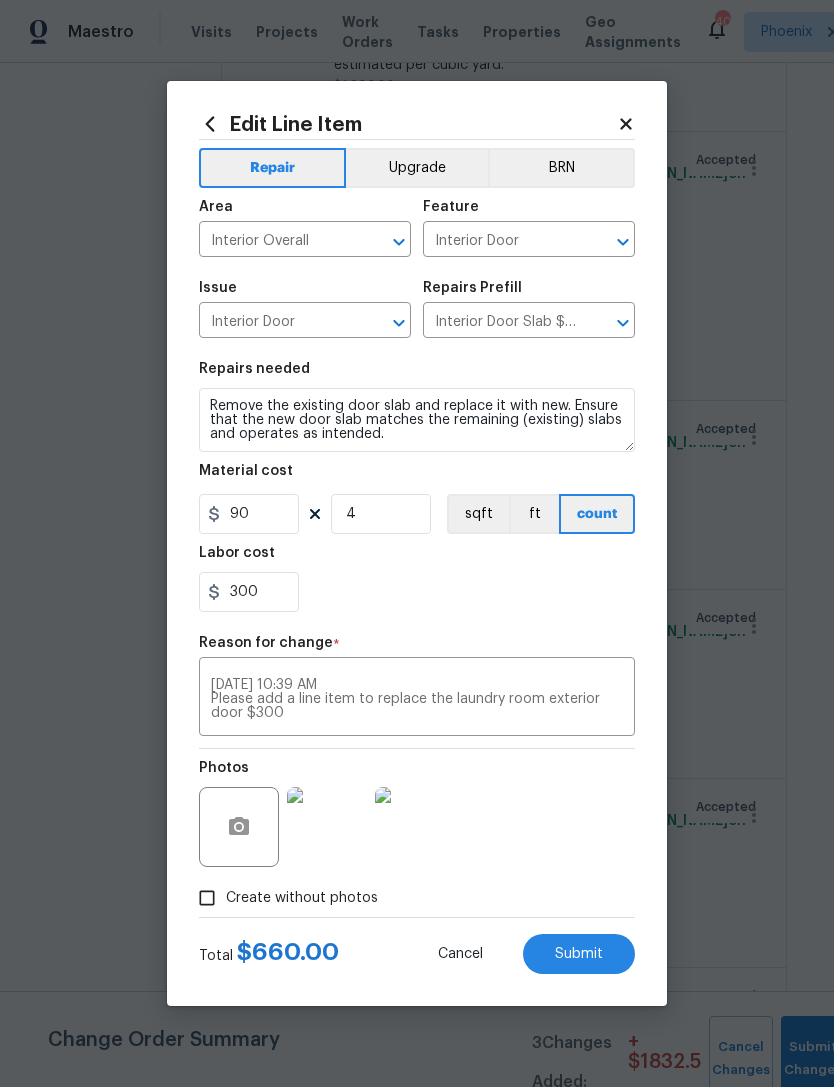click on "Photos" at bounding box center [417, 814] 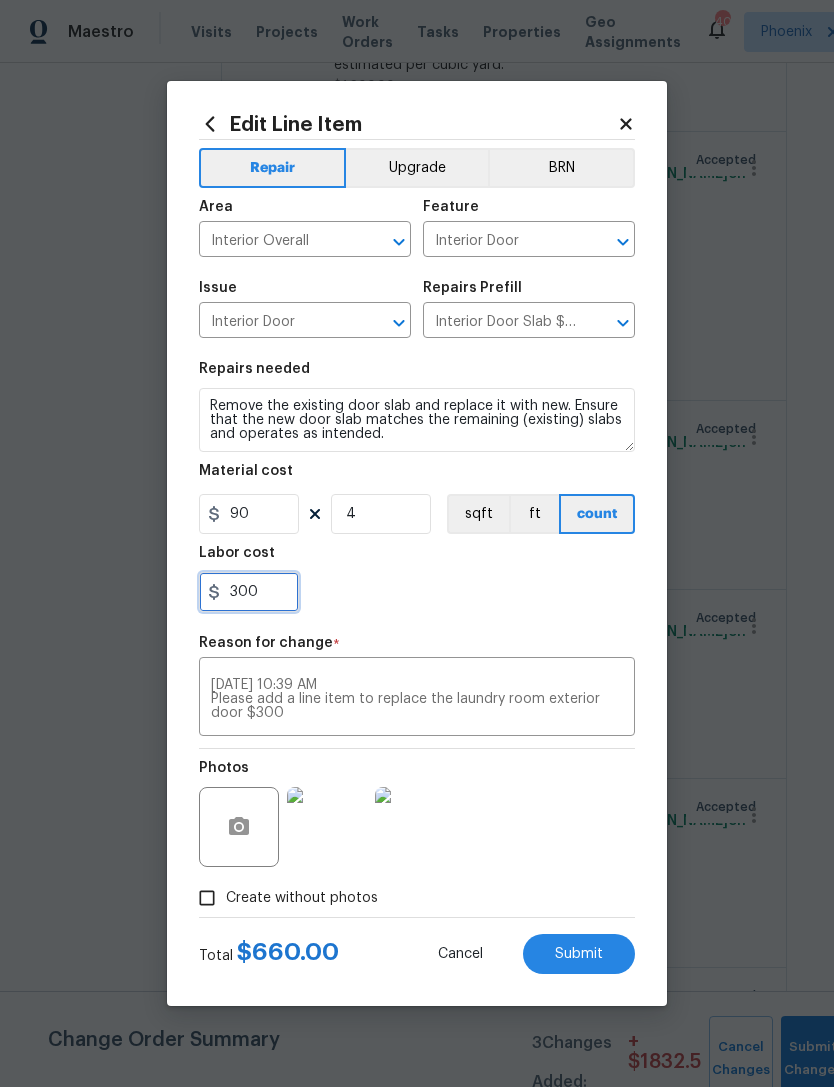 click on "300" at bounding box center (249, 592) 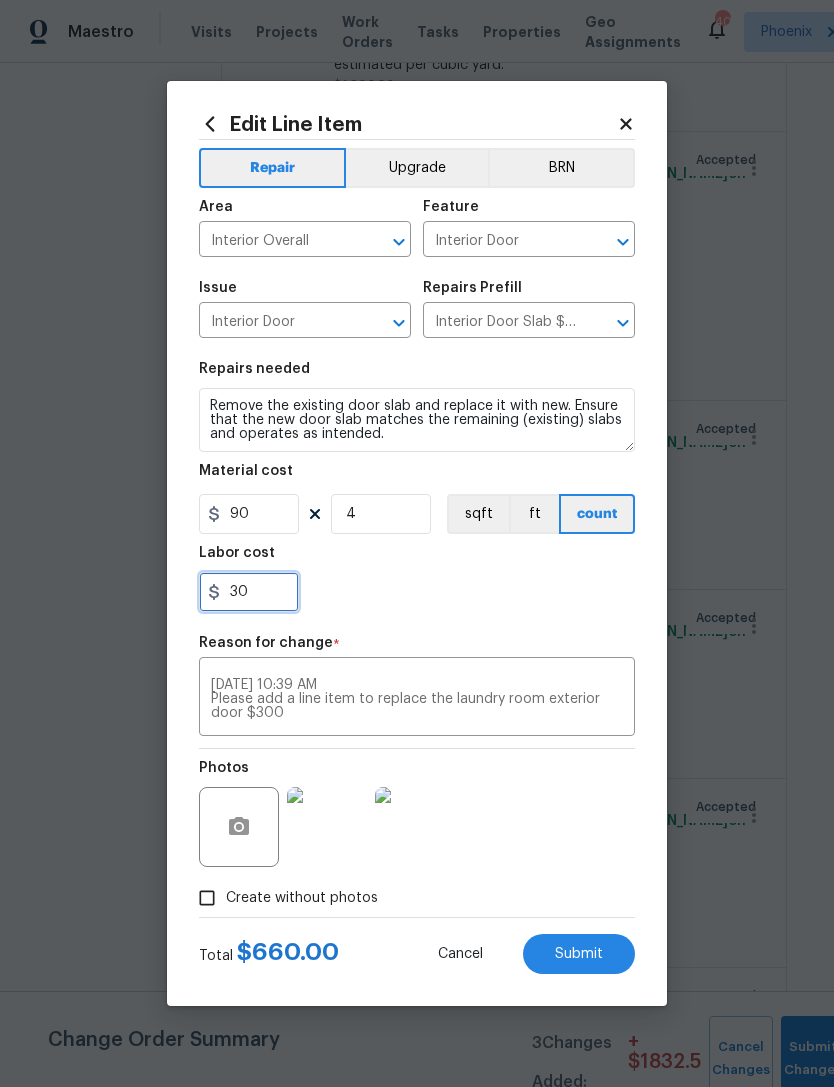 type on "3" 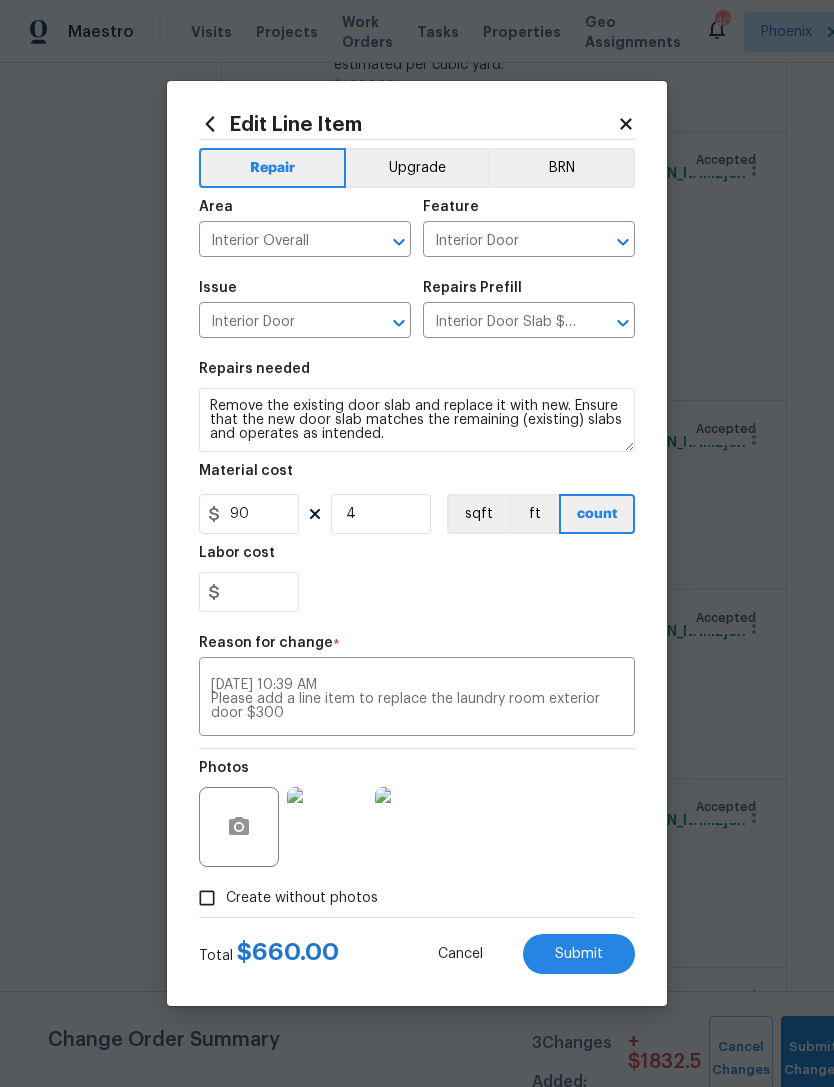 click at bounding box center (417, 592) 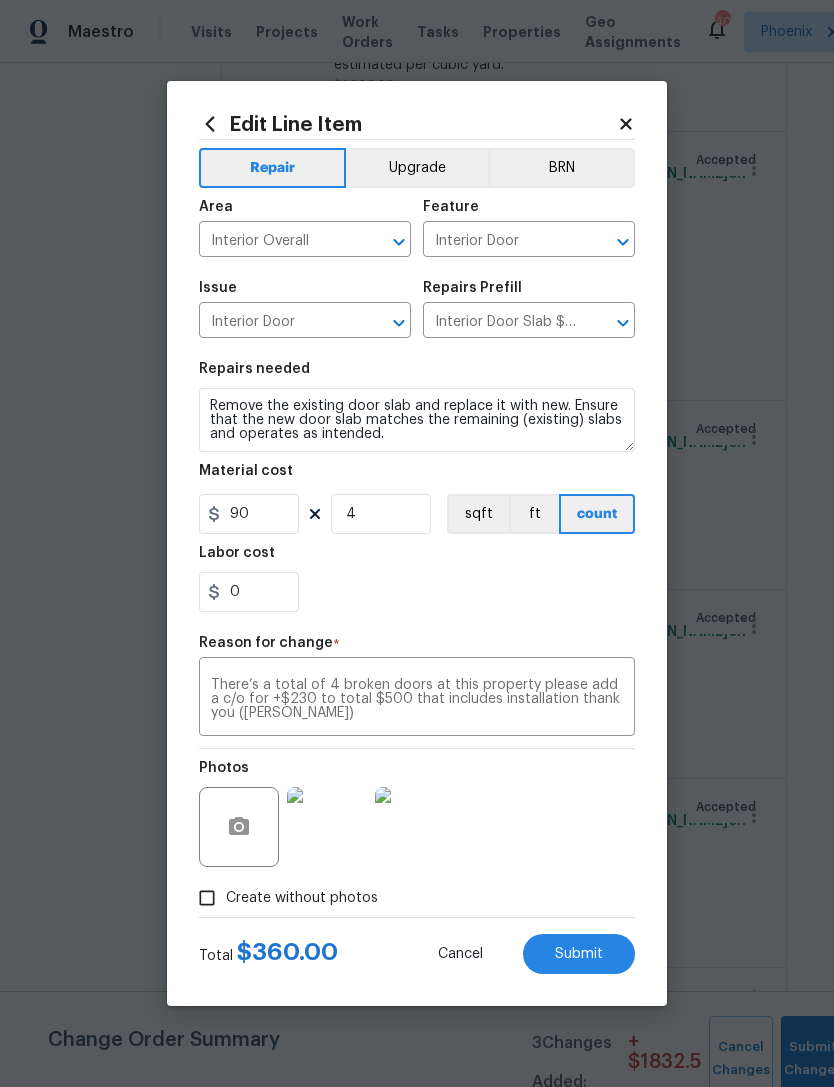 scroll, scrollTop: 0, scrollLeft: 0, axis: both 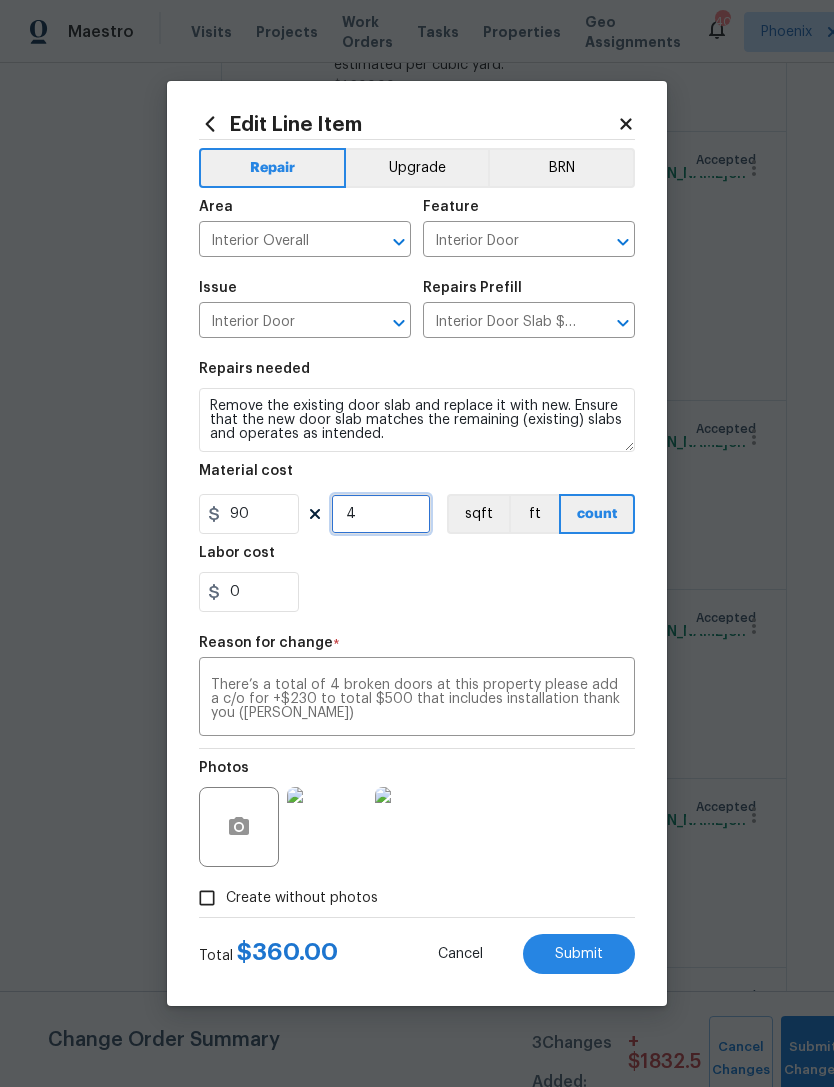 click on "4" at bounding box center (381, 514) 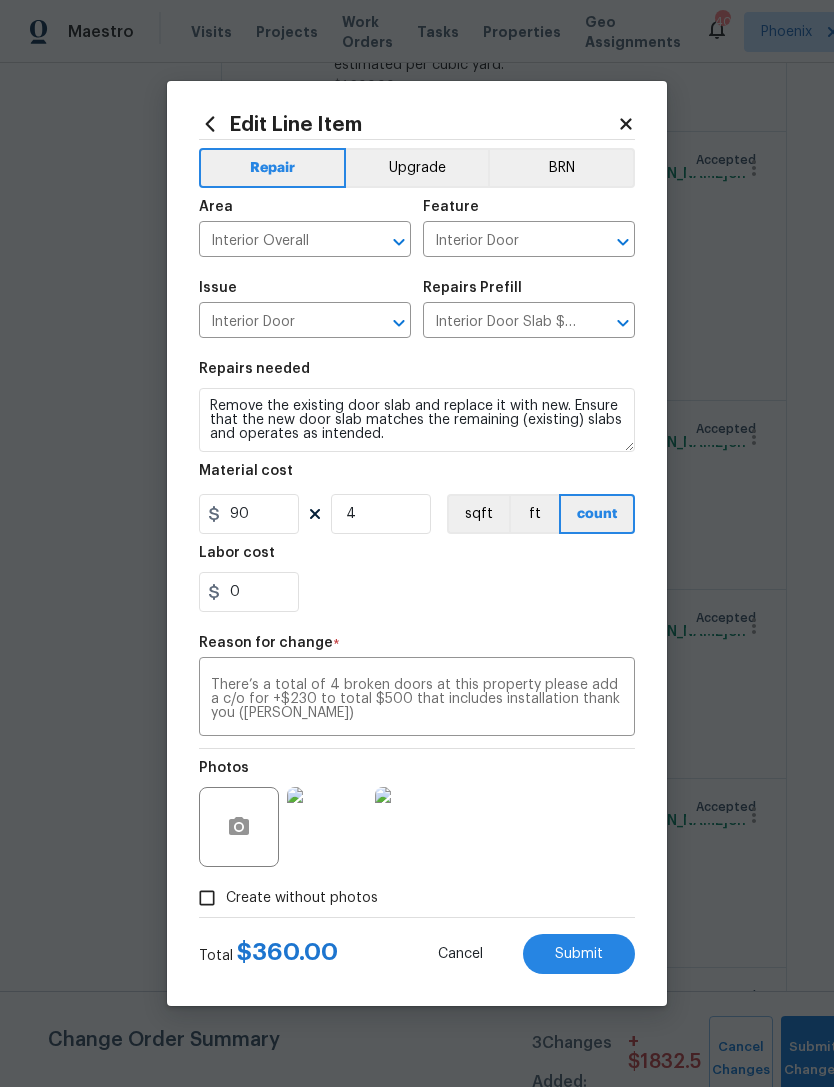 click on "Repairs needed Remove the existing door slab and replace it with new. Ensure that the new door slab matches the remaining (existing) slabs and operates as intended. Material cost 90 4 sqft ft count Labor cost 0" at bounding box center (417, 487) 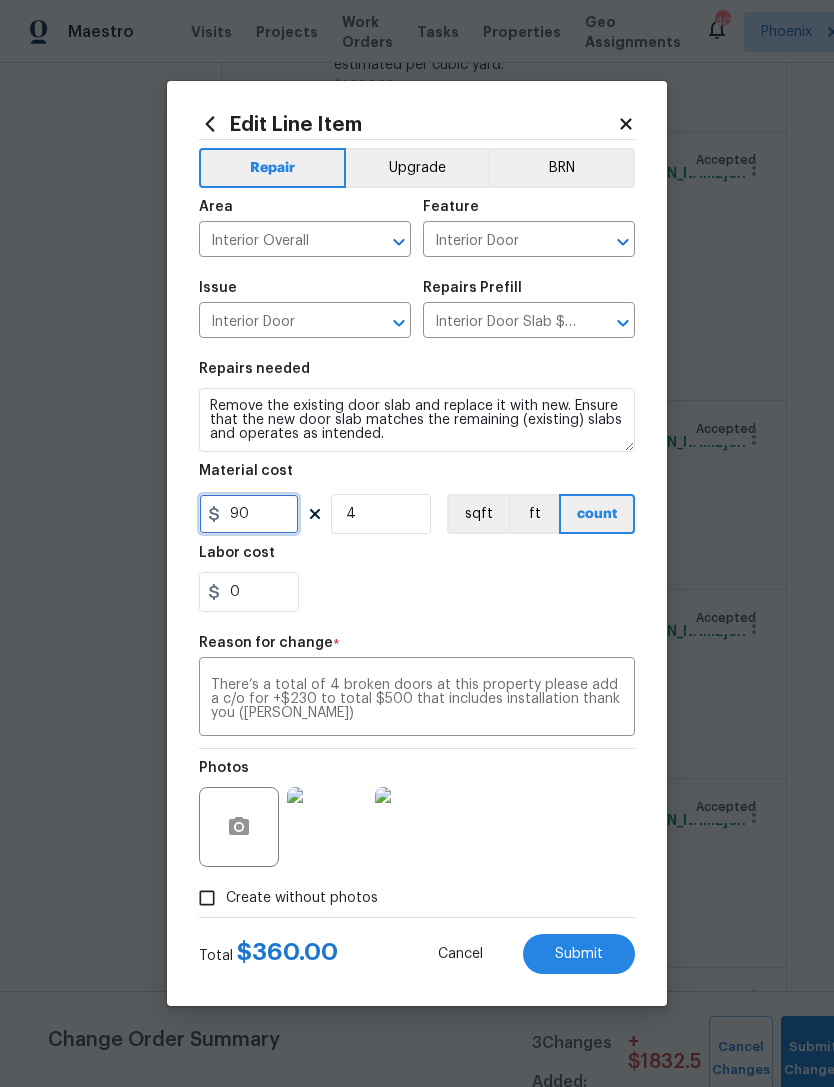 click on "90" at bounding box center (249, 514) 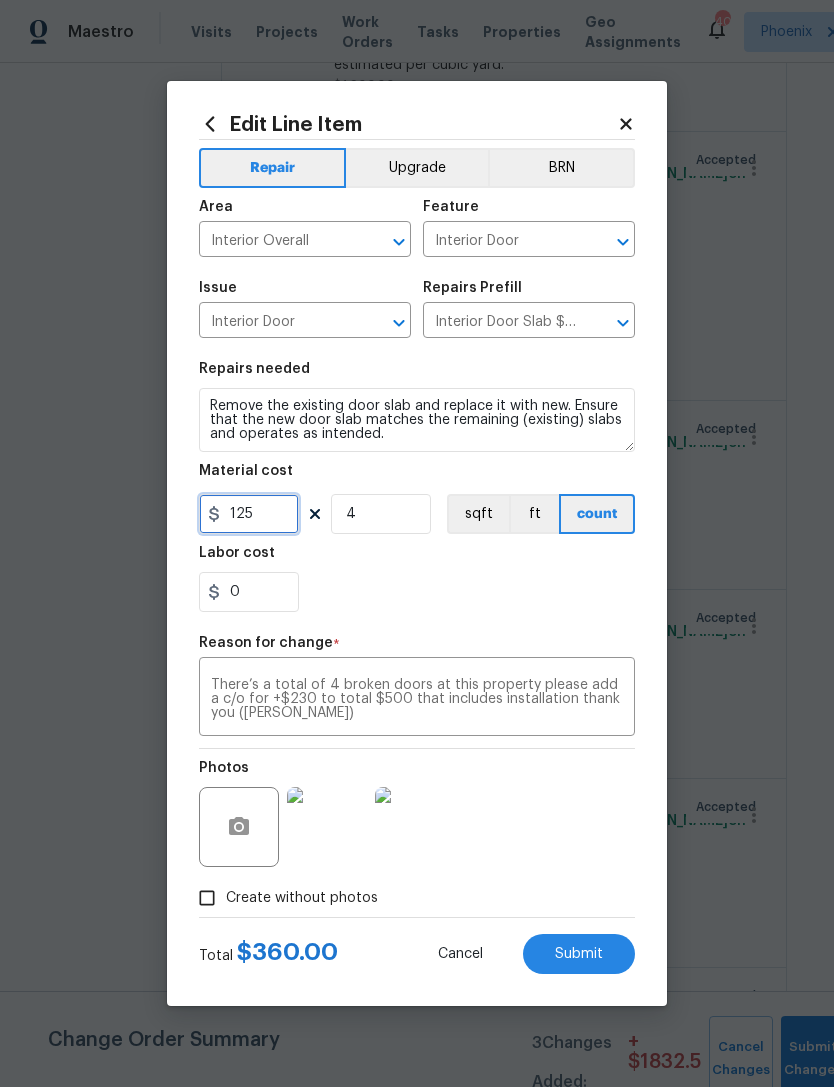 type on "125" 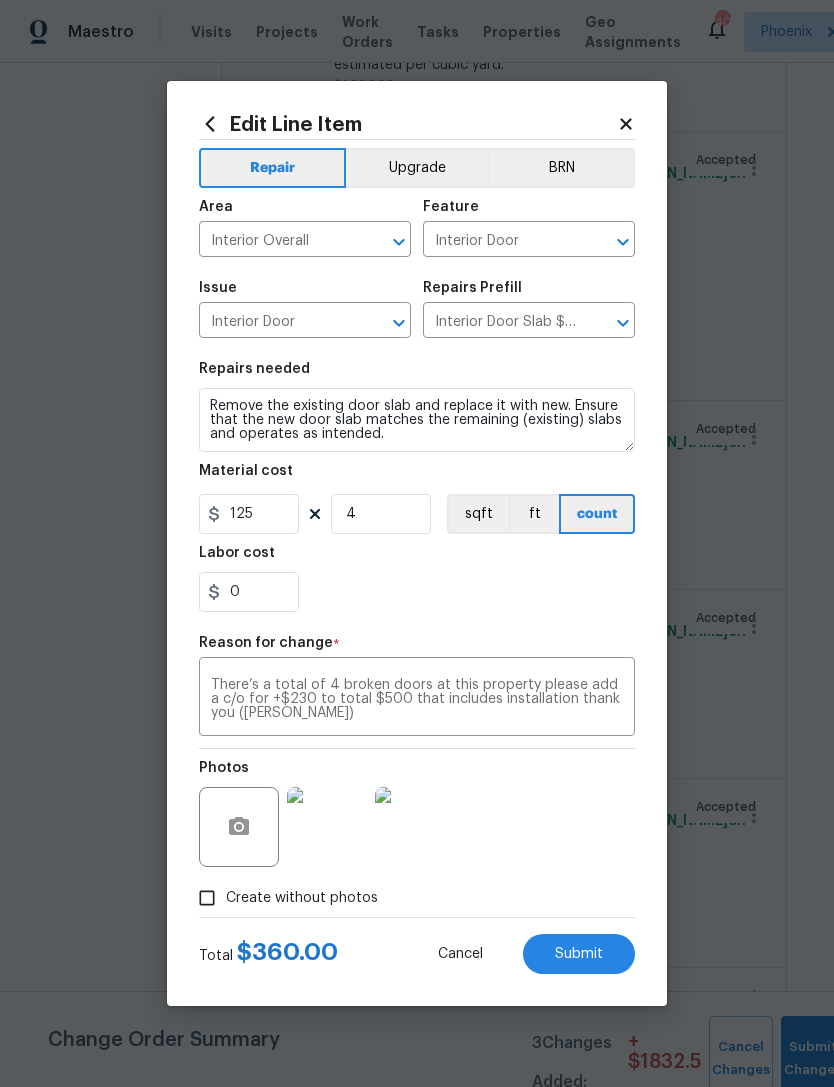 click on "0" at bounding box center [417, 592] 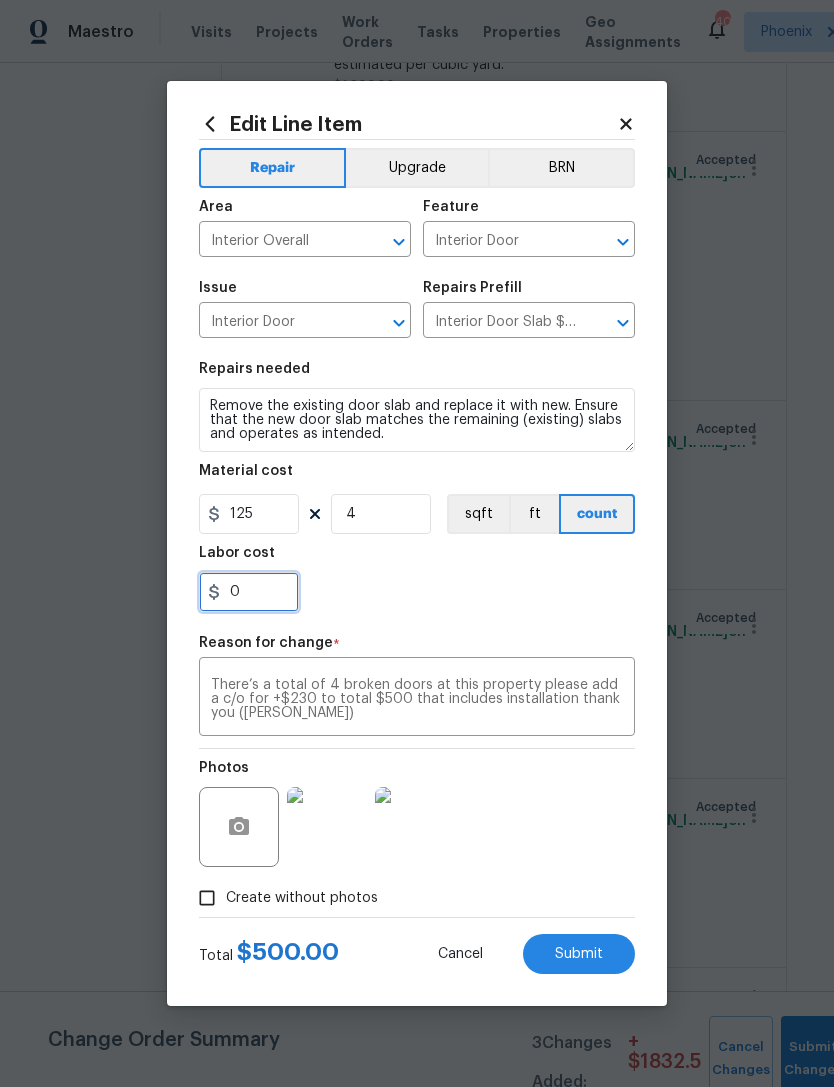 click on "0" at bounding box center [249, 592] 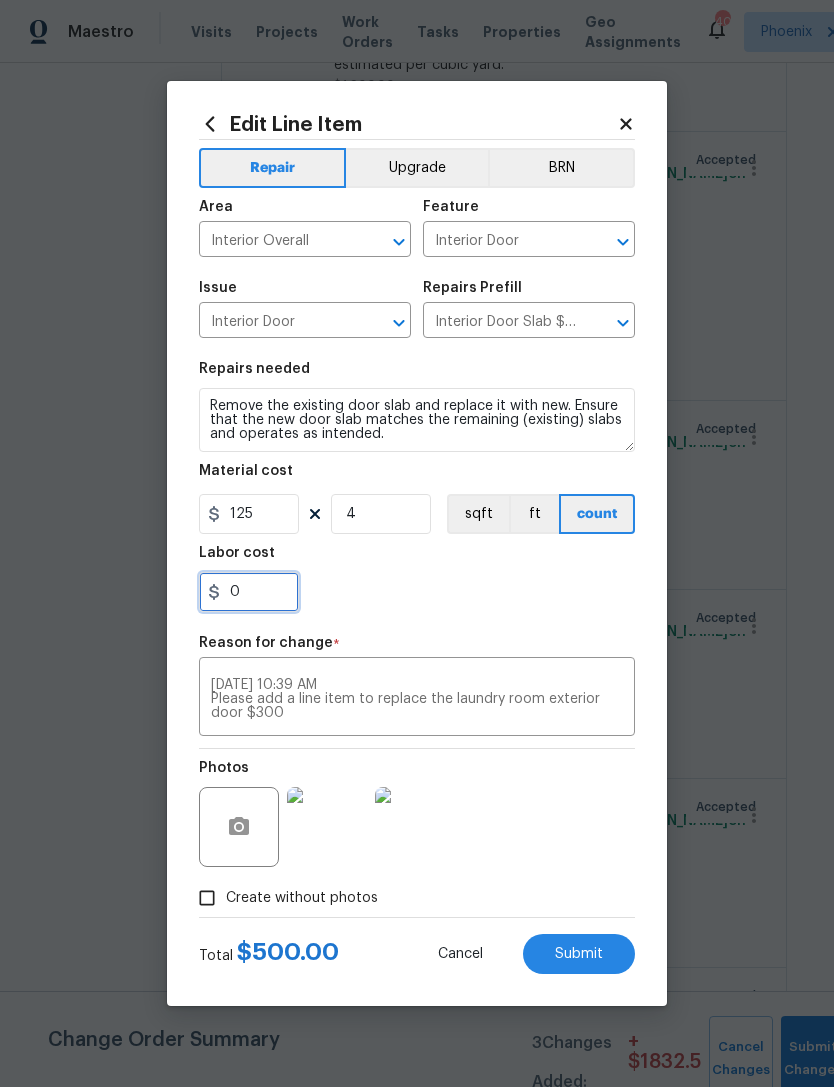 scroll, scrollTop: 56, scrollLeft: 0, axis: vertical 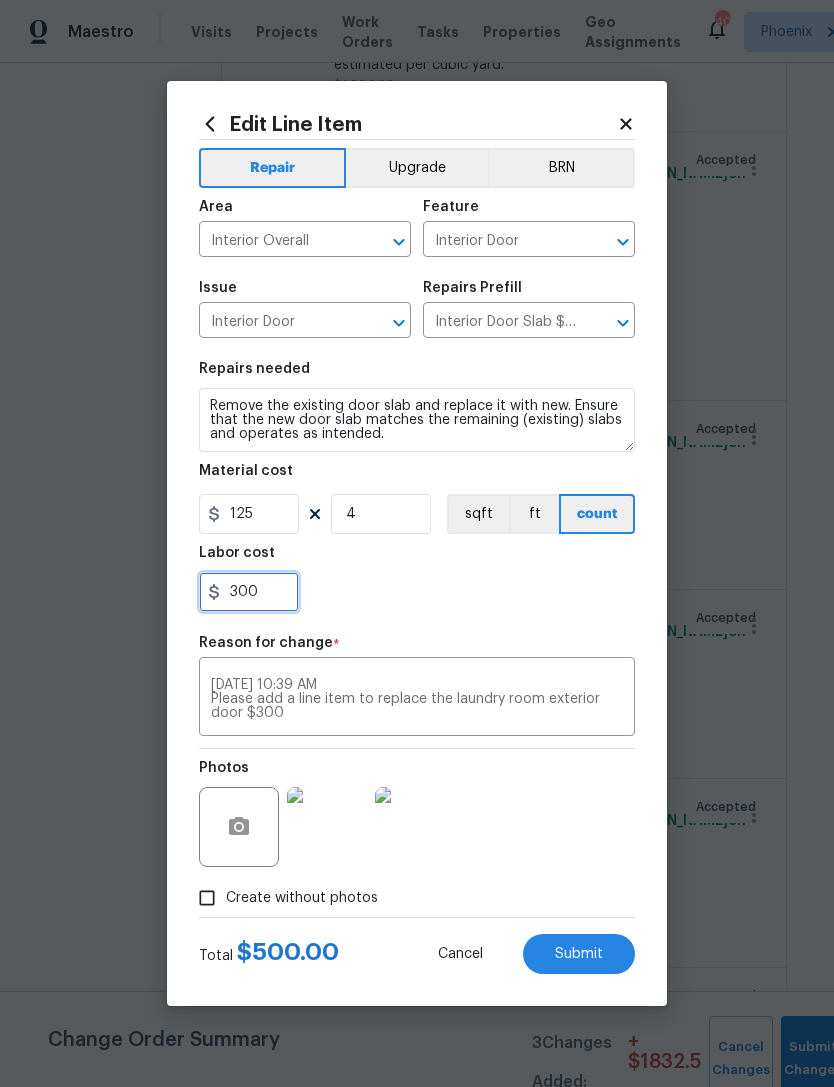 type on "300" 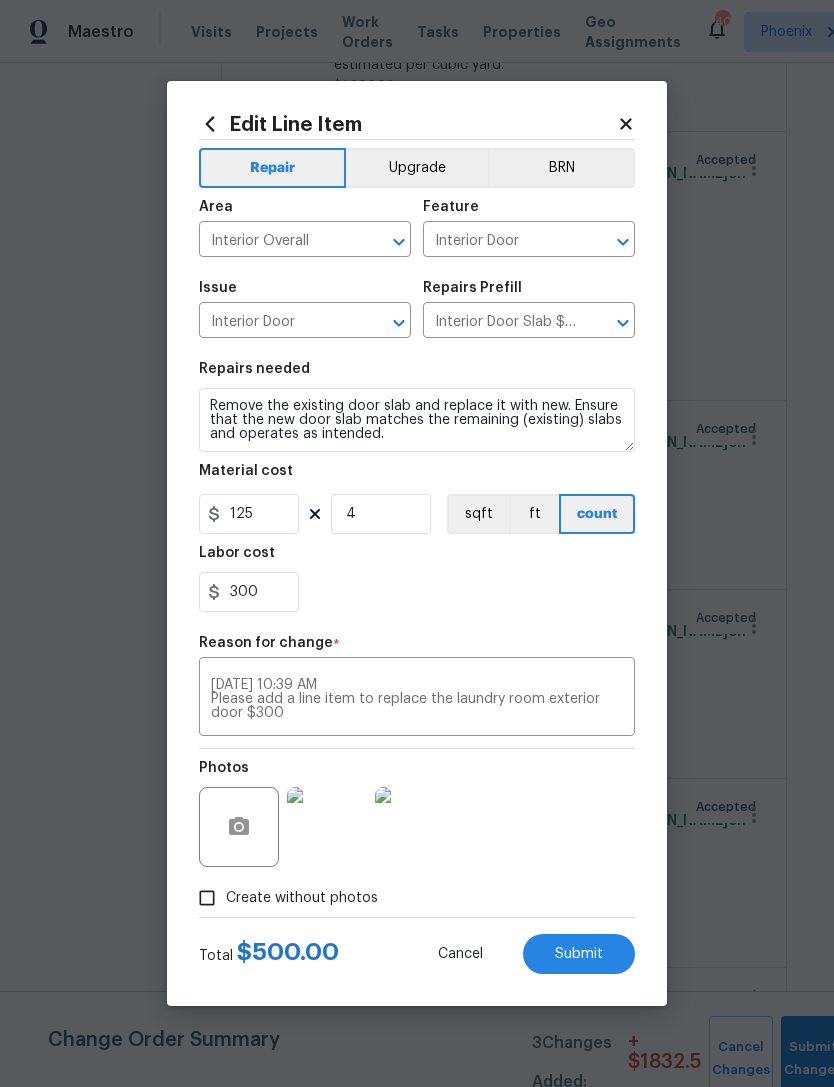 click on "Repair Upgrade BRN Area Interior Overall ​ Feature Interior Door ​ Issue Interior Door ​ Repairs Prefill Interior Door Slab $60.00 ​ Repairs needed Remove the existing door slab and replace it with new. Ensure that the new door slab matches the remaining (existing) slabs and operates as intended. Material cost 125 4 sqft ft count Labor cost 300 Reason for change * There’s a total of 4 broken doors at this property please add a c/o for +$230 to total $500 that includes installation thank you (Efrain)
Charles Crouthamel
07/03/2025 10:39 AM
Please add a line item to replace the laundry room exterior door $300 x ​ Photos Create without photos" at bounding box center (417, 528) 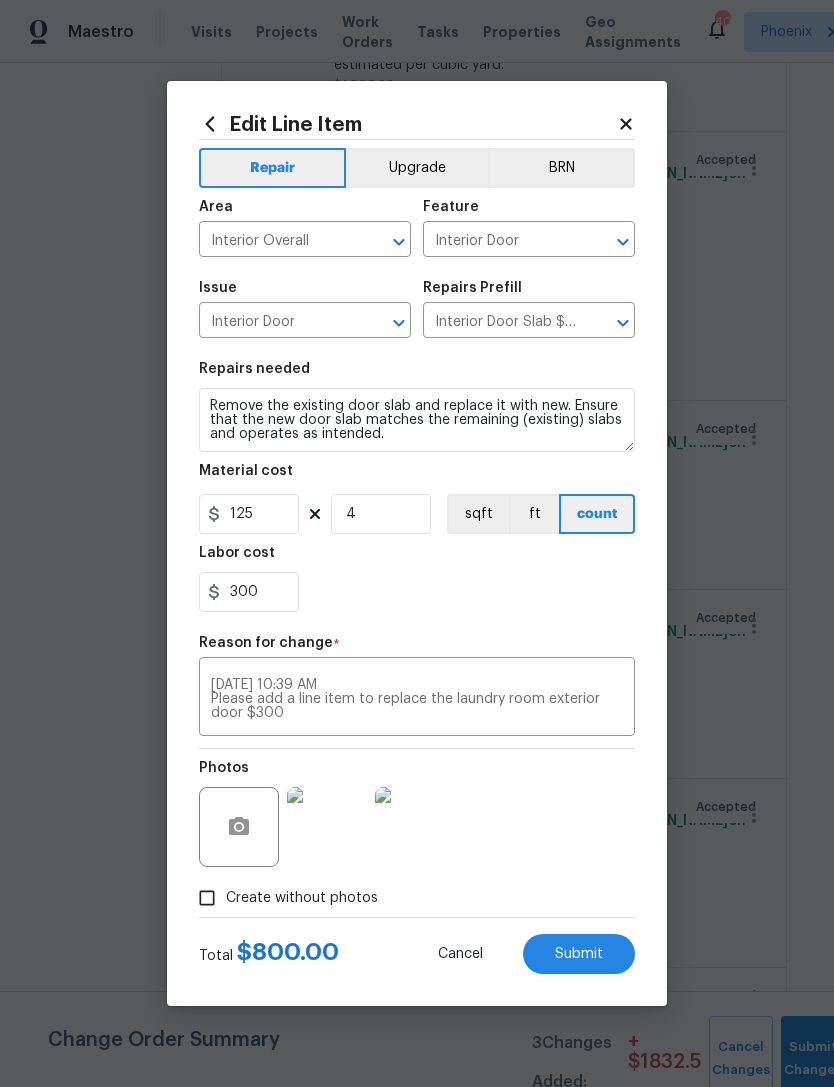 click on "There’s a total of 4 broken doors at this property please add a c/o for +$230 to total $500 that includes installation thank you (Efrain)
Charles Crouthamel
07/03/2025 10:39 AM
Please add a line item to replace the laundry room exterior door $300" at bounding box center [417, 699] 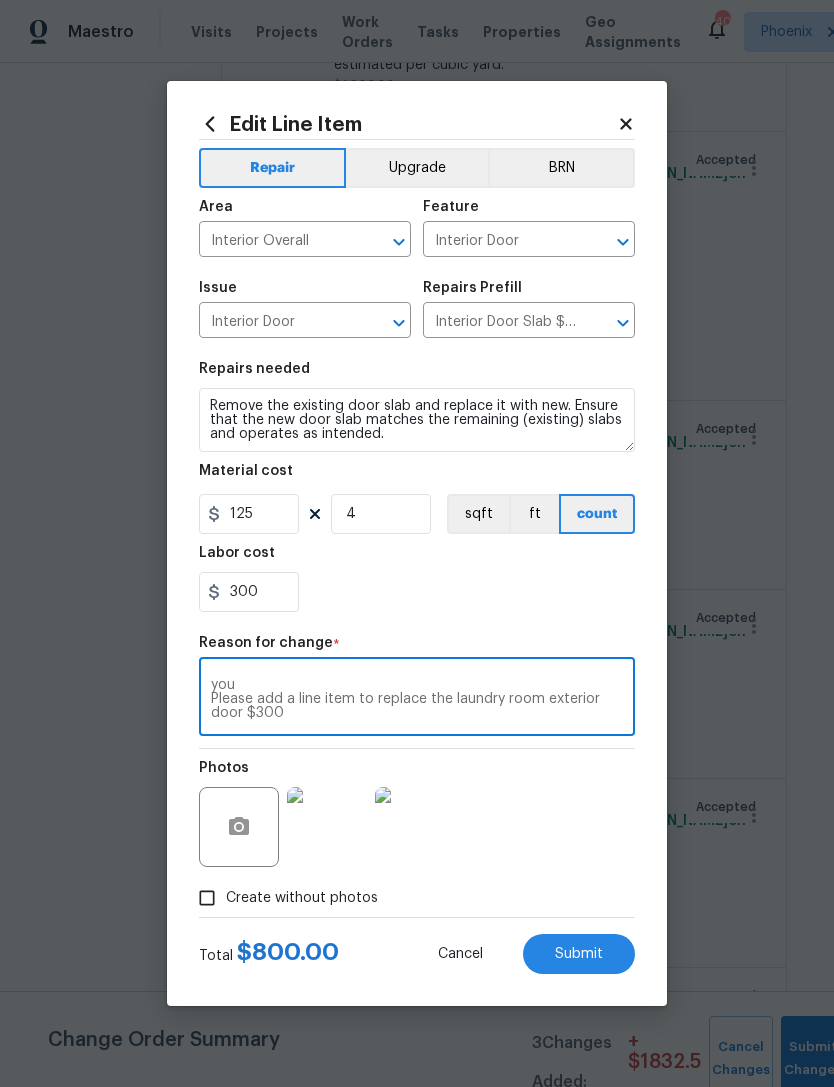 scroll, scrollTop: 14, scrollLeft: 0, axis: vertical 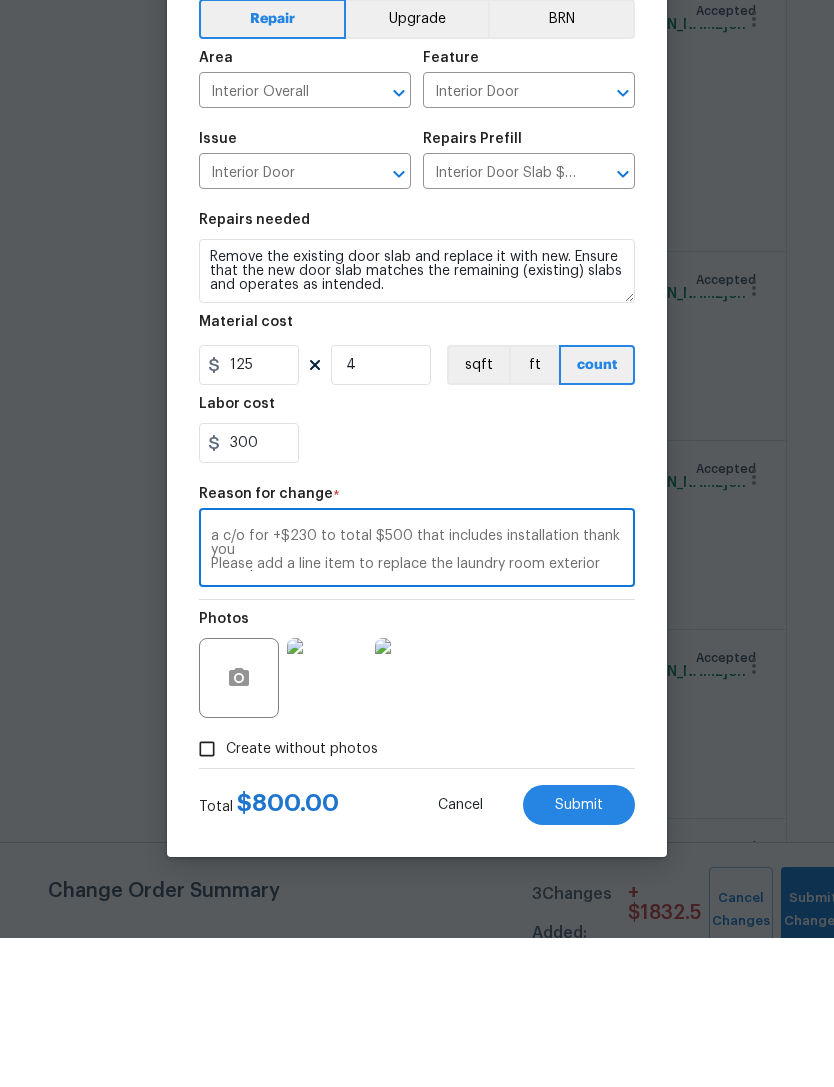 click on "There’s a total of 4 broken doors at this property please add a c/o for +$230 to total $500 that includes installation thank you
Please add a line item to replace the laundry room exterior door $300" at bounding box center [417, 699] 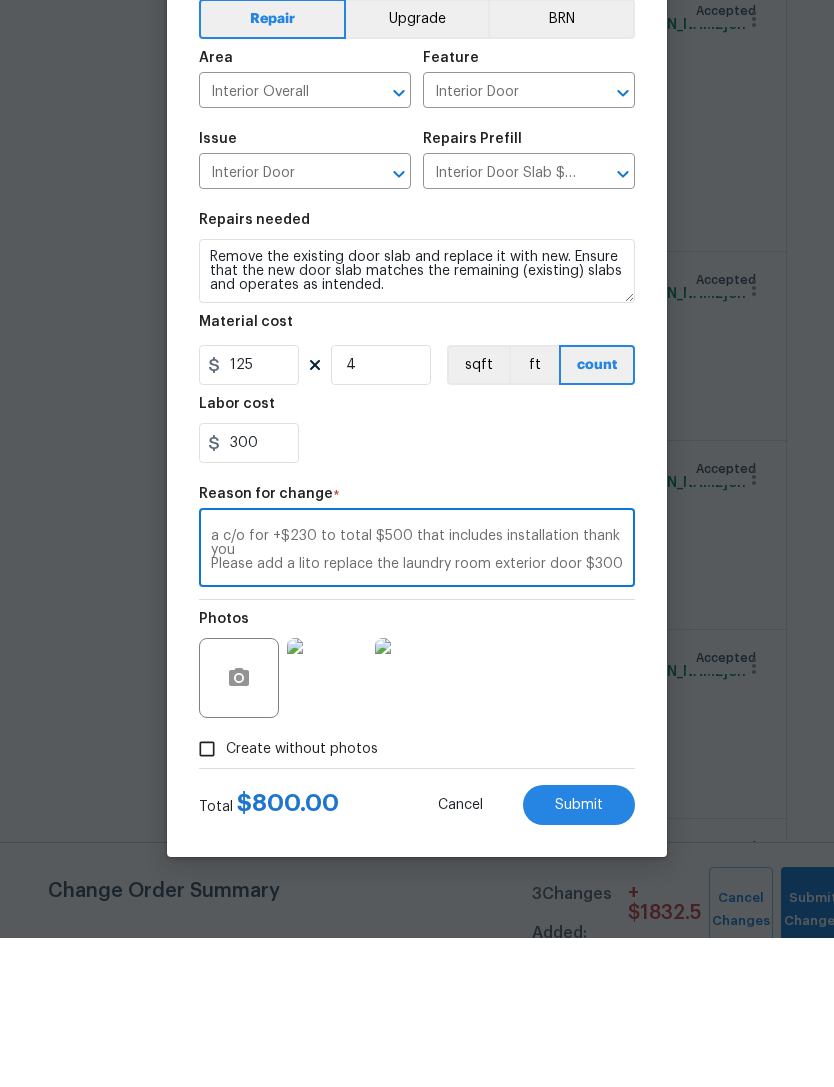 scroll, scrollTop: 0, scrollLeft: 0, axis: both 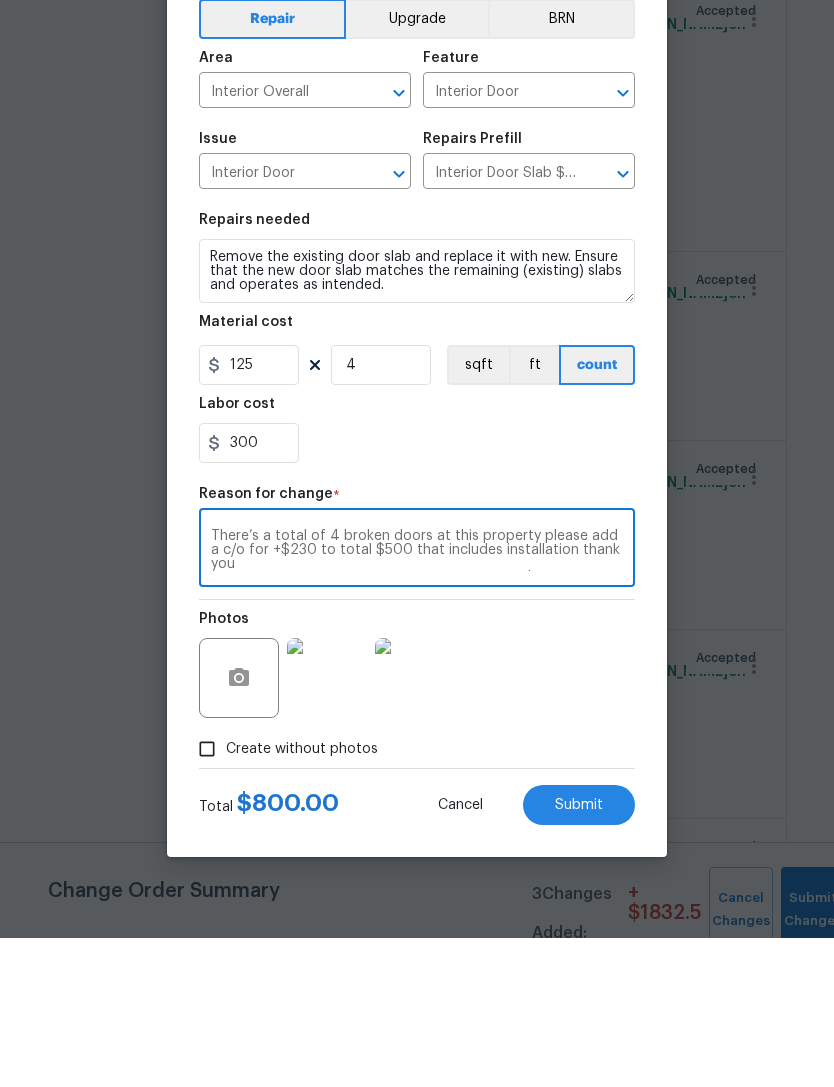 click on "There’s a total of 4 broken doors at this property please add a c/o for +$230 to total $500 that includes installation thank you
and to replace the laundry room exterior door $300" at bounding box center (417, 699) 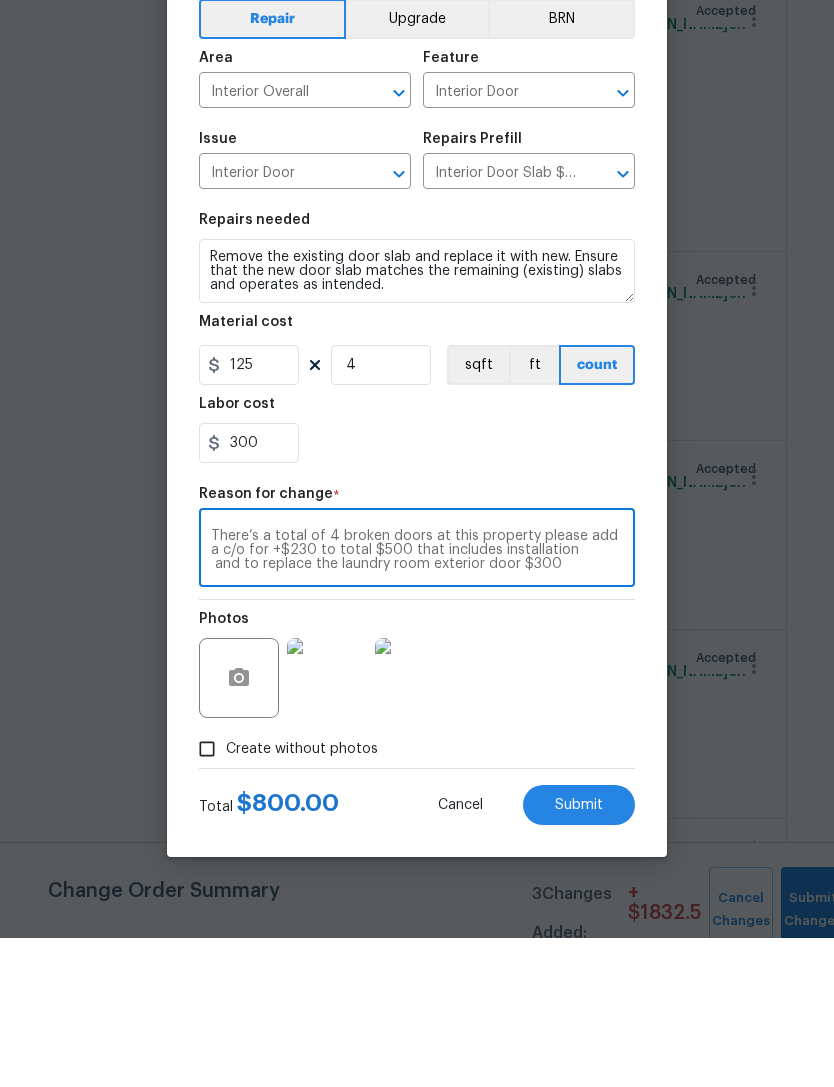 type on "There’s a total of 4 broken doors at this property please add a c/o for +$230 to total $500 that includes installation
and to replace the laundry room exterior door $300" 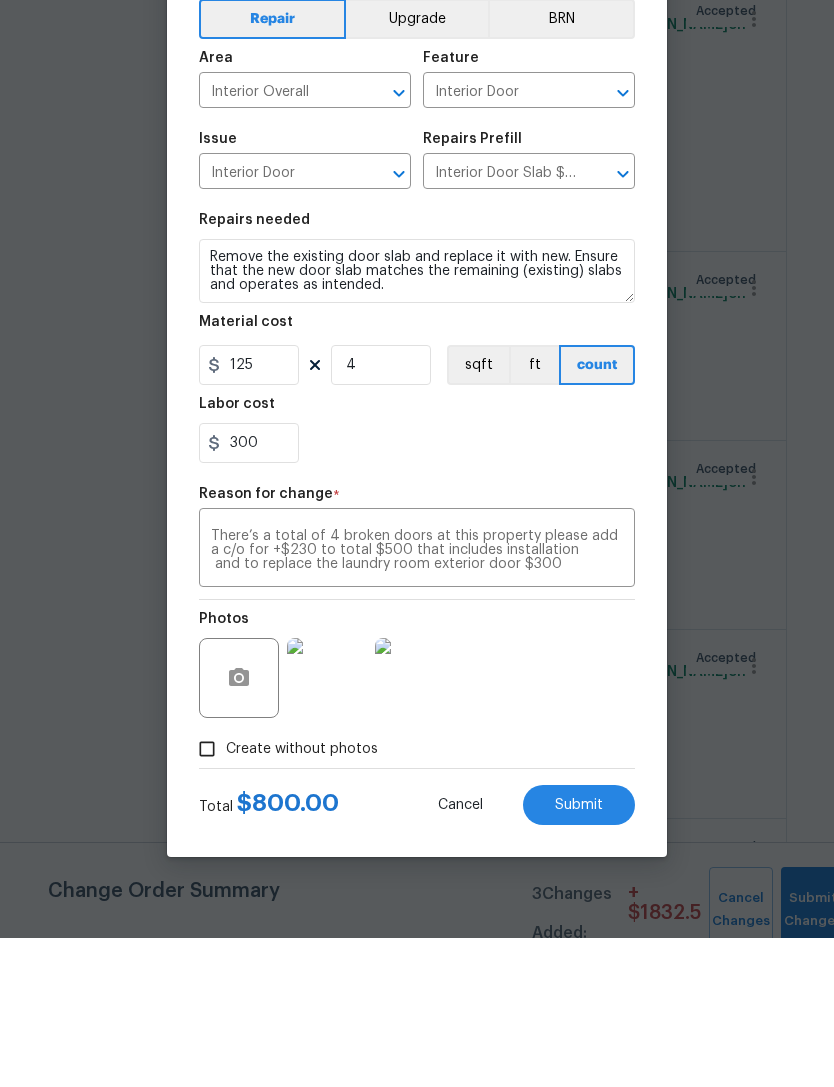 scroll, scrollTop: 64, scrollLeft: 0, axis: vertical 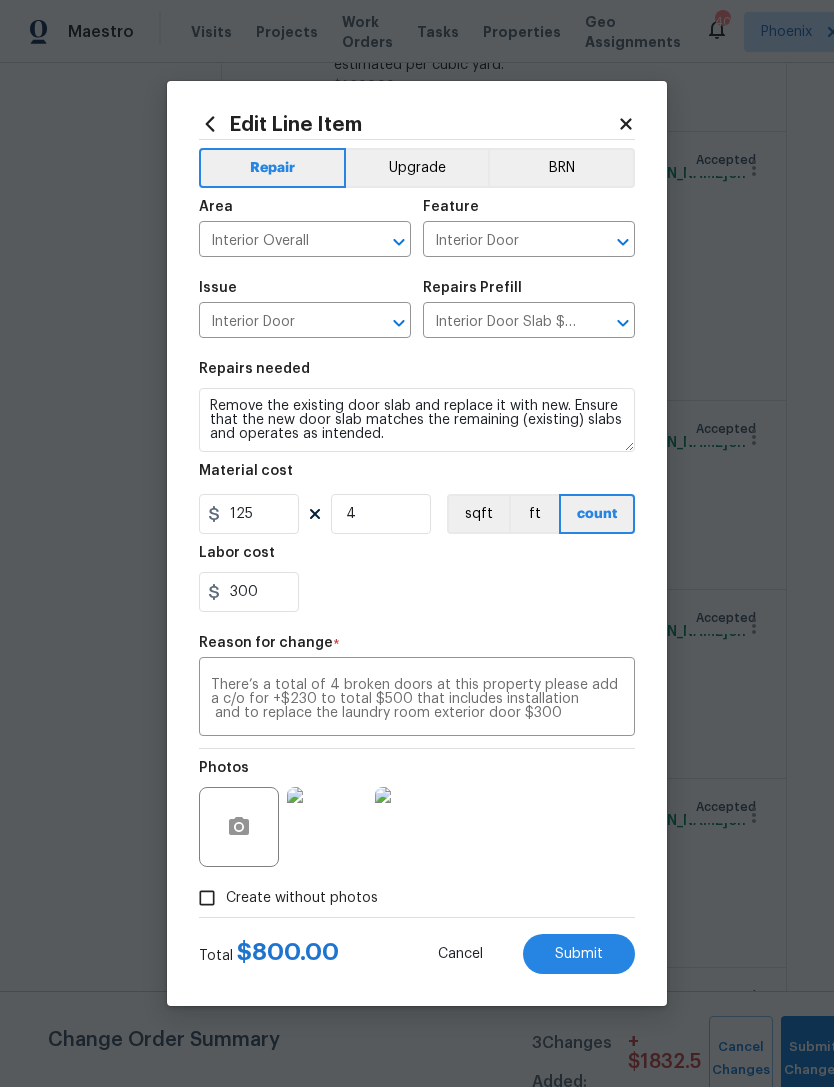 click on "Submit" at bounding box center (579, 954) 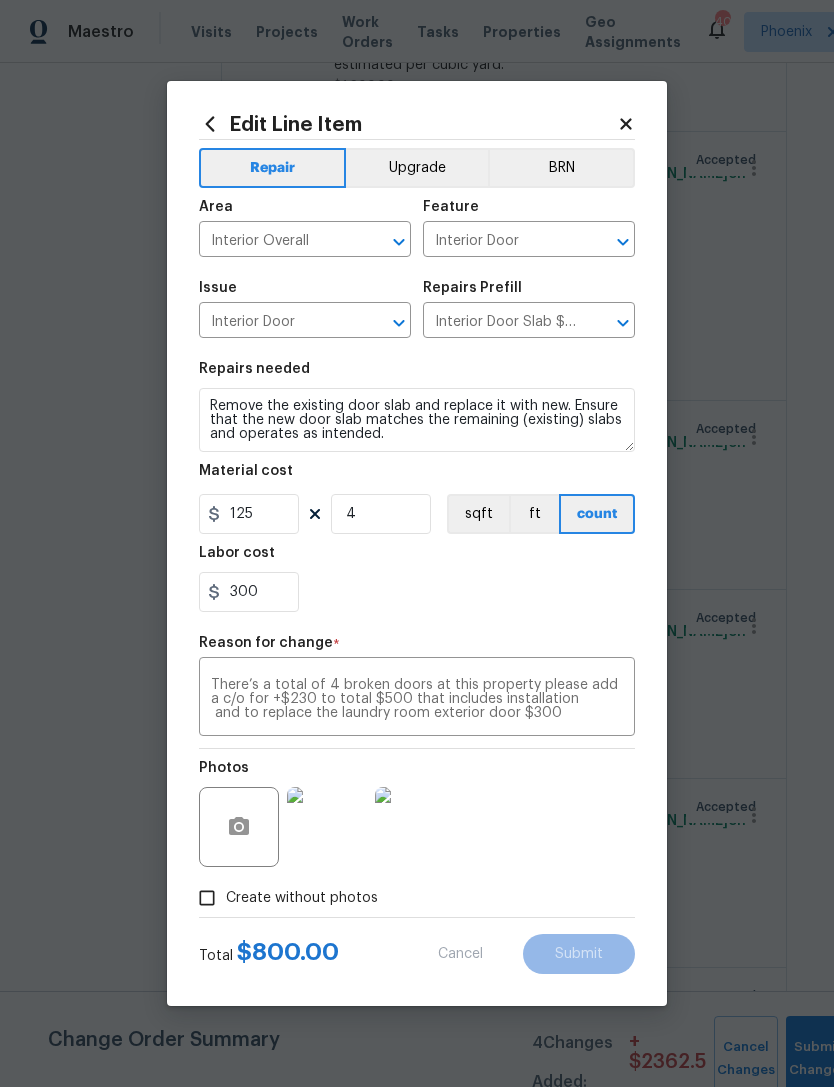 type on "3" 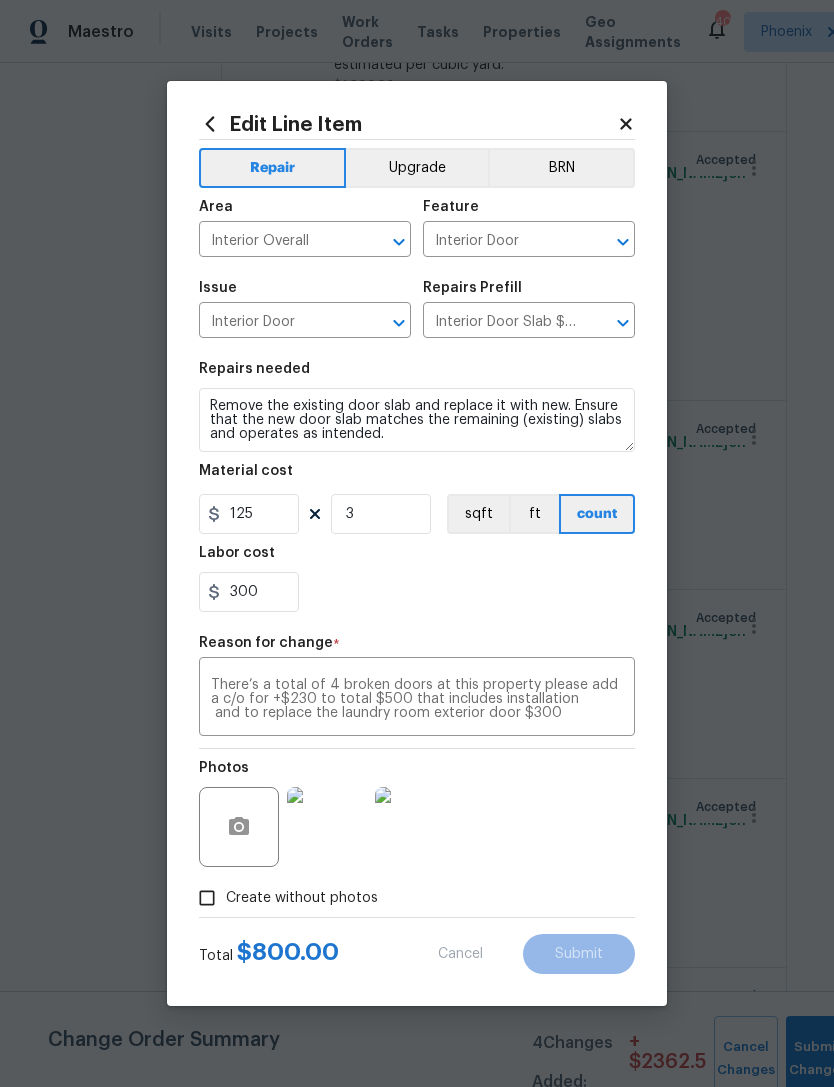 type on "90" 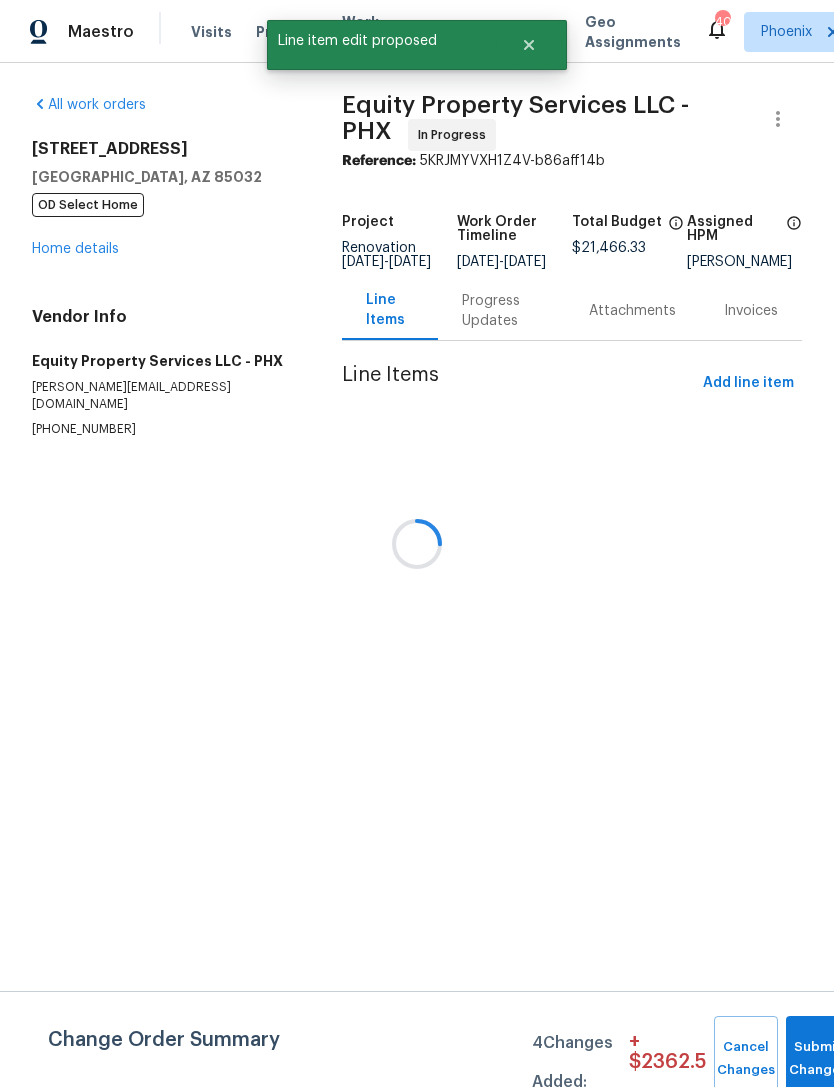 scroll, scrollTop: 0, scrollLeft: 0, axis: both 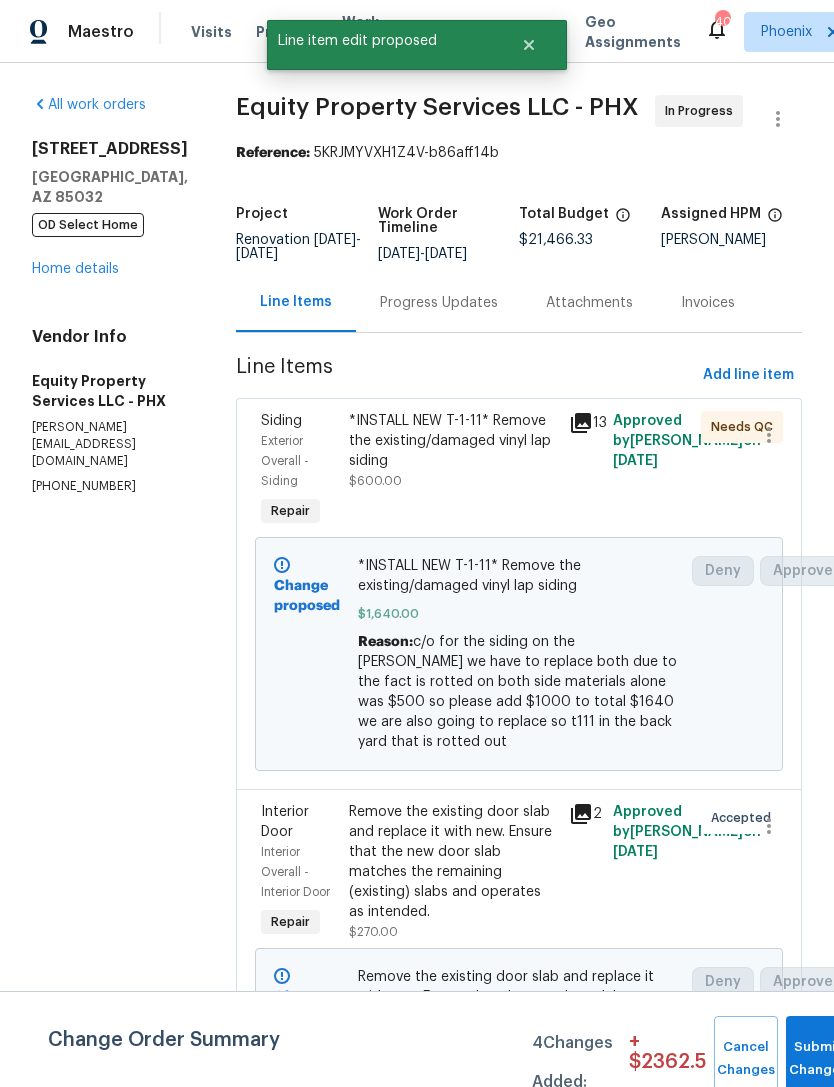click on "Progress Updates" at bounding box center [439, 303] 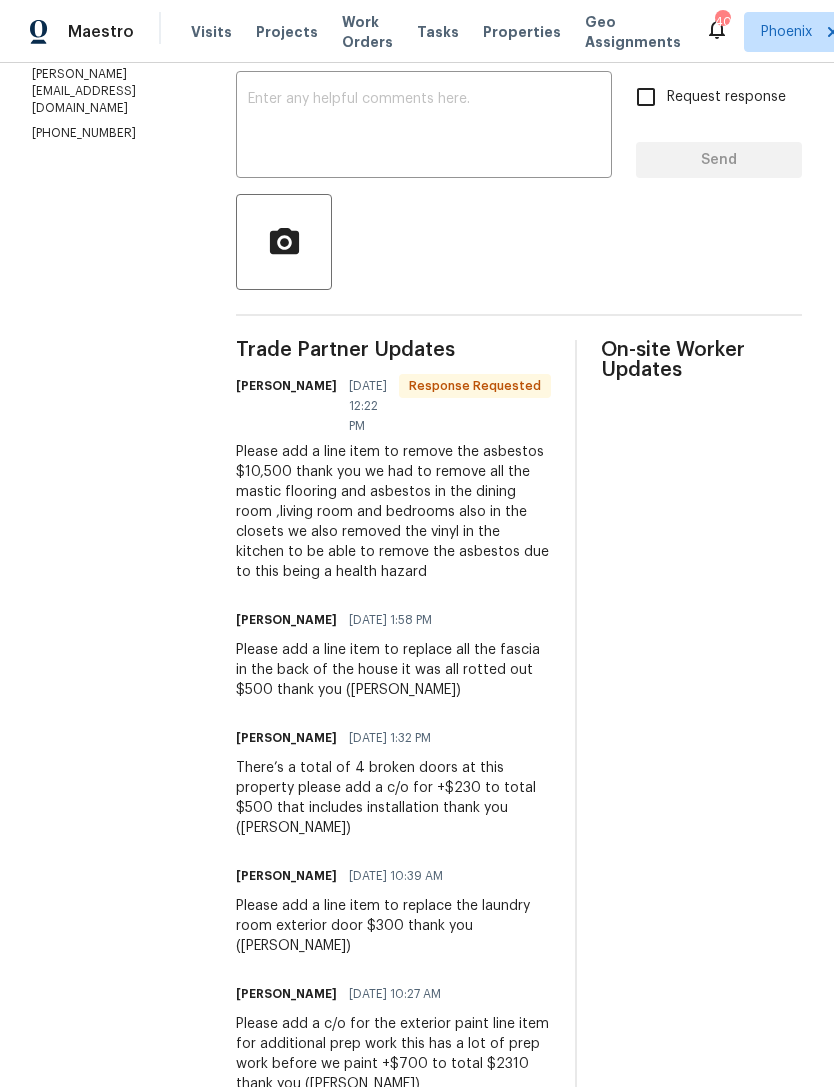 scroll, scrollTop: 444, scrollLeft: 0, axis: vertical 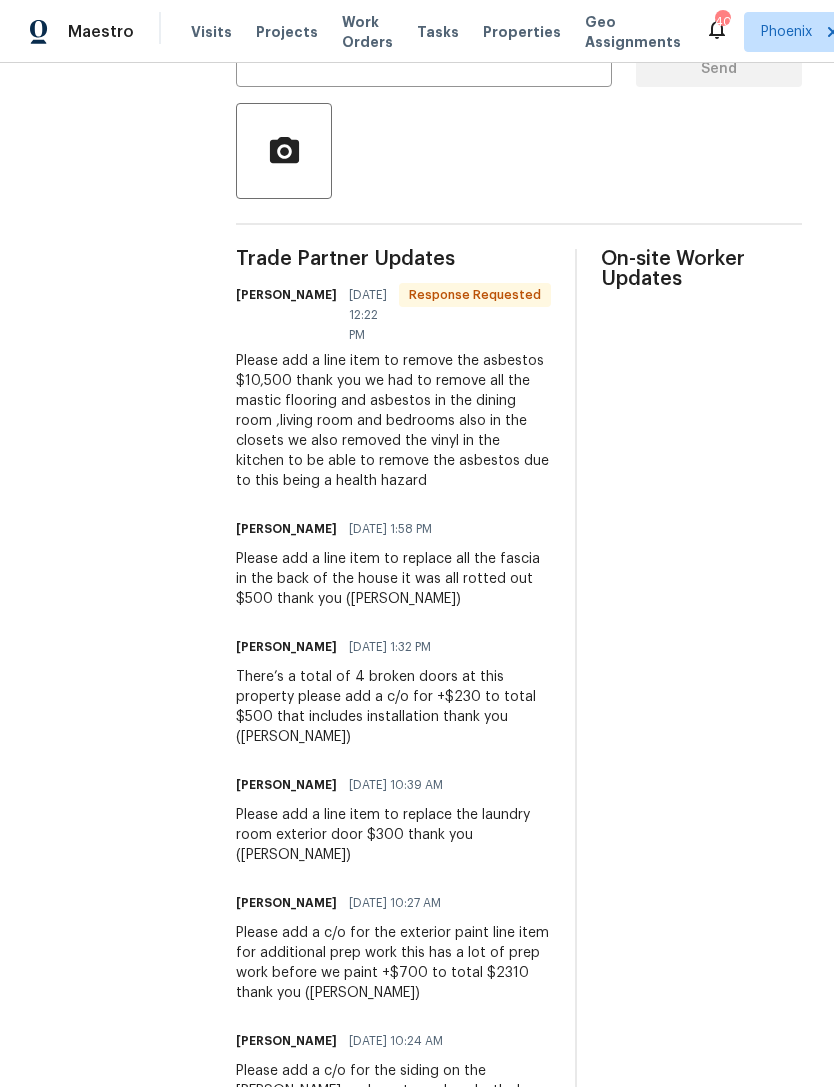 click on "Please add a line item to replace all the fascia in the back of the house it was all rotted out $500 thank you
(Jose h)" at bounding box center [393, 579] 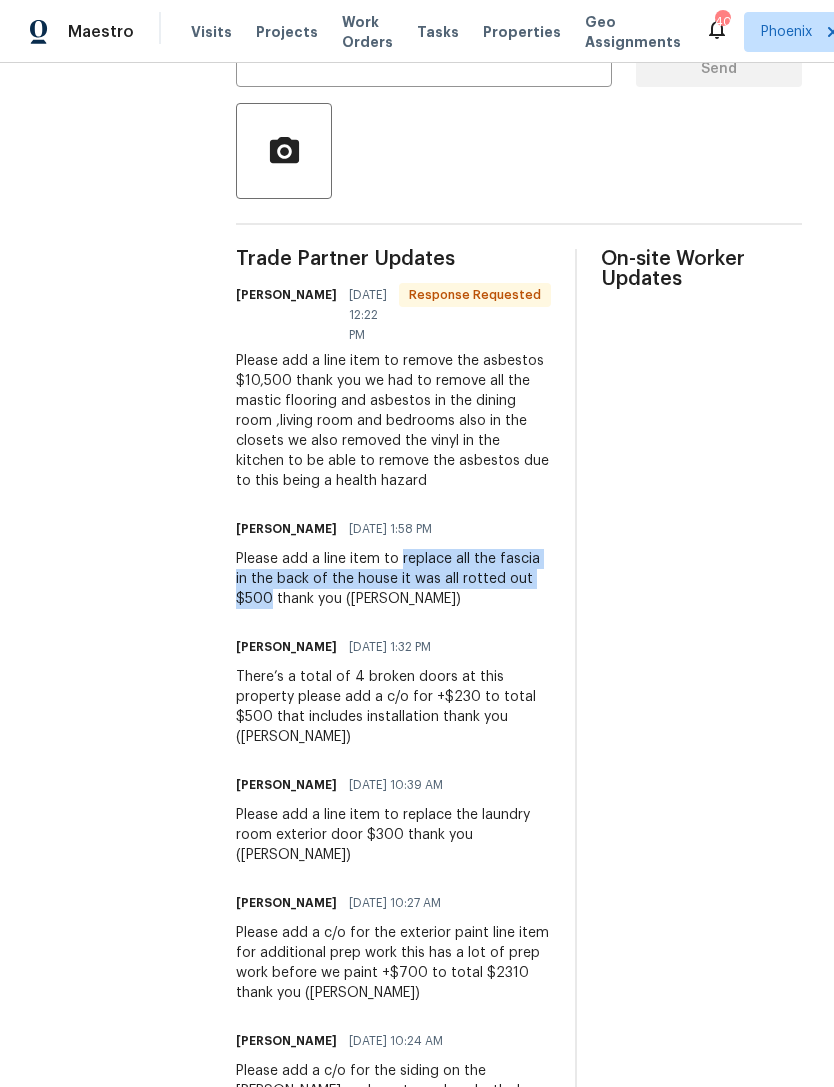copy on "replace all the fascia in the back of the house it was all rotted out $500" 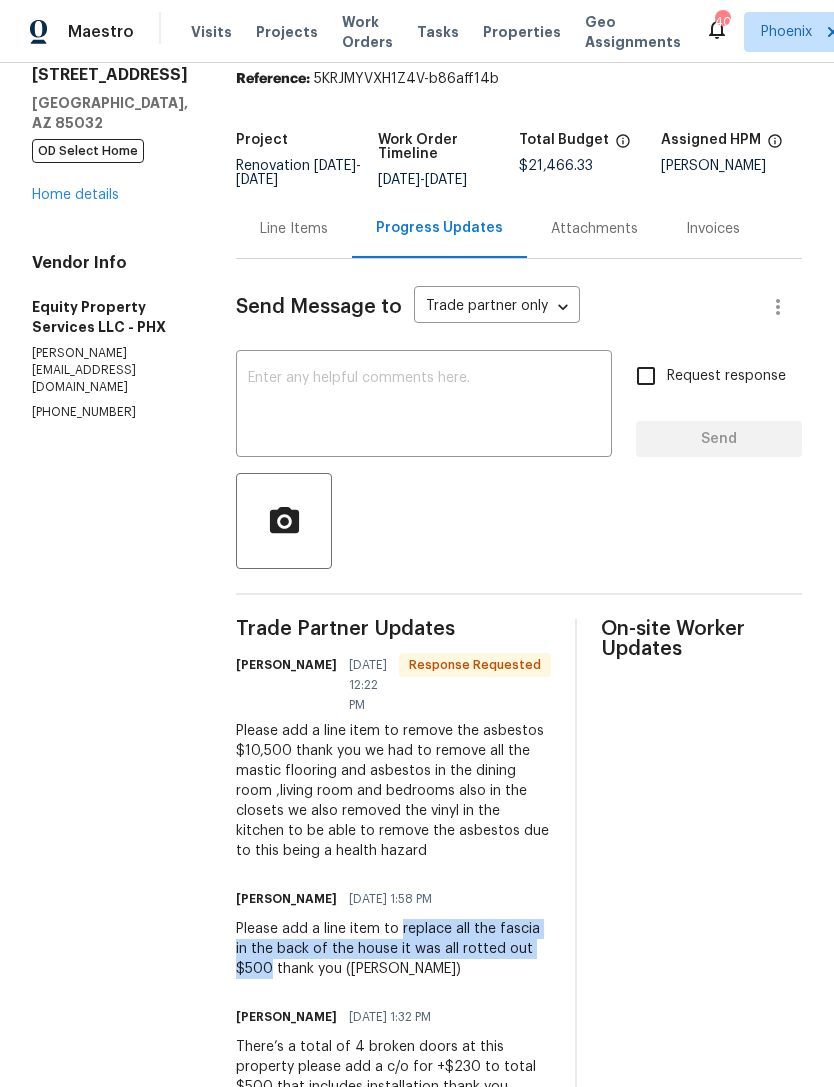 scroll, scrollTop: 50, scrollLeft: 0, axis: vertical 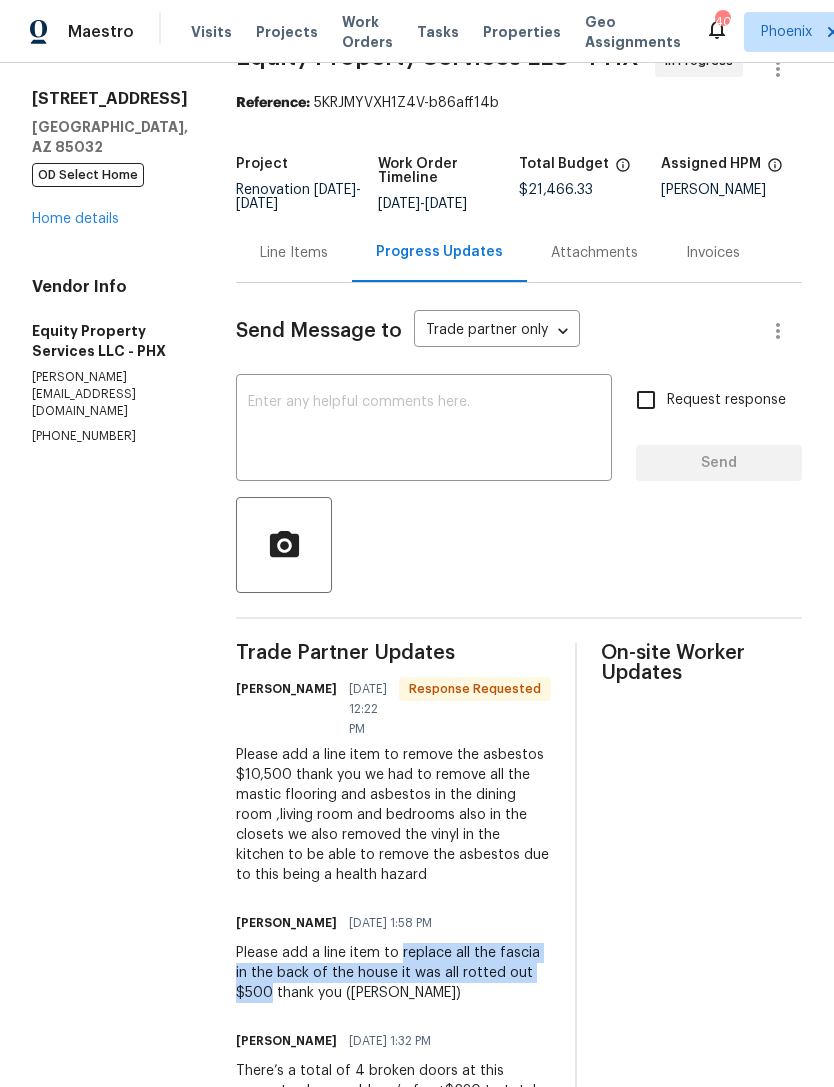 click on "Line Items" at bounding box center (294, 252) 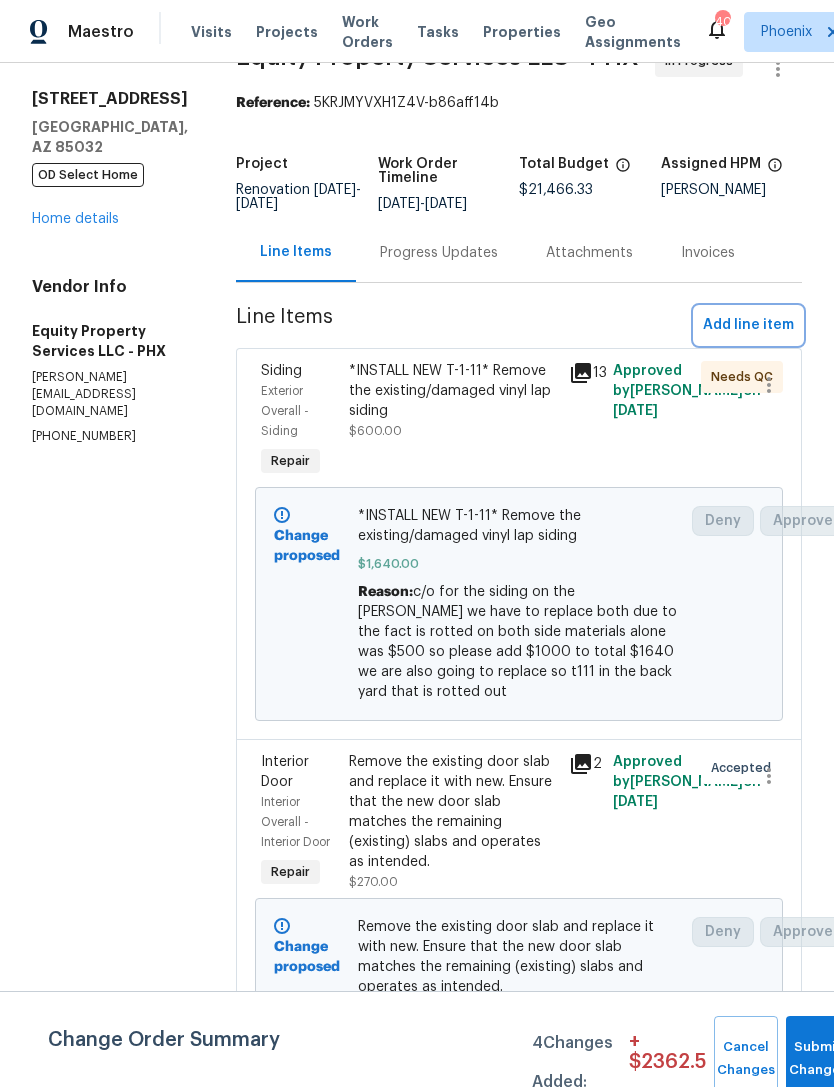 click on "Add line item" at bounding box center [748, 325] 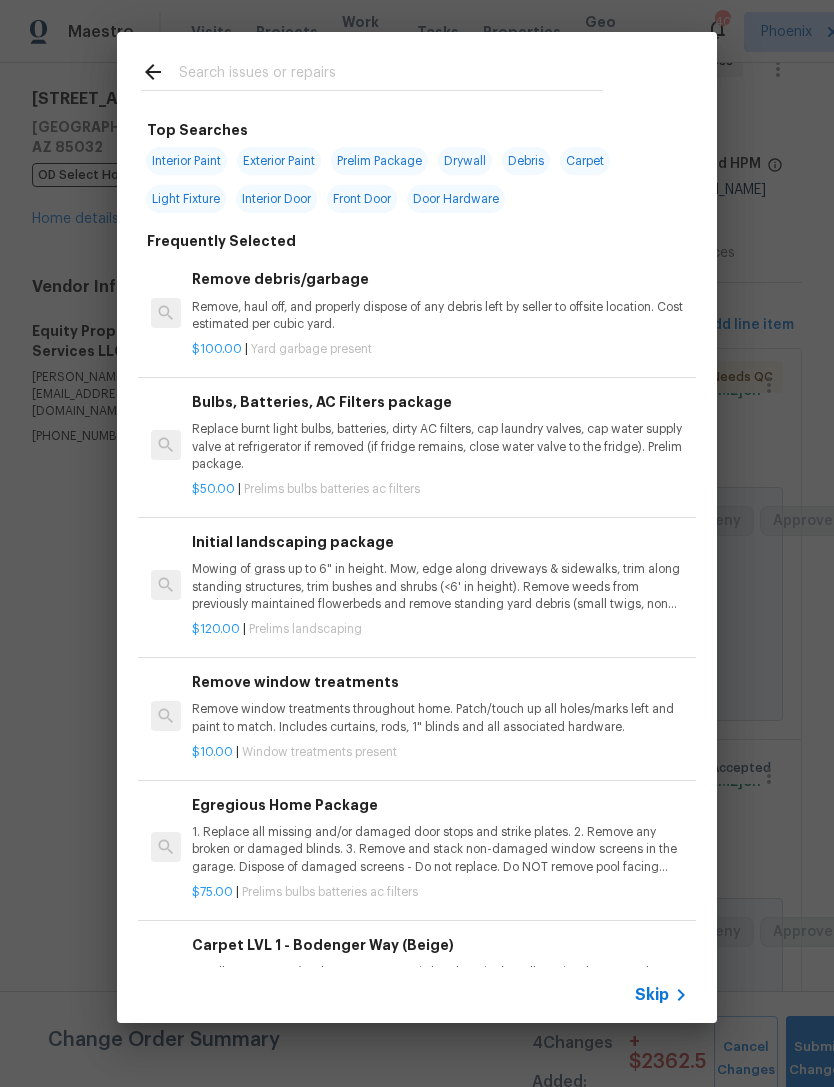 click at bounding box center (391, 75) 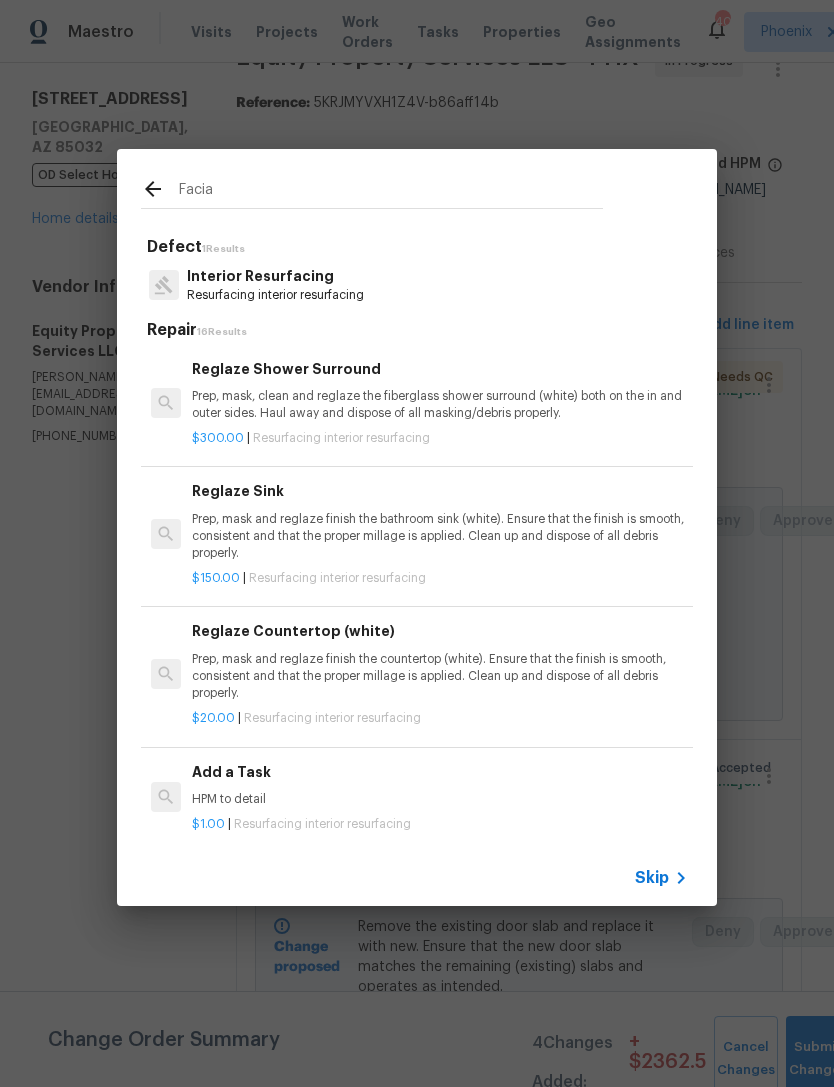 scroll, scrollTop: 0, scrollLeft: 0, axis: both 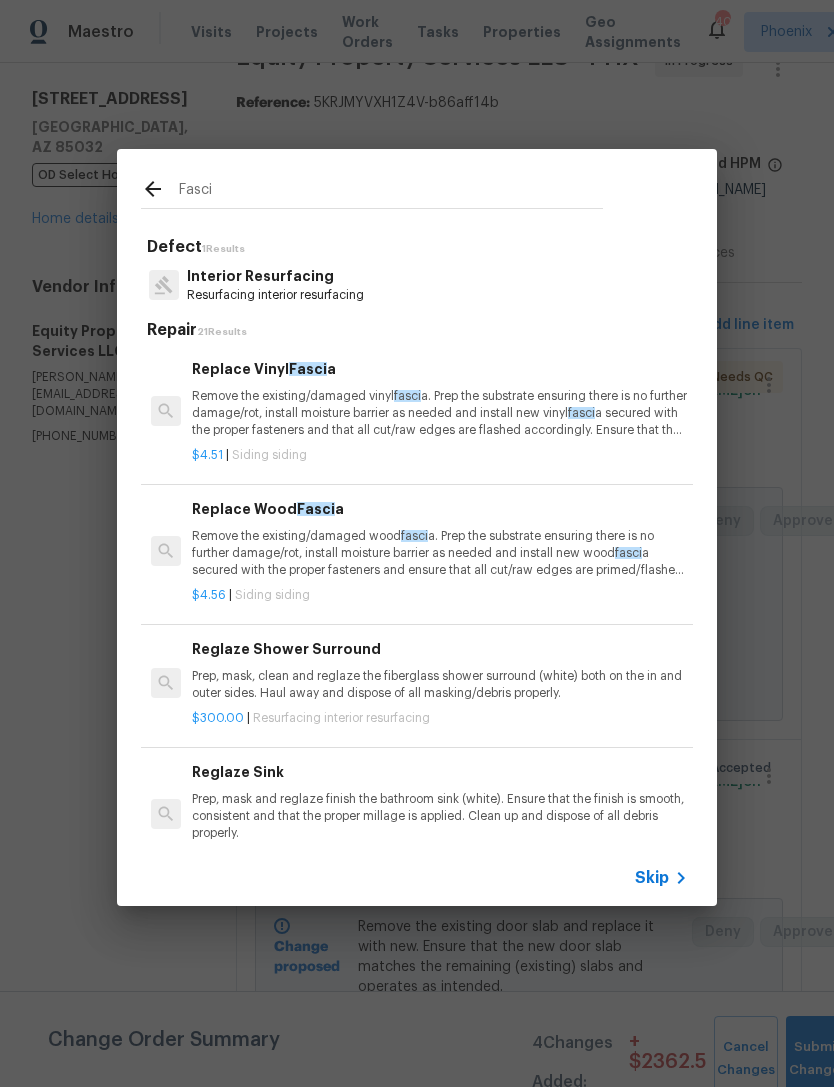 type on "Fascia" 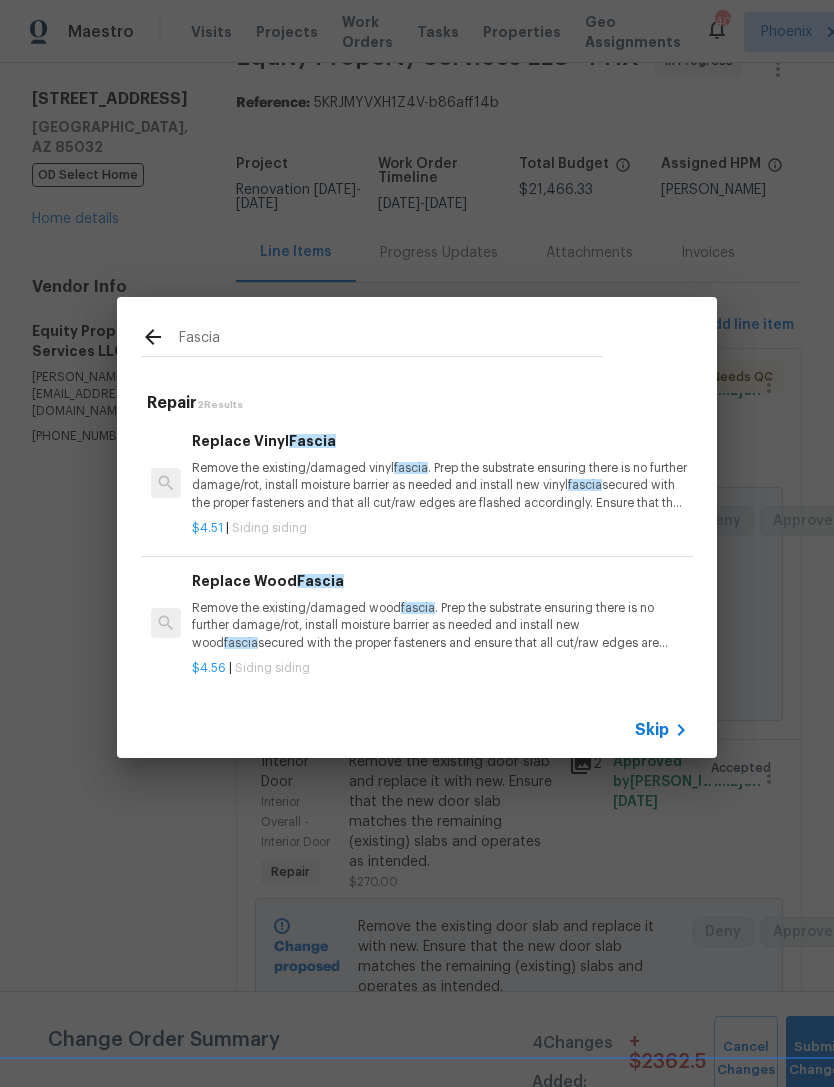 click on "Remove the existing/damaged wood  fascia . Prep the substrate ensuring there is no further damage/rot, install moisture barrier as needed and install new wood  fascia  secured with the proper fasteners and ensure that all cut/raw edges are primed/flashed accordingly. Ensure that the new wood  fascia  is painted to match as close to the existing  fascia  as possible. Haul away and dispose of all debris properly." at bounding box center [440, 625] 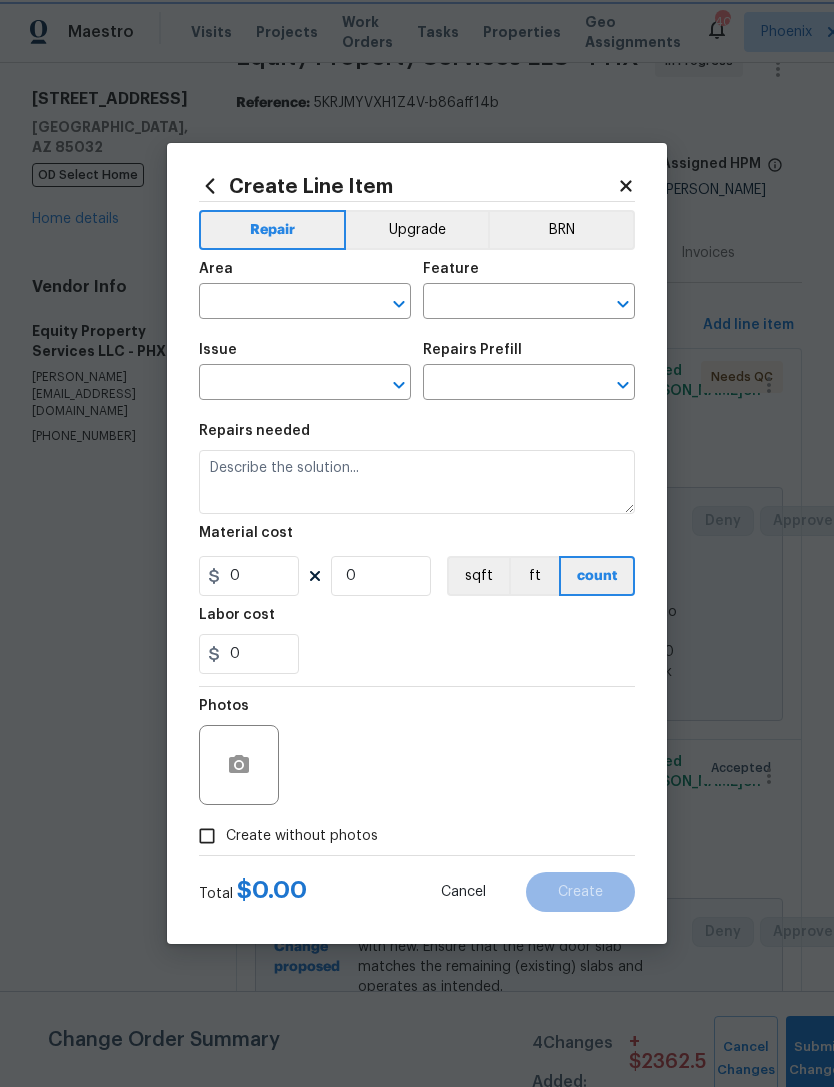 type on "Siding" 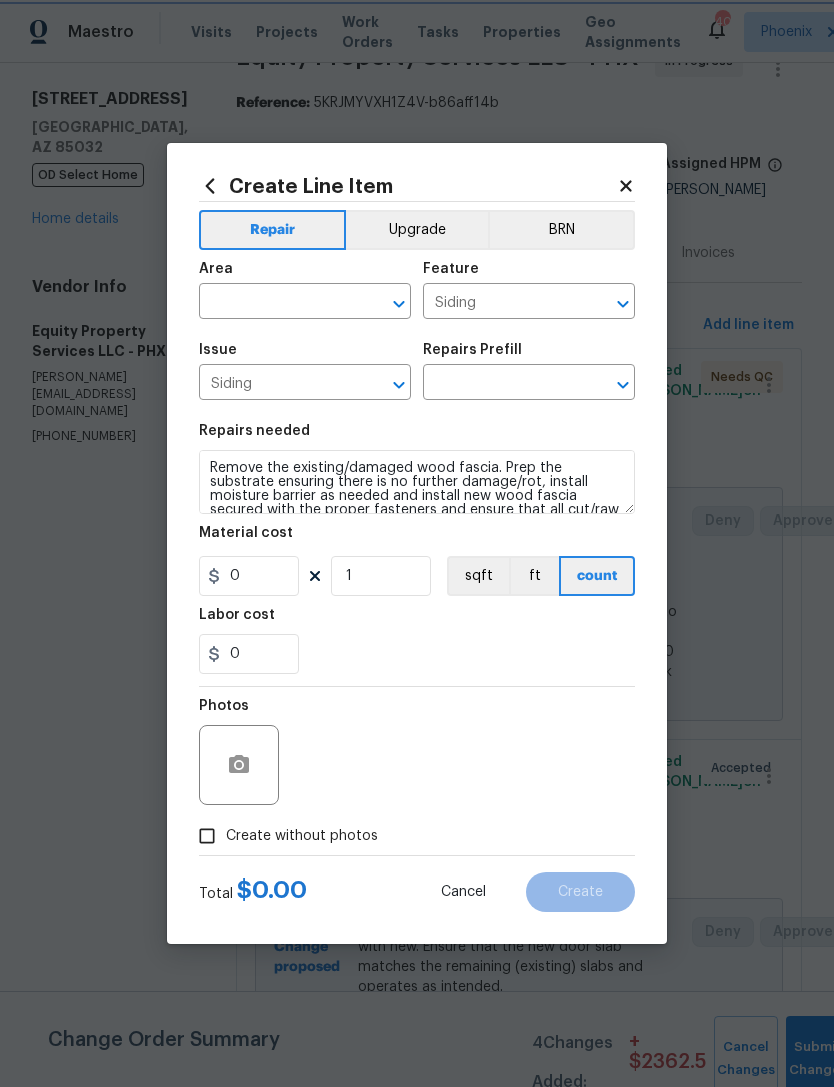 type on "Replace Wood Fascia $4.56" 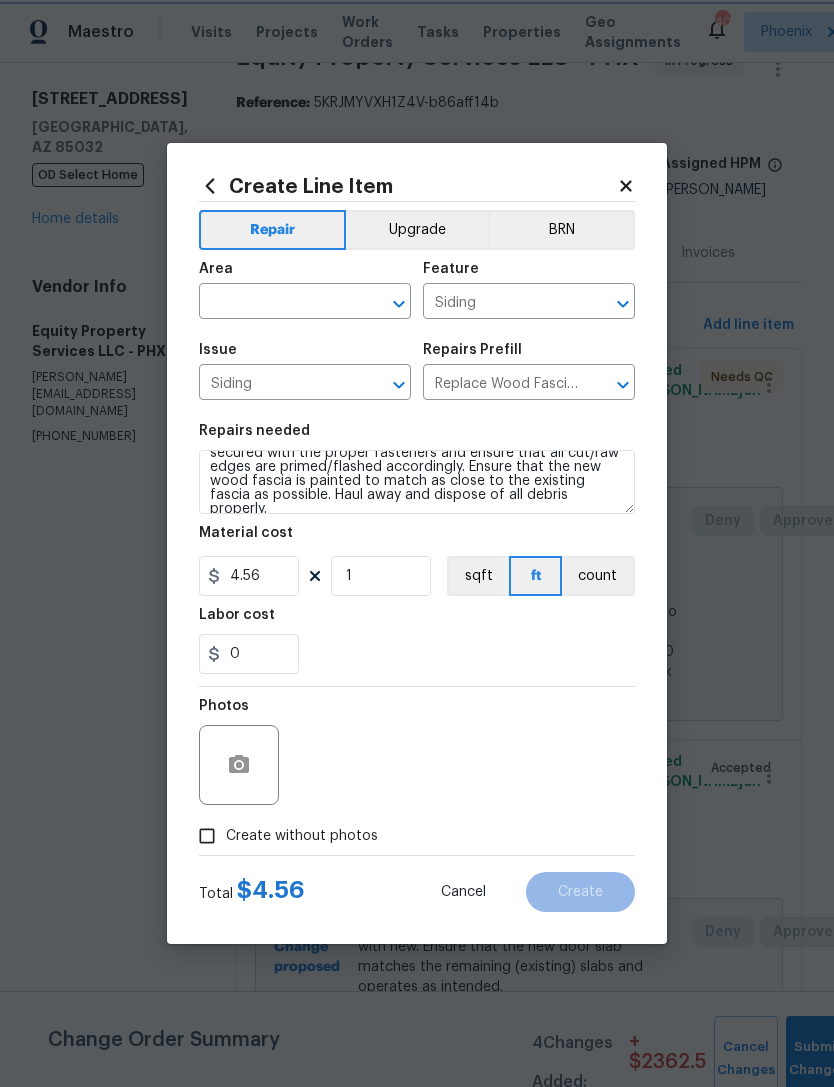 scroll, scrollTop: 56, scrollLeft: 0, axis: vertical 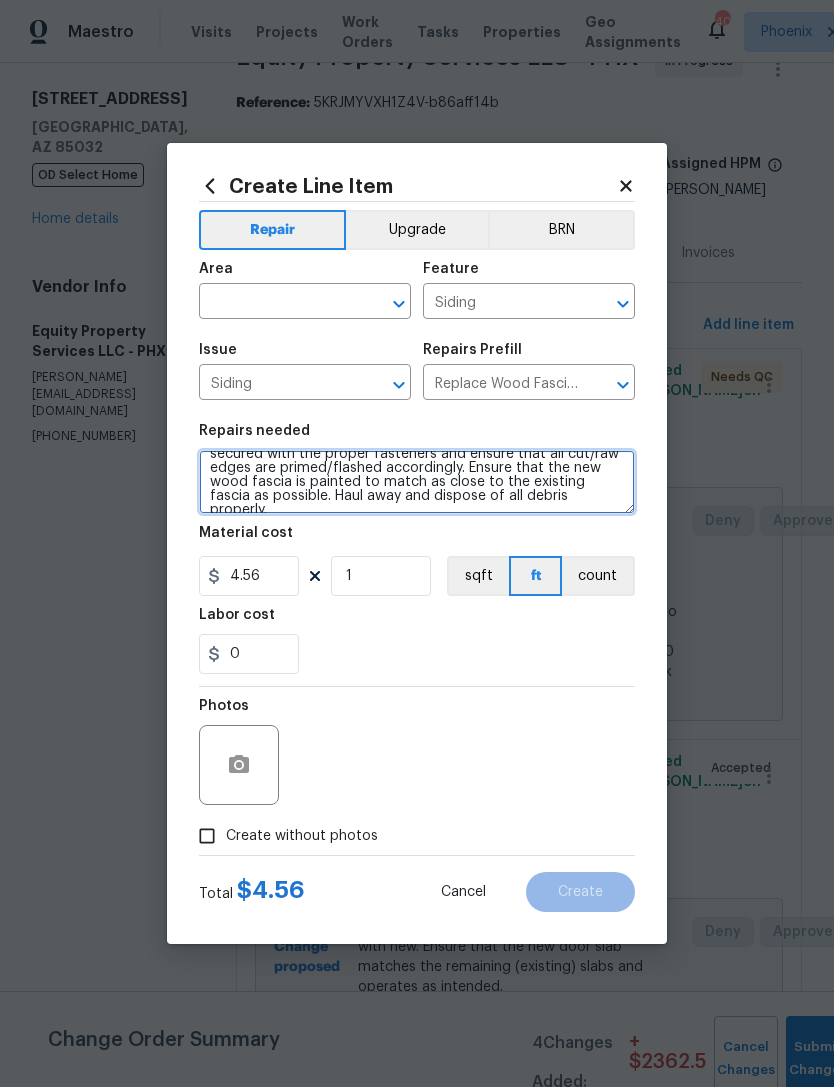 click on "Remove the existing/damaged wood fascia. Prep the substrate ensuring there is no further damage/rot, install moisture barrier as needed and install new wood fascia secured with the proper fasteners and ensure that all cut/raw edges are primed/flashed accordingly. Ensure that the new wood fascia is painted to match as close to the existing fascia as possible. Haul away and dispose of all debris properly." at bounding box center (417, 482) 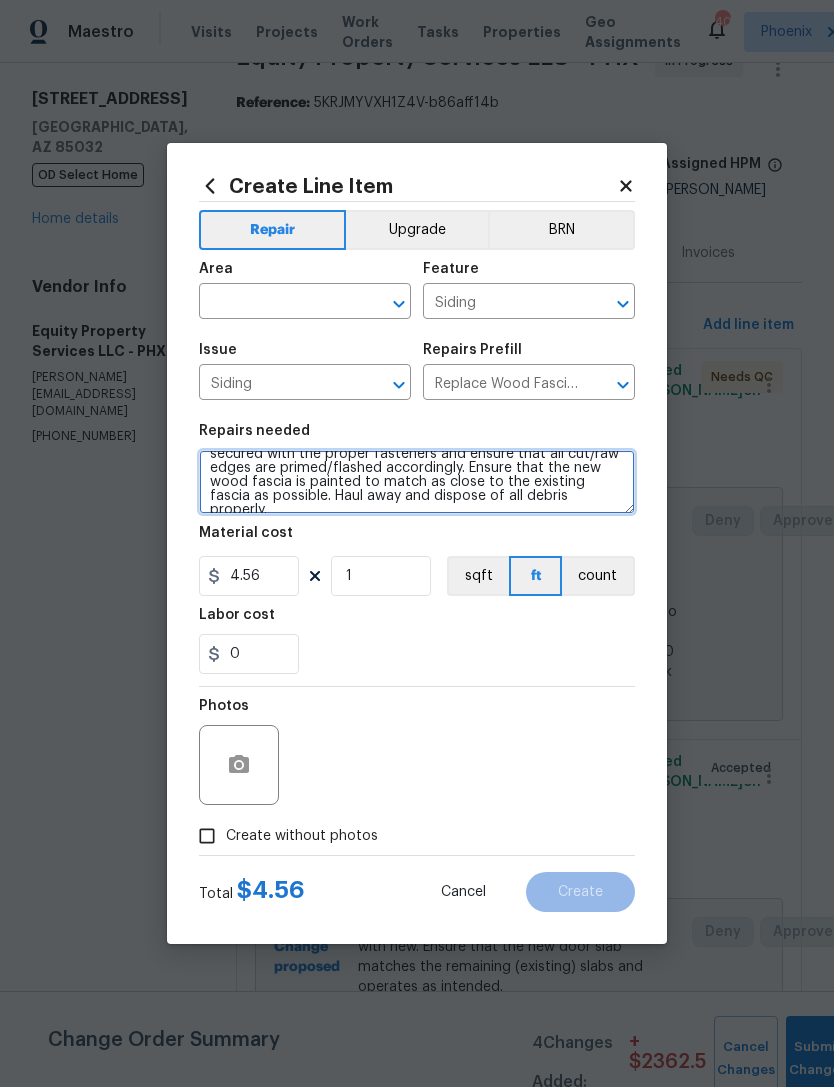 click on "Remove the existing/damaged wood fascia. Prep the substrate ensuring there is no further damage/rot, install moisture barrier as needed and install new wood fascia secured with the proper fasteners and ensure that all cut/raw edges are primed/flashed accordingly. Ensure that the new wood fascia is painted to match as close to the existing fascia as possible. Haul away and dispose of all debris properly." at bounding box center (417, 482) 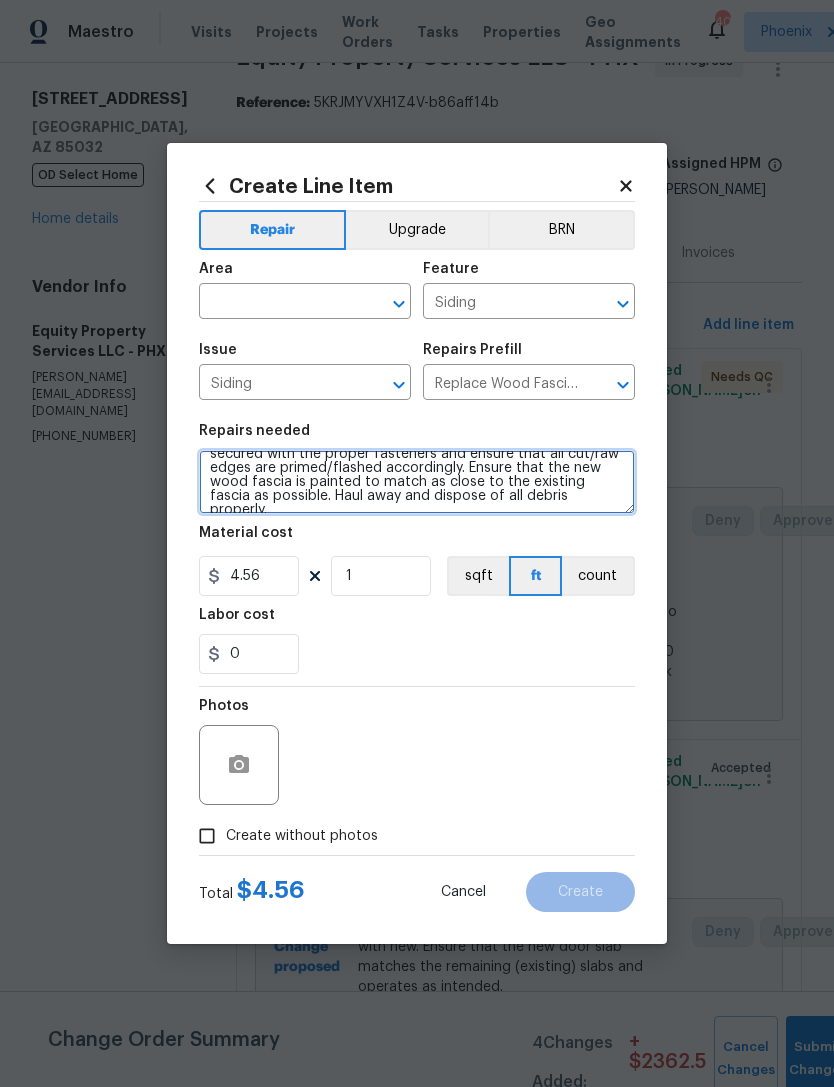 paste on "replace all the fascia in the back of the house it was all rotted out $500" 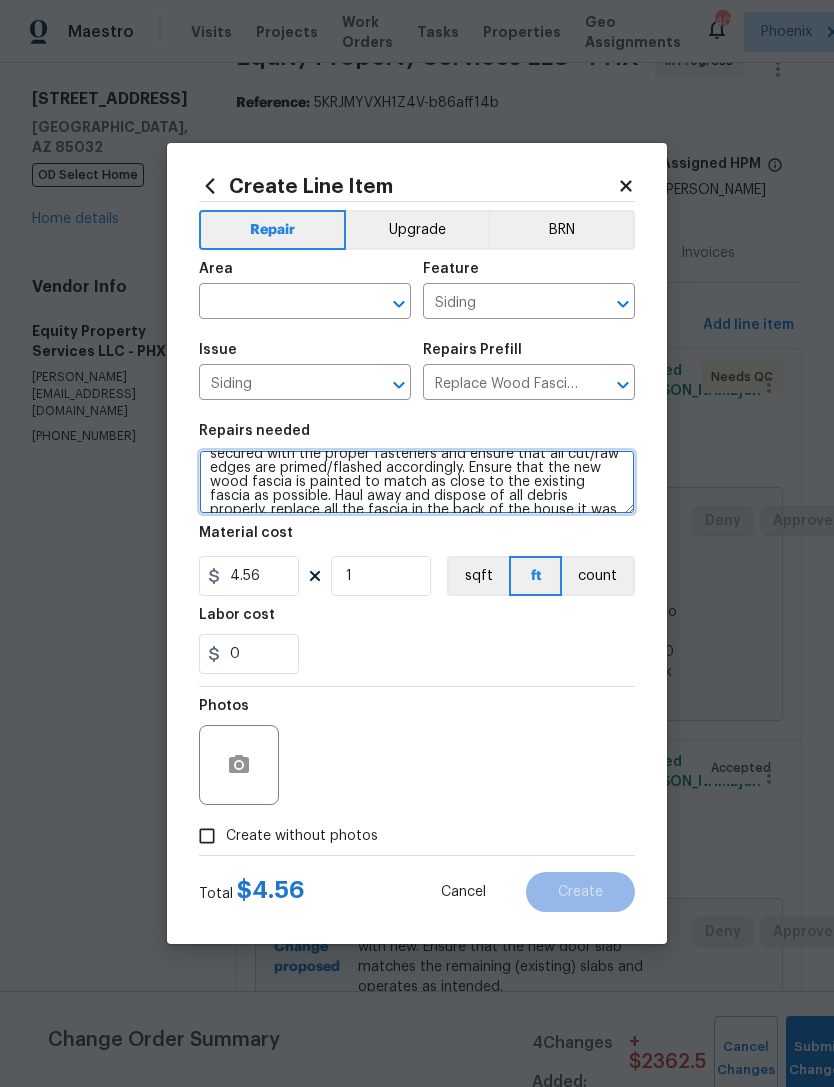 scroll, scrollTop: 60, scrollLeft: 0, axis: vertical 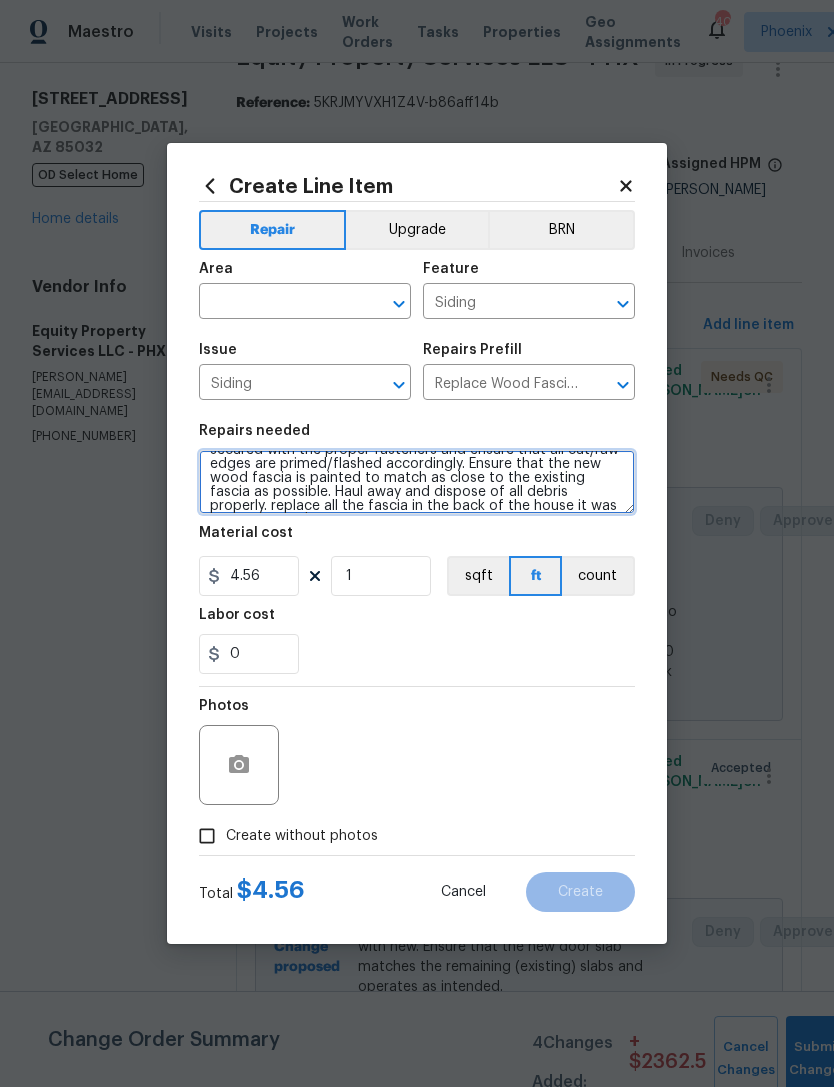 type on "Remove the existing/damaged wood fascia. Prep the substrate ensuring there is no further damage/rot, install moisture barrier as needed and install new wood fascia secured with the proper fasteners and ensure that all cut/raw edges are primed/flashed accordingly. Ensure that the new wood fascia is painted to match as close to the existing fascia as possible. Haul away and dispose of all debris properly. replace all the fascia in the back of the house it was all rotted out $500" 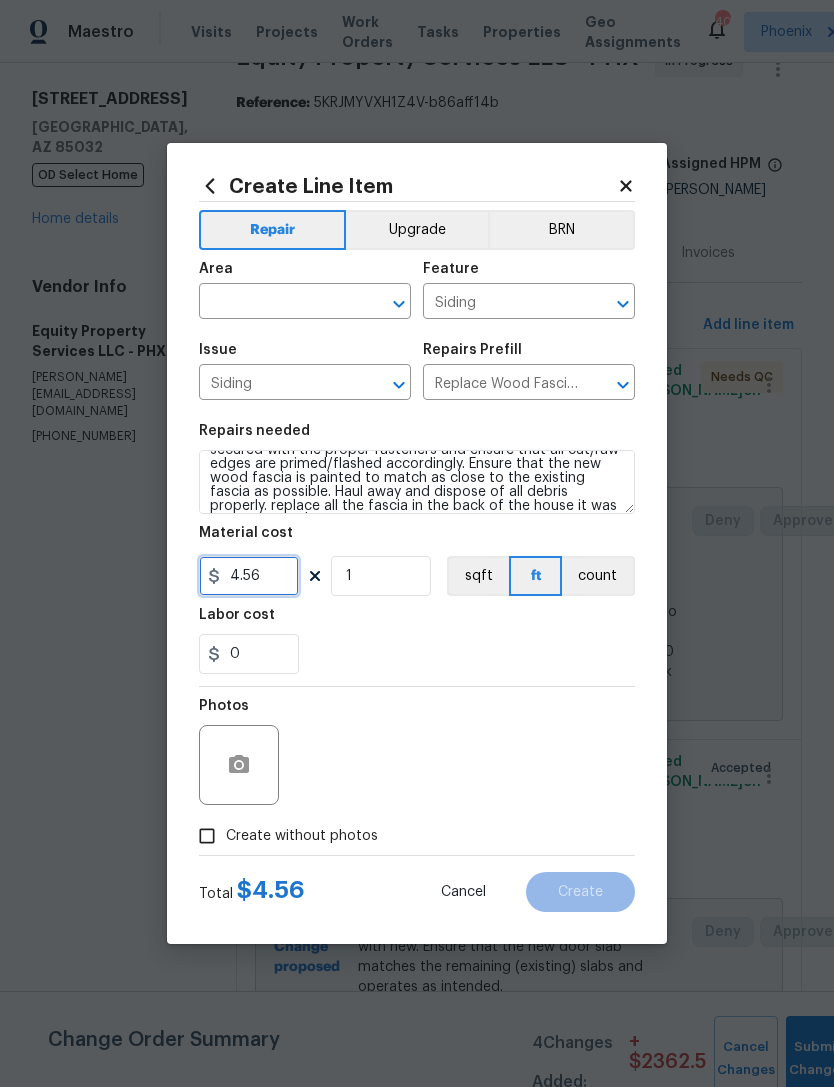 click on "4.56" at bounding box center [249, 576] 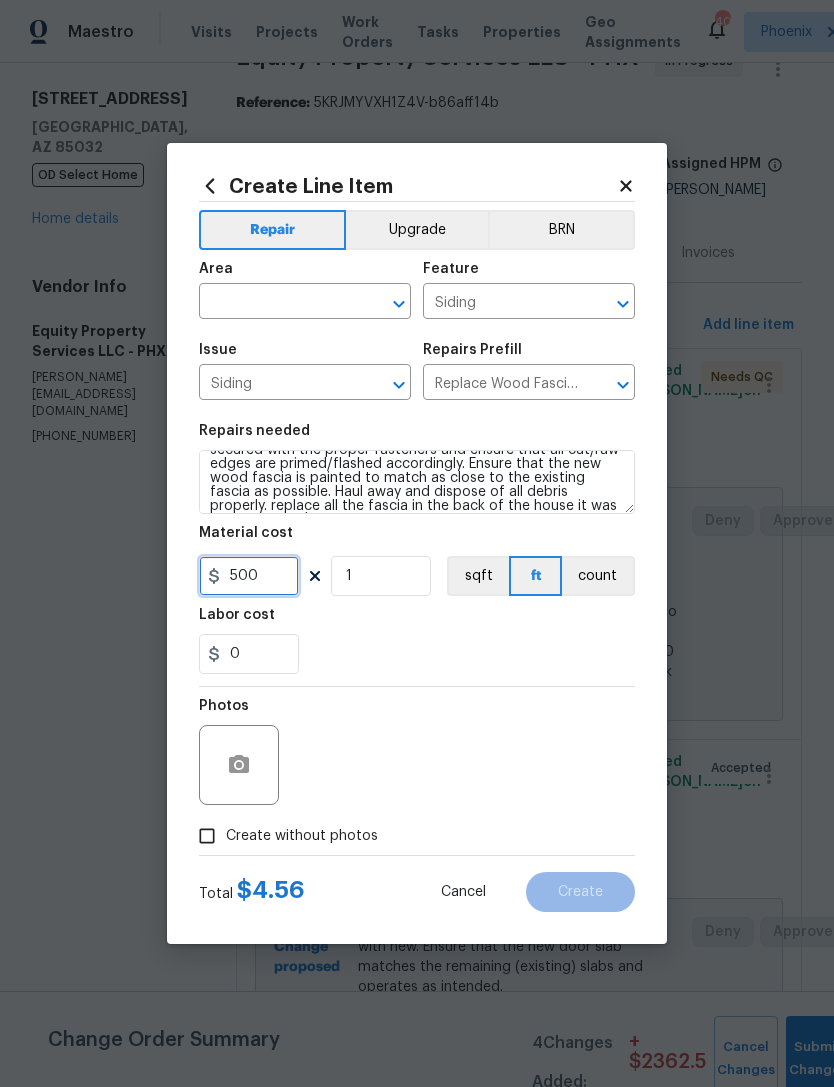 type on "500" 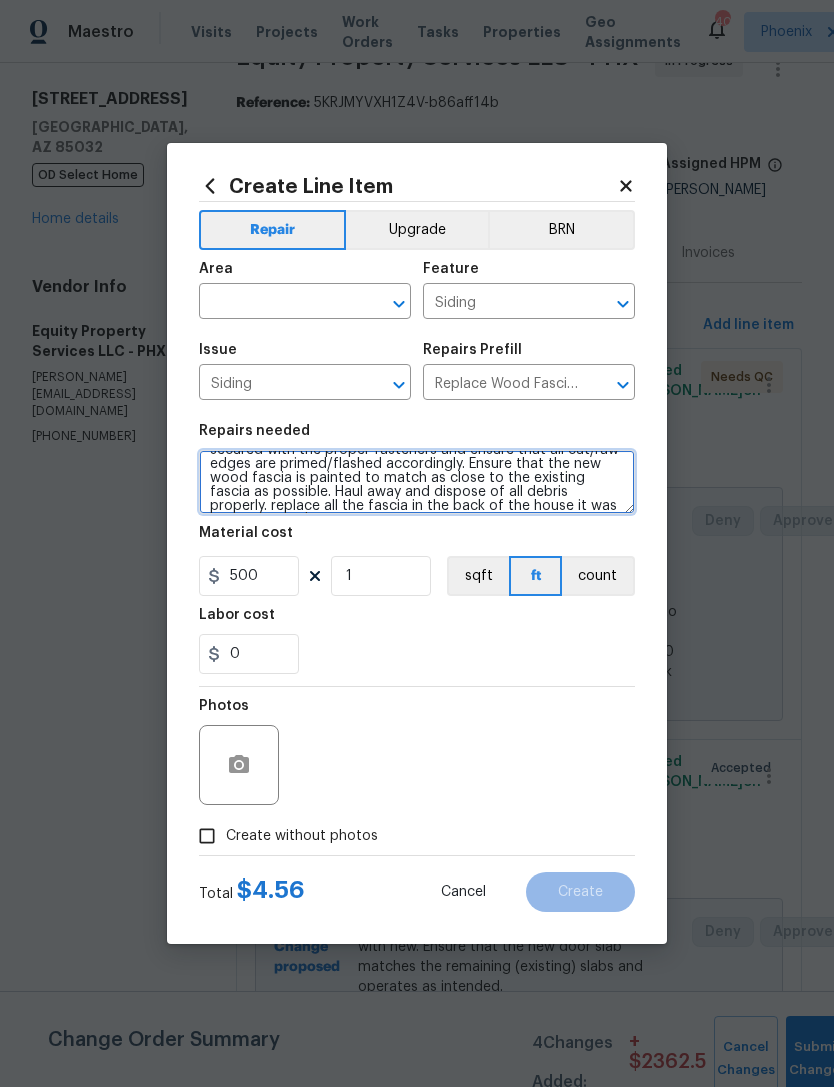 click on "Remove the existing/damaged wood fascia. Prep the substrate ensuring there is no further damage/rot, install moisture barrier as needed and install new wood fascia secured with the proper fasteners and ensure that all cut/raw edges are primed/flashed accordingly. Ensure that the new wood fascia is painted to match as close to the existing fascia as possible. Haul away and dispose of all debris properly. replace all the fascia in the back of the house it was all rotted out $500" at bounding box center [417, 482] 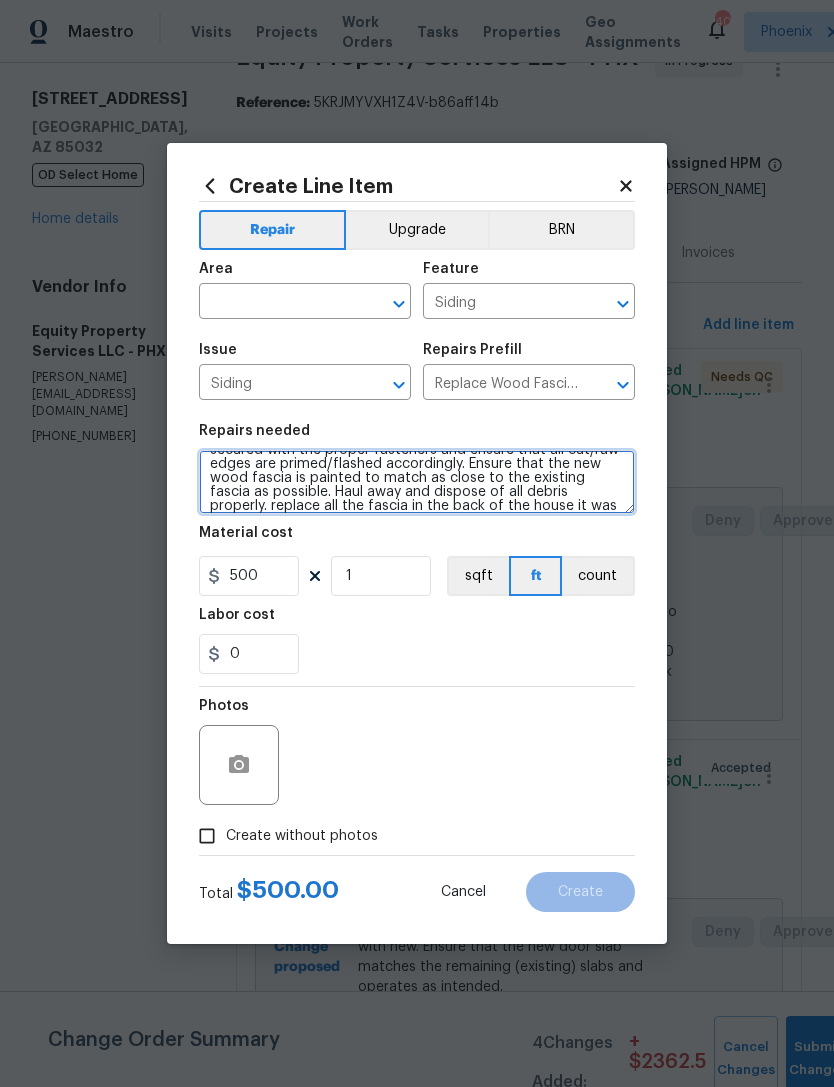 click on "Remove the existing/damaged wood fascia. Prep the substrate ensuring there is no further damage/rot, install moisture barrier as needed and install new wood fascia secured with the proper fasteners and ensure that all cut/raw edges are primed/flashed accordingly. Ensure that the new wood fascia is painted to match as close to the existing fascia as possible. Haul away and dispose of all debris properly. replace all the fascia in the back of the house it was all rotted*" at bounding box center [417, 482] 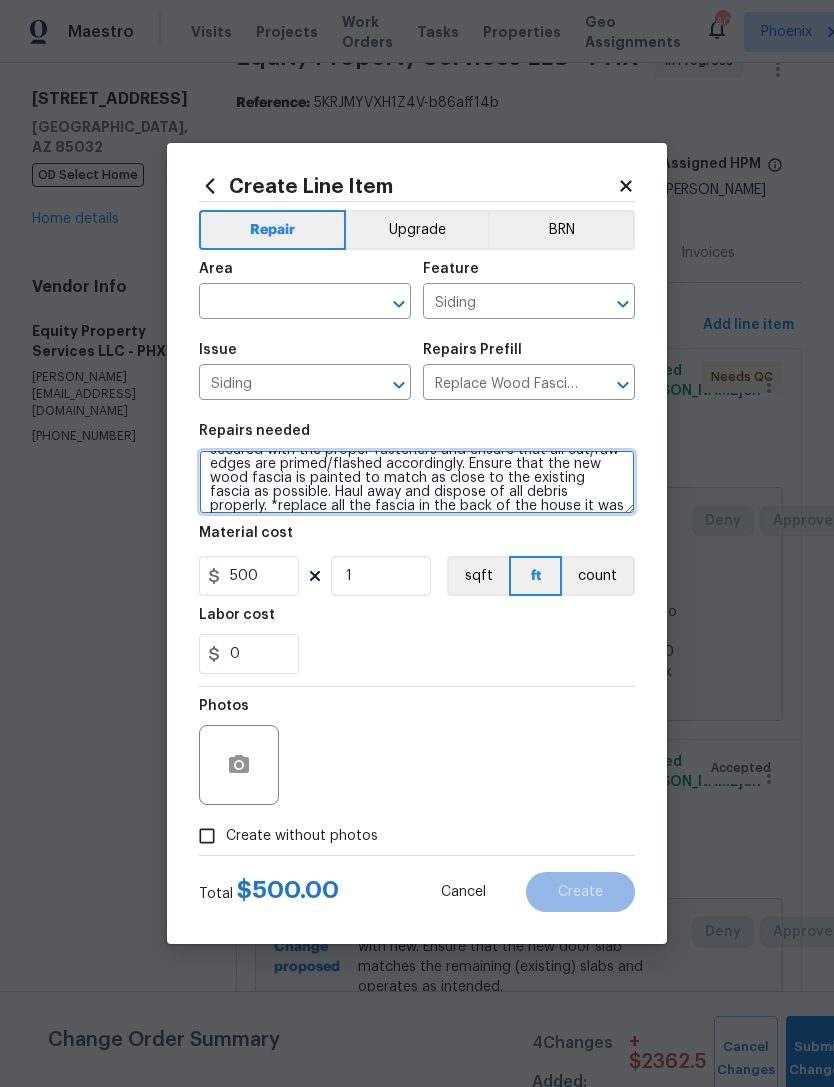 click on "Remove the existing/damaged wood fascia. Prep the substrate ensuring there is no further damage/rot, install moisture barrier as needed and install new wood fascia secured with the proper fasteners and ensure that all cut/raw edges are primed/flashed accordingly. Ensure that the new wood fascia is painted to match as close to the existing fascia as possible. Haul away and dispose of all debris properly. *replace all the fascia in the back of the house it was all rotted*" at bounding box center [417, 482] 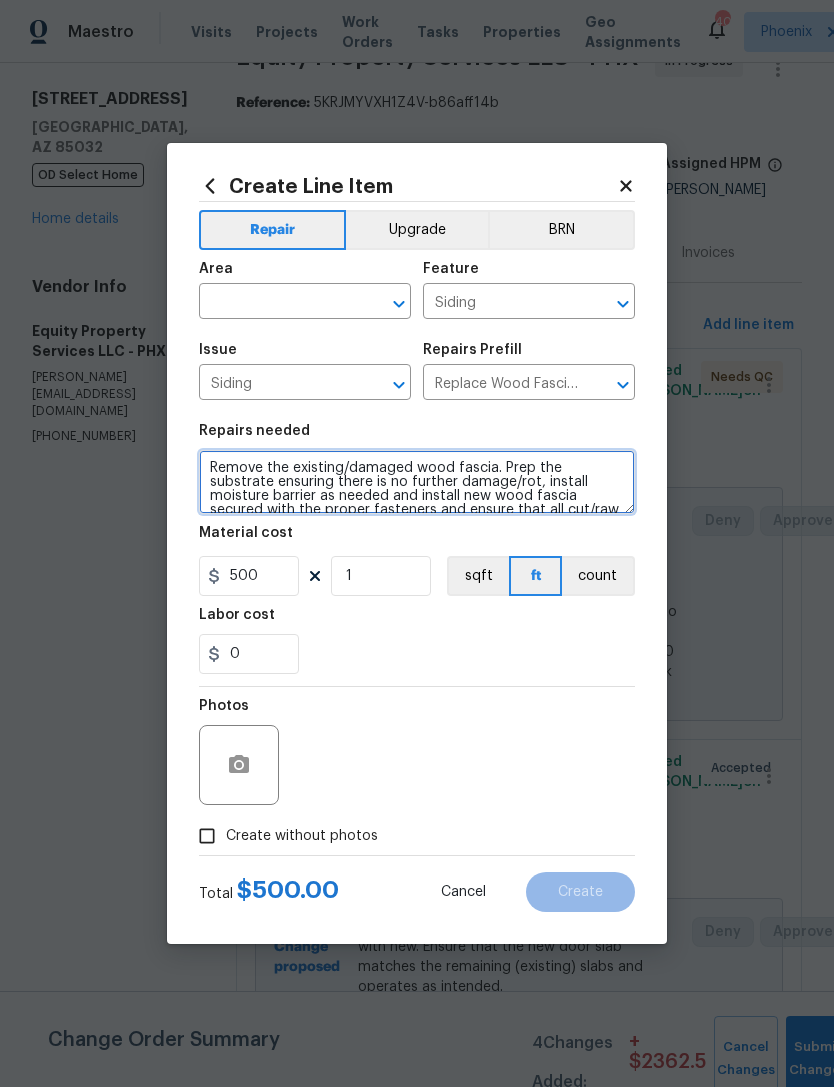 scroll, scrollTop: 0, scrollLeft: 0, axis: both 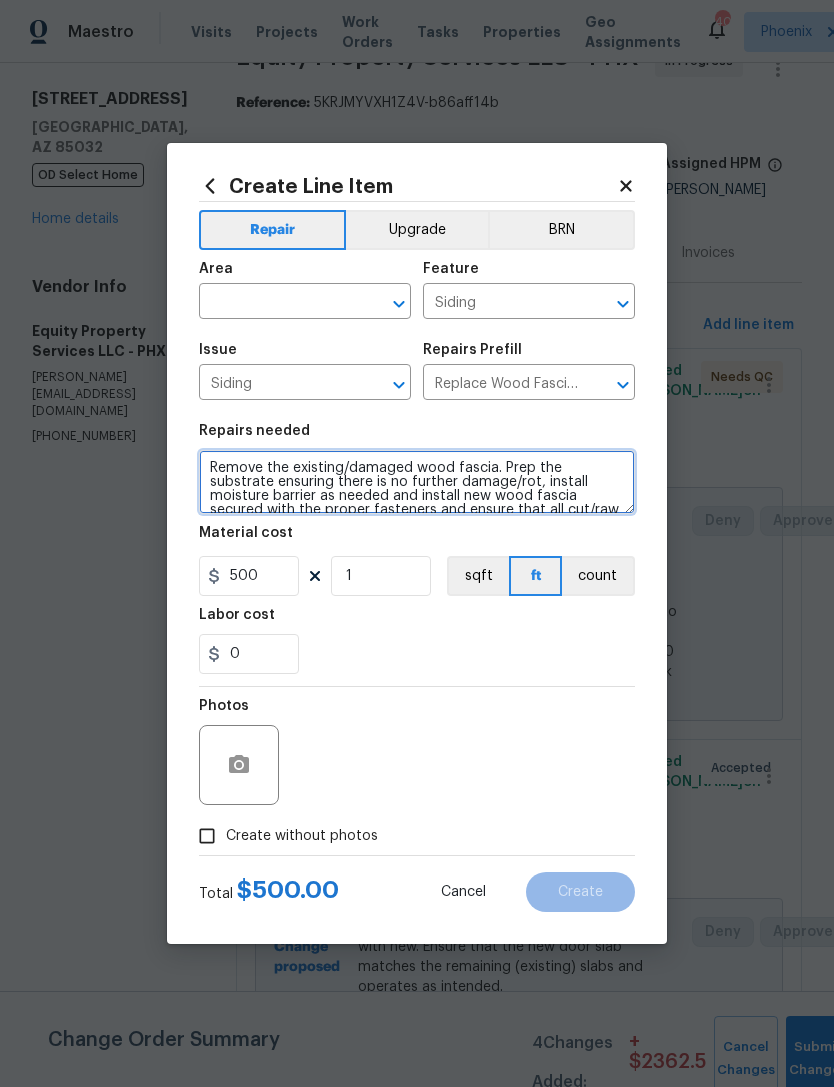 click on "Remove the existing/damaged wood fascia. Prep the substrate ensuring there is no further damage/rot, install moisture barrier as needed and install new wood fascia secured with the proper fasteners and ensure that all cut/raw edges are primed/flashed accordingly. Ensure that the new wood fascia is painted to match as close to the existing fascia as possible. Haul away and dispose of all debris properly." at bounding box center (417, 482) 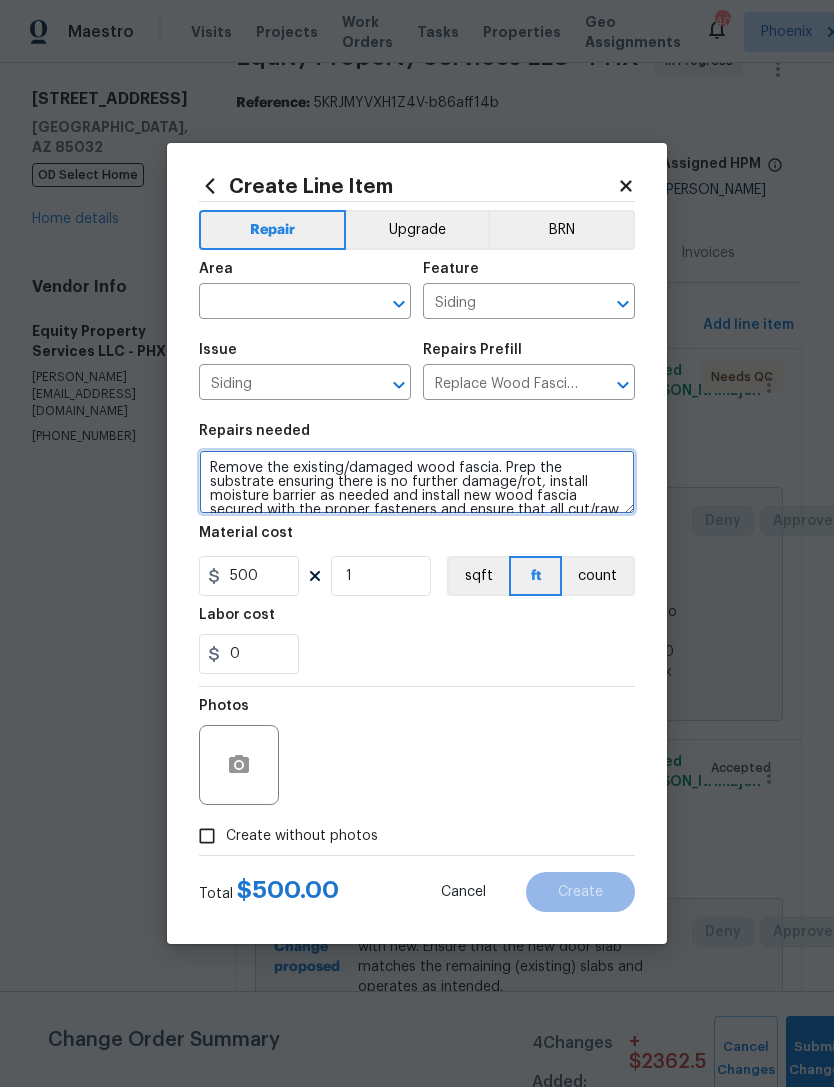 click on "Remove the existing/damaged wood fascia. Prep the substrate ensuring there is no further damage/rot, install moisture barrier as needed and install new wood fascia secured with the proper fasteners and ensure that all cut/raw edges are primed/flashed accordingly. Ensure that the new wood fascia is painted to match as close to the existing fascia as possible. Haul away and dispose of all debris properly." at bounding box center (417, 482) 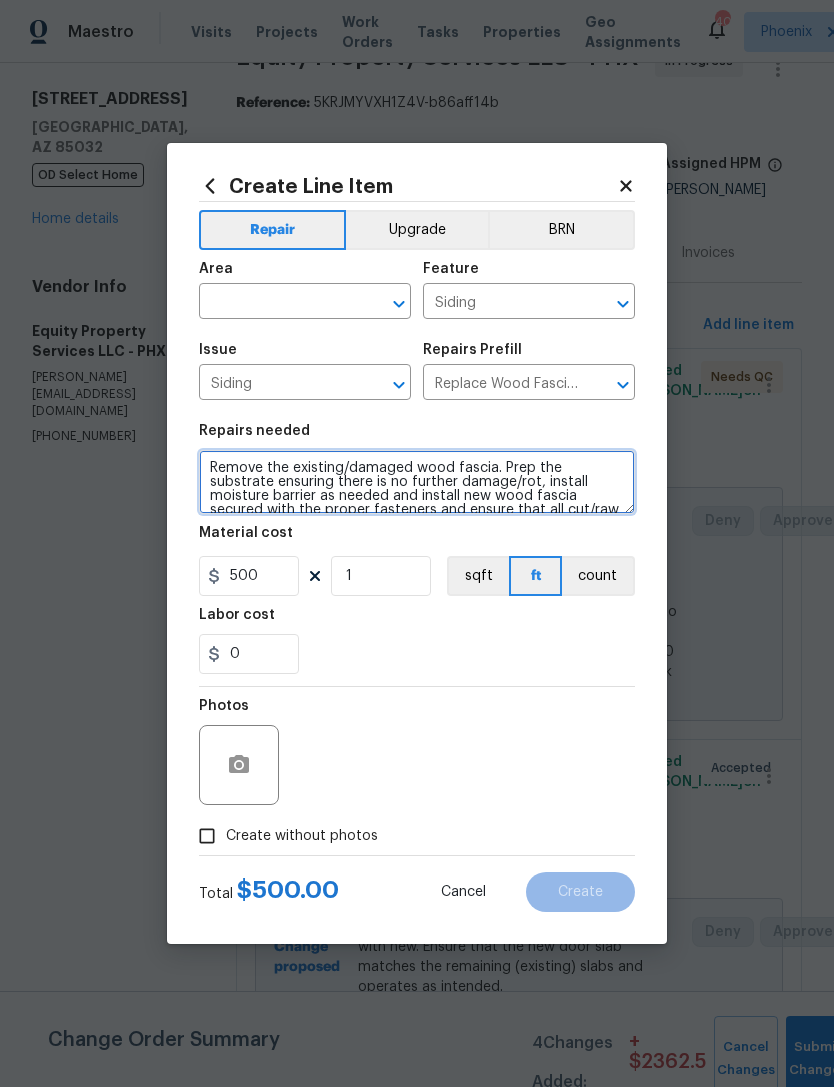 paste on "replace all the fascia in the back of the house it was all rotted out $500" 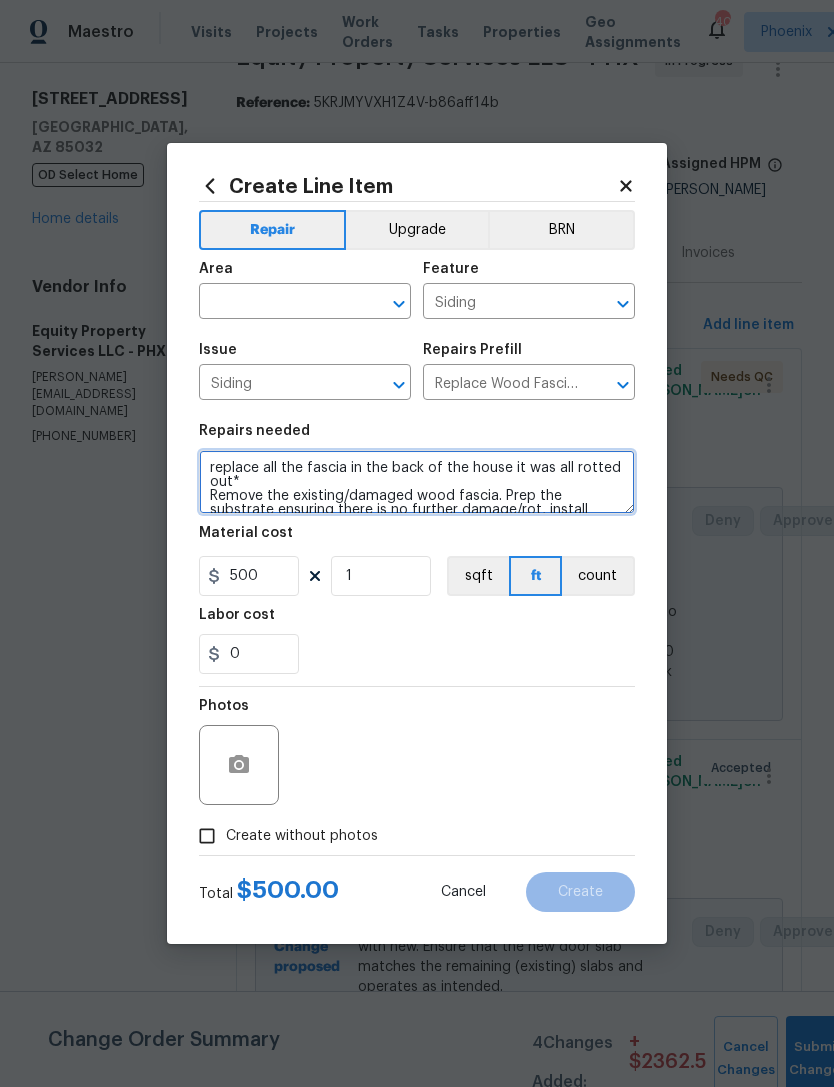 click on "replace all the fascia in the back of the house it was all rotted out*
Remove the existing/damaged wood fascia. Prep the substrate ensuring there is no further damage/rot, install moisture barrier as needed and install new wood fascia secured with the proper fasteners and ensure that all cut/raw edges are primed/flashed accordingly. Ensure that the new wood fascia is painted to match as close to the existing fascia as possible. Haul away and dispose of all debris properly." at bounding box center [417, 482] 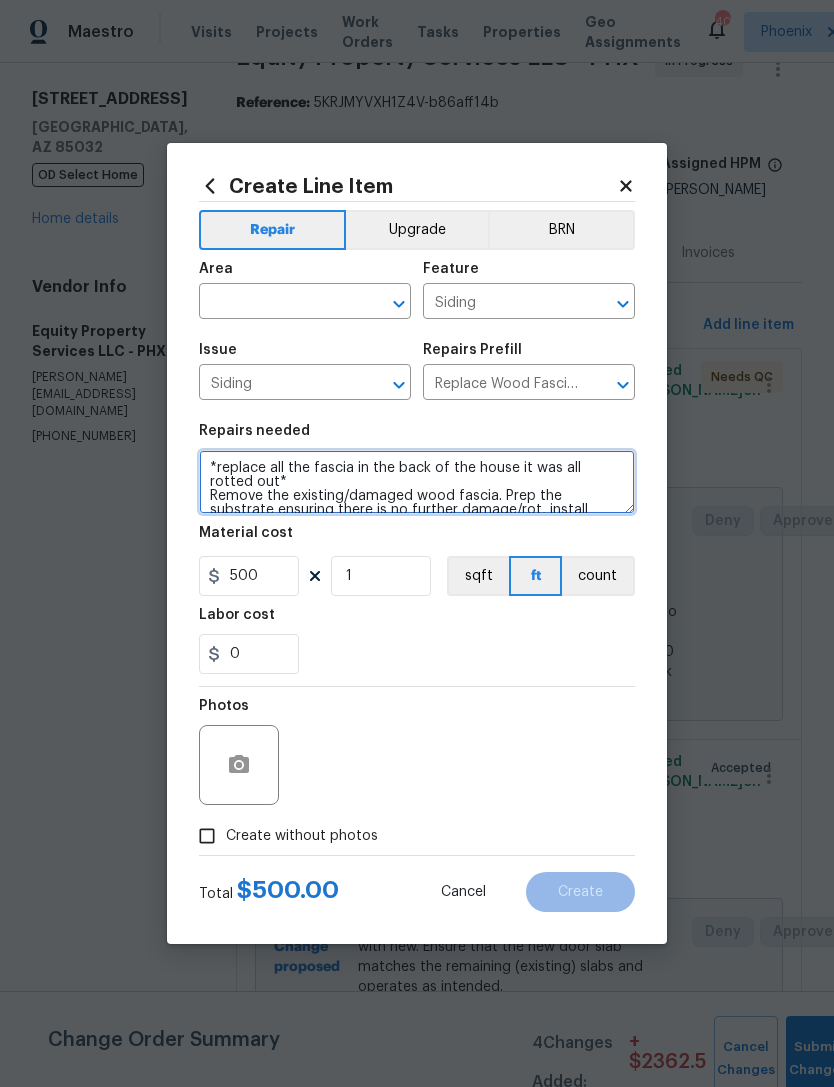 type on "*replace all the fascia in the back of the house it was all rotted out*
Remove the existing/damaged wood fascia. Prep the substrate ensuring there is no further damage/rot, install moisture barrier as needed and install new wood fascia secured with the proper fasteners and ensure that all cut/raw edges are primed/flashed accordingly. Ensure that the new wood fascia is painted to match as close to the existing fascia as possible. Haul away and dispose of all debris properly." 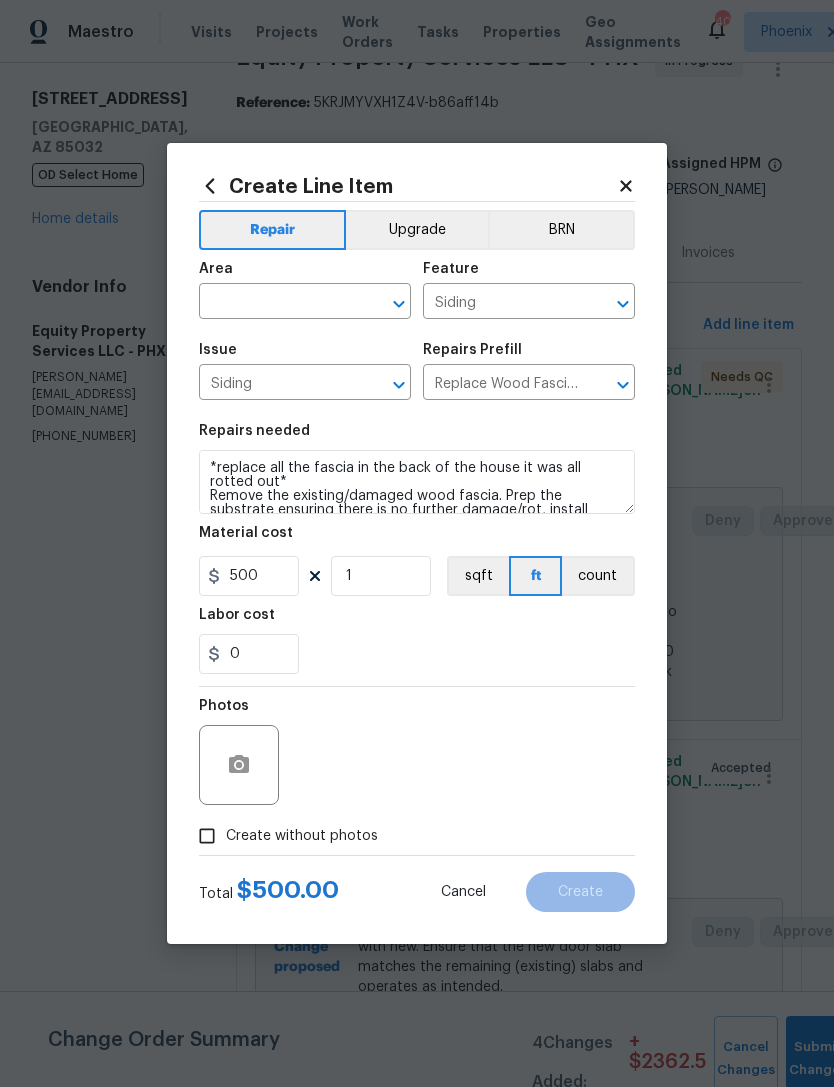 click on "0" at bounding box center [417, 654] 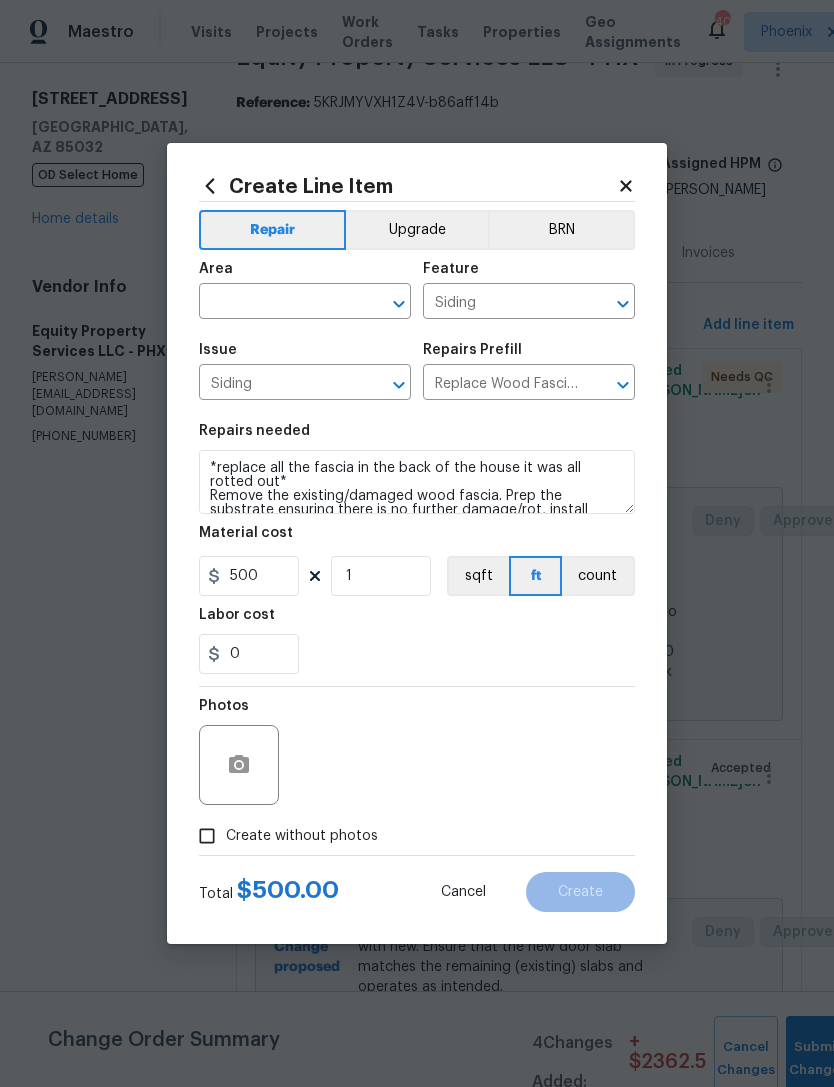 click on "Create without photos" at bounding box center [207, 836] 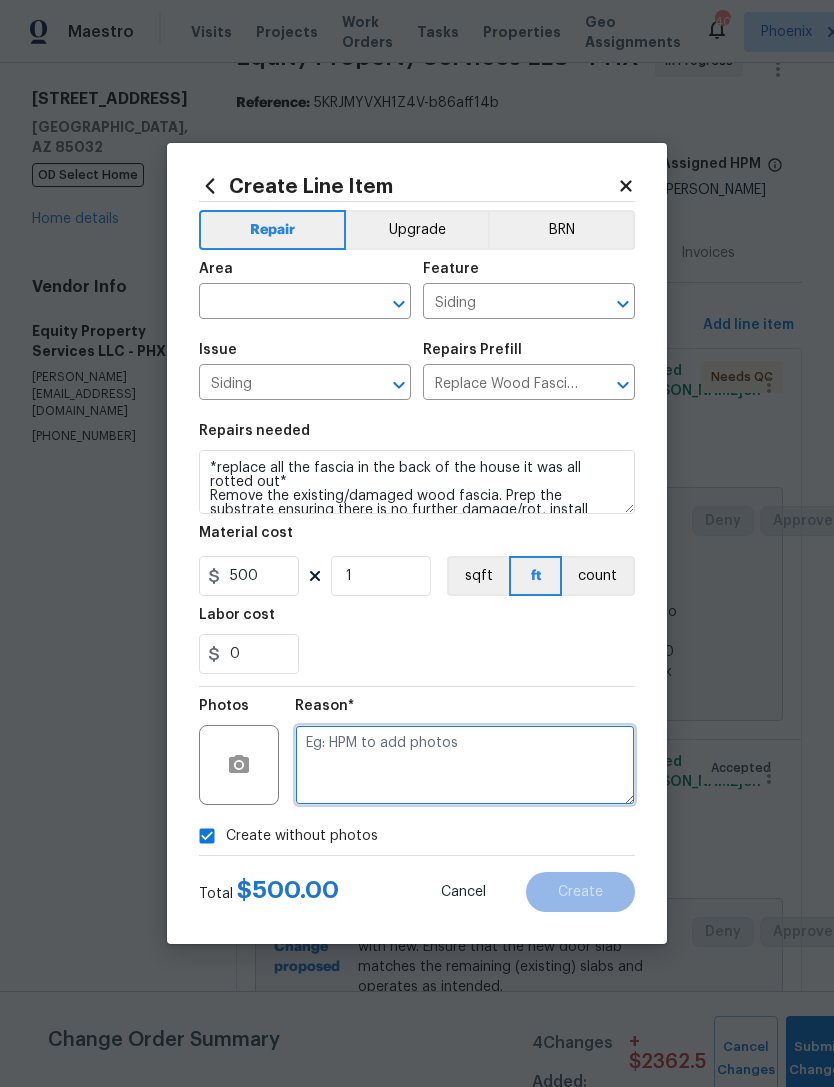 click at bounding box center [465, 765] 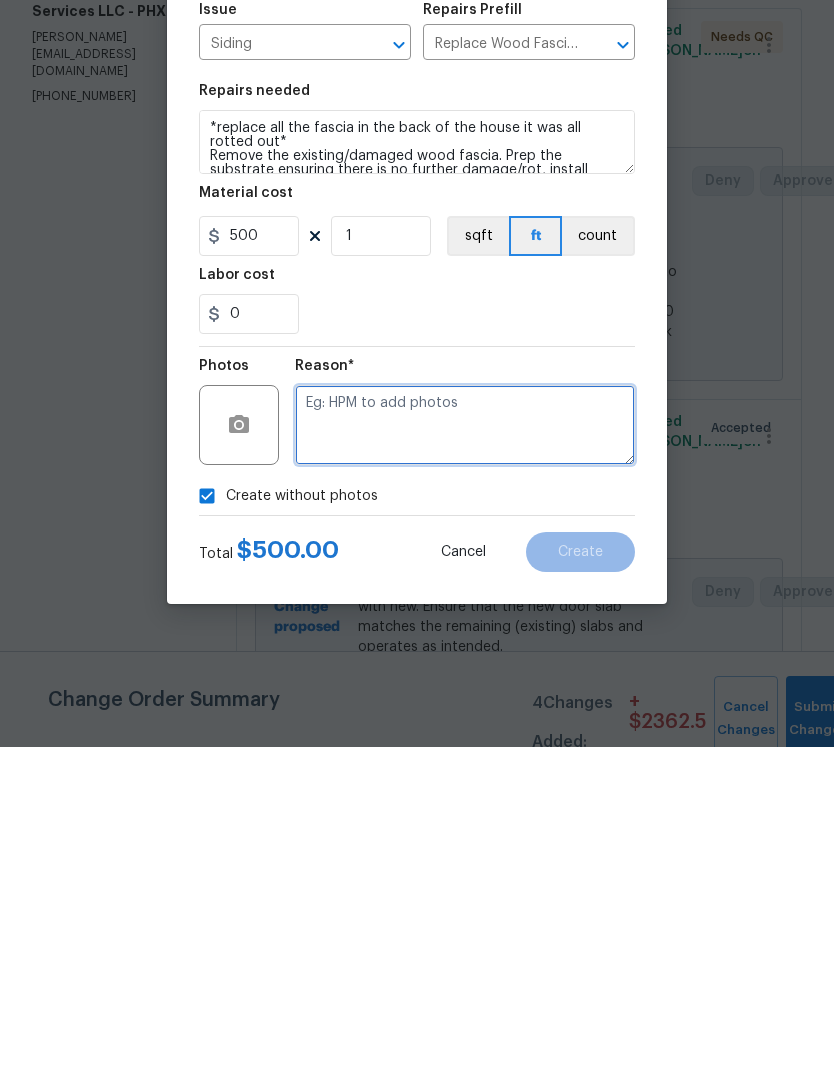 click at bounding box center (465, 765) 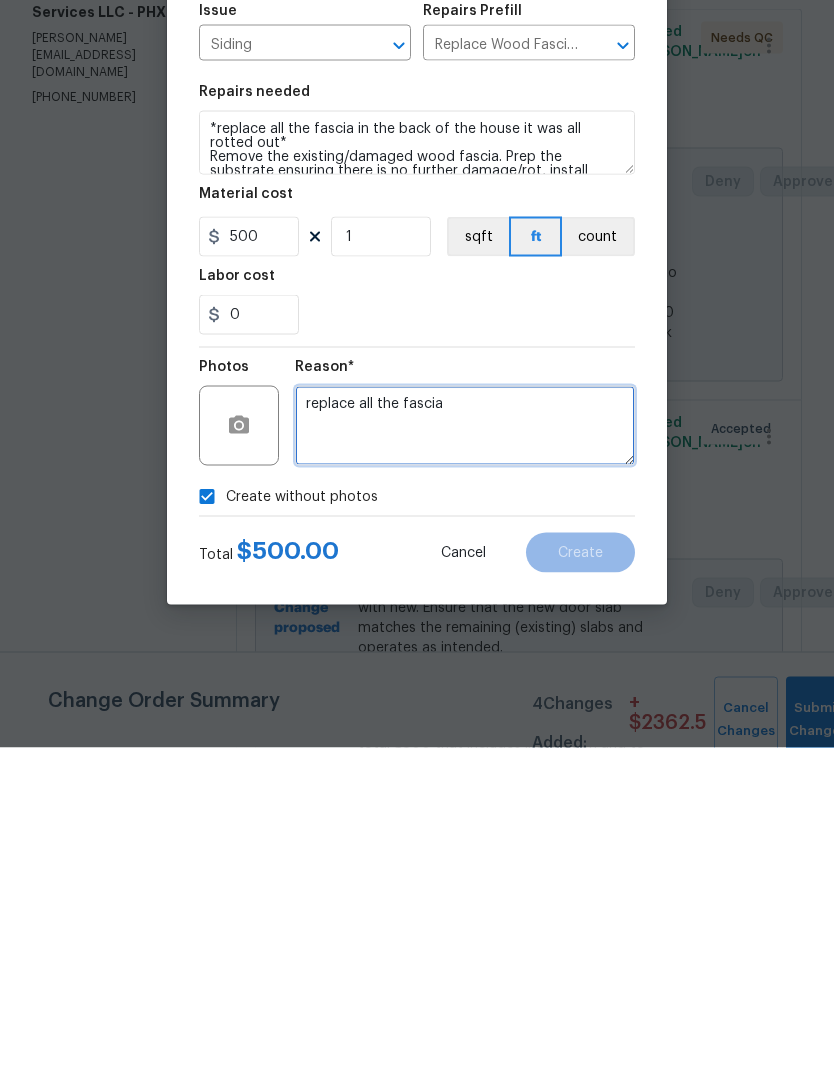 type on "replace all" 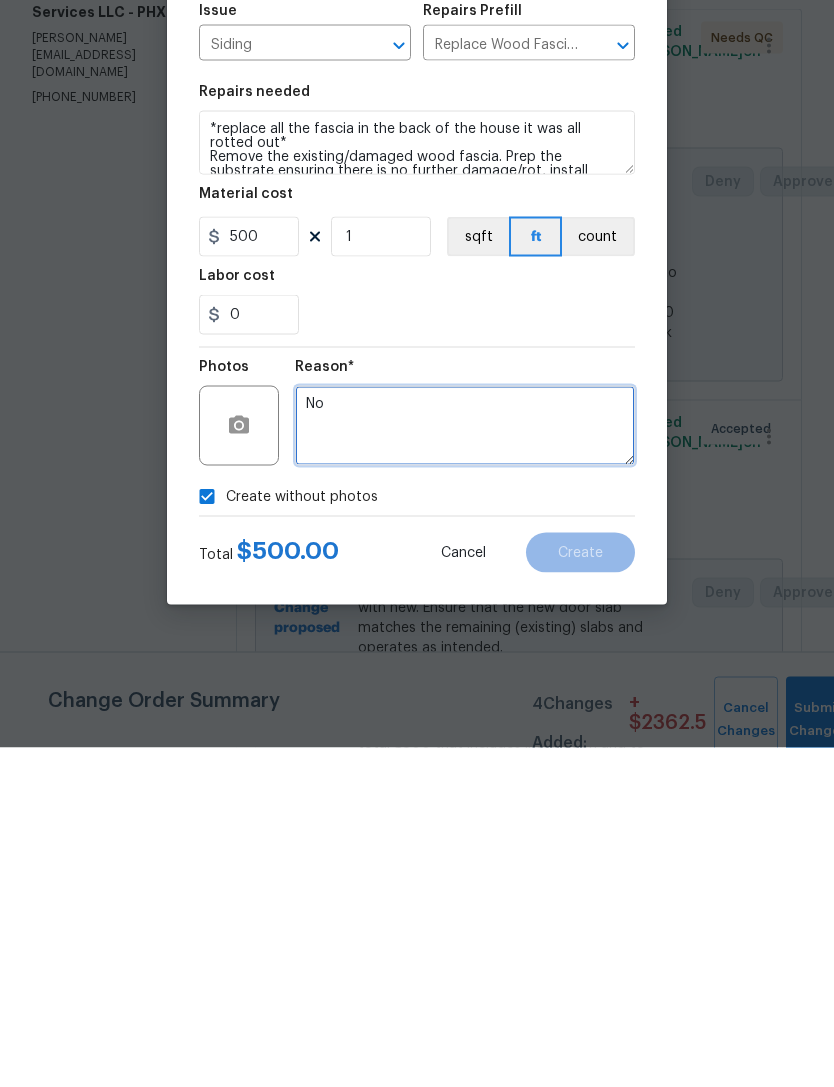 type on "No" 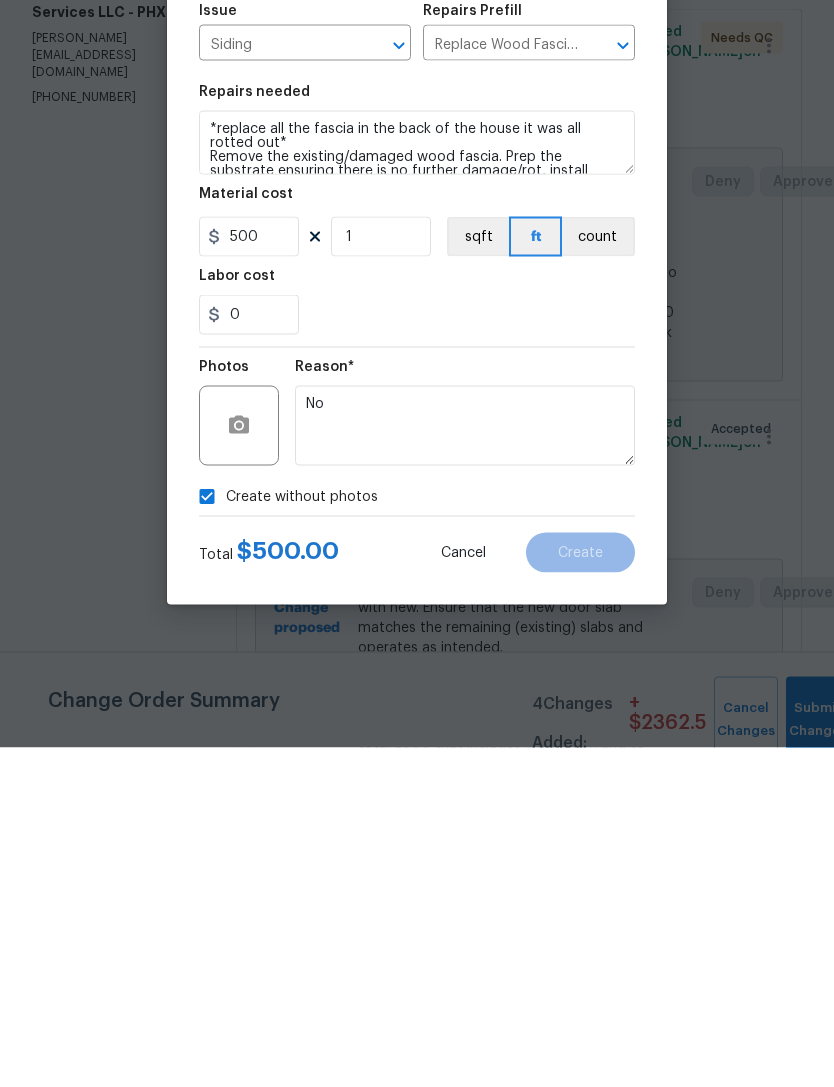 click on "0" at bounding box center [417, 654] 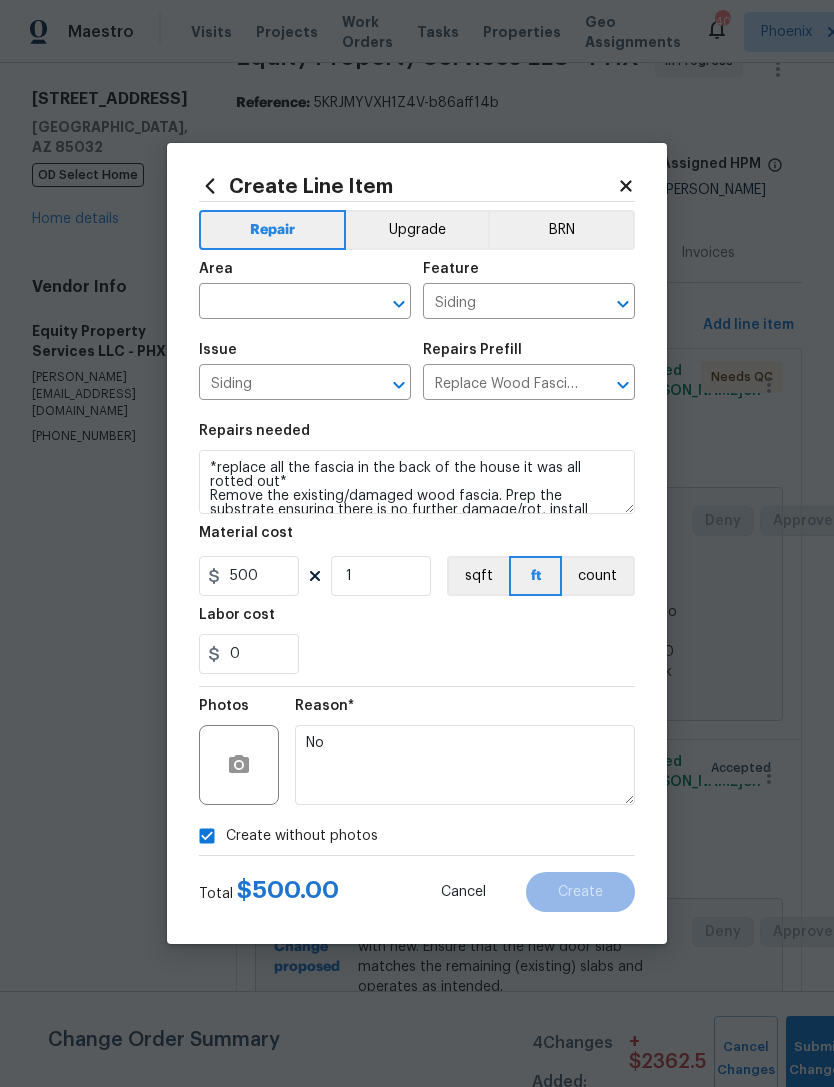 click at bounding box center [277, 303] 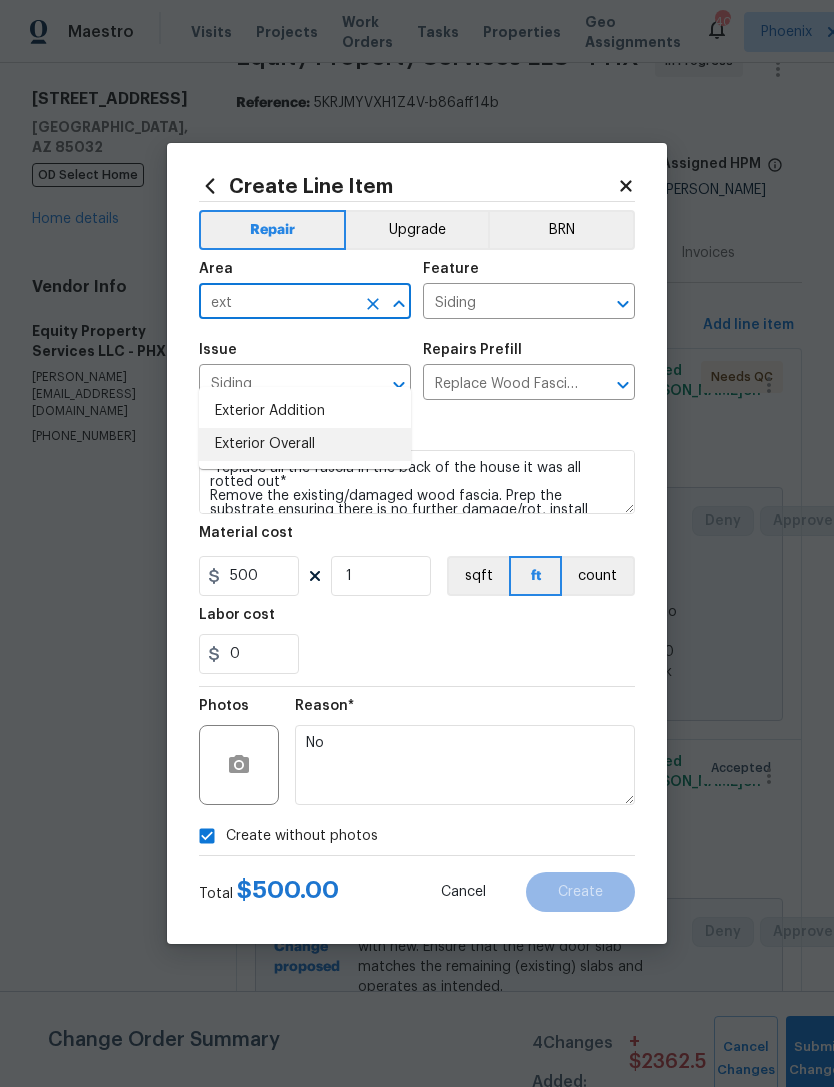 click on "Exterior Overall" at bounding box center (305, 444) 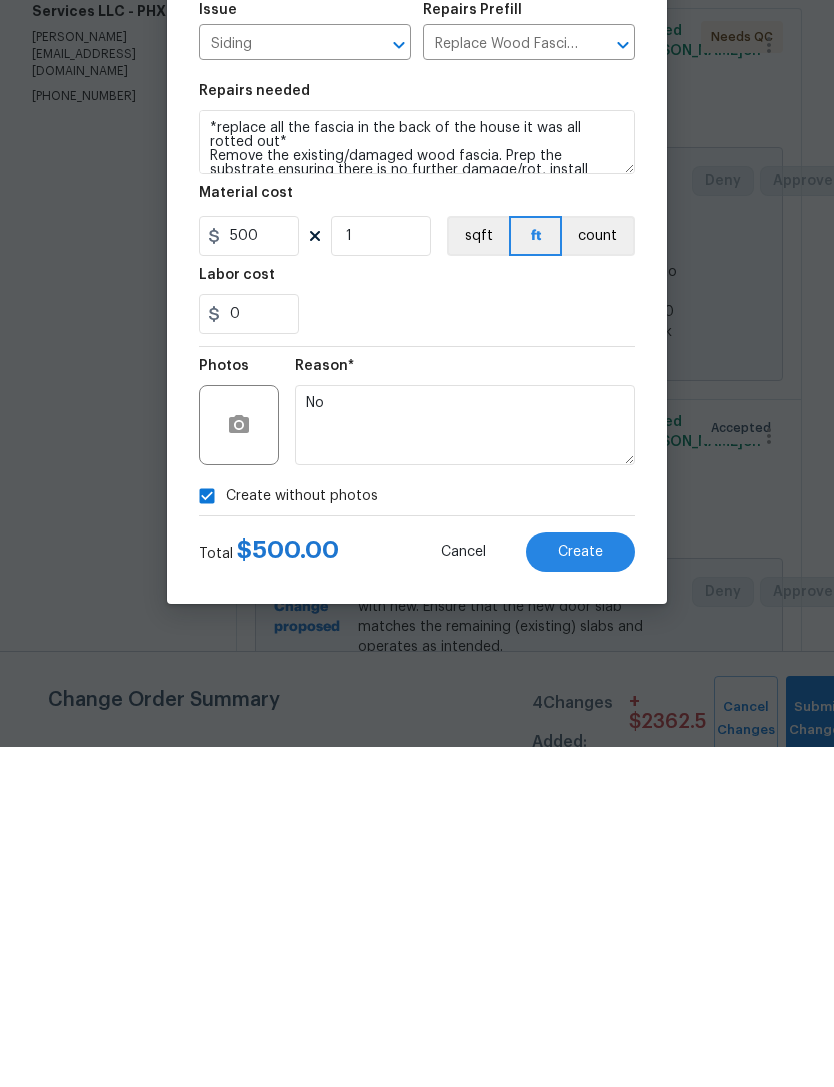 click on "Create" at bounding box center [580, 892] 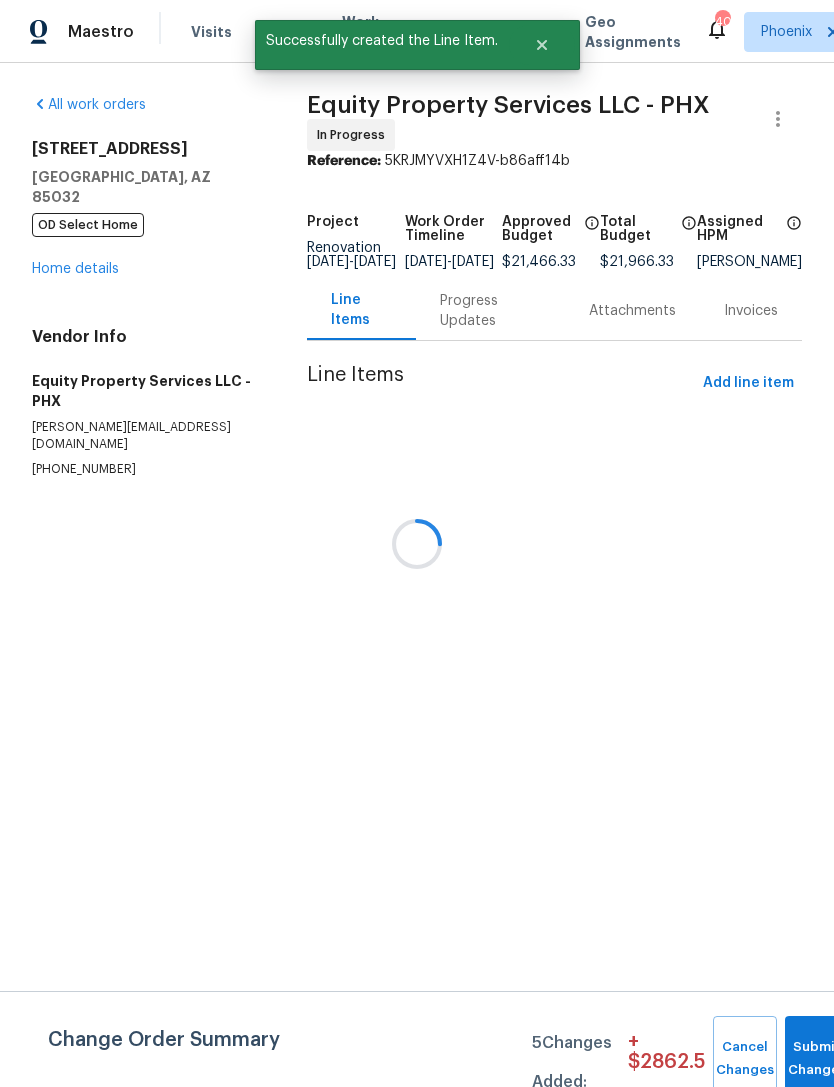 scroll, scrollTop: 0, scrollLeft: 0, axis: both 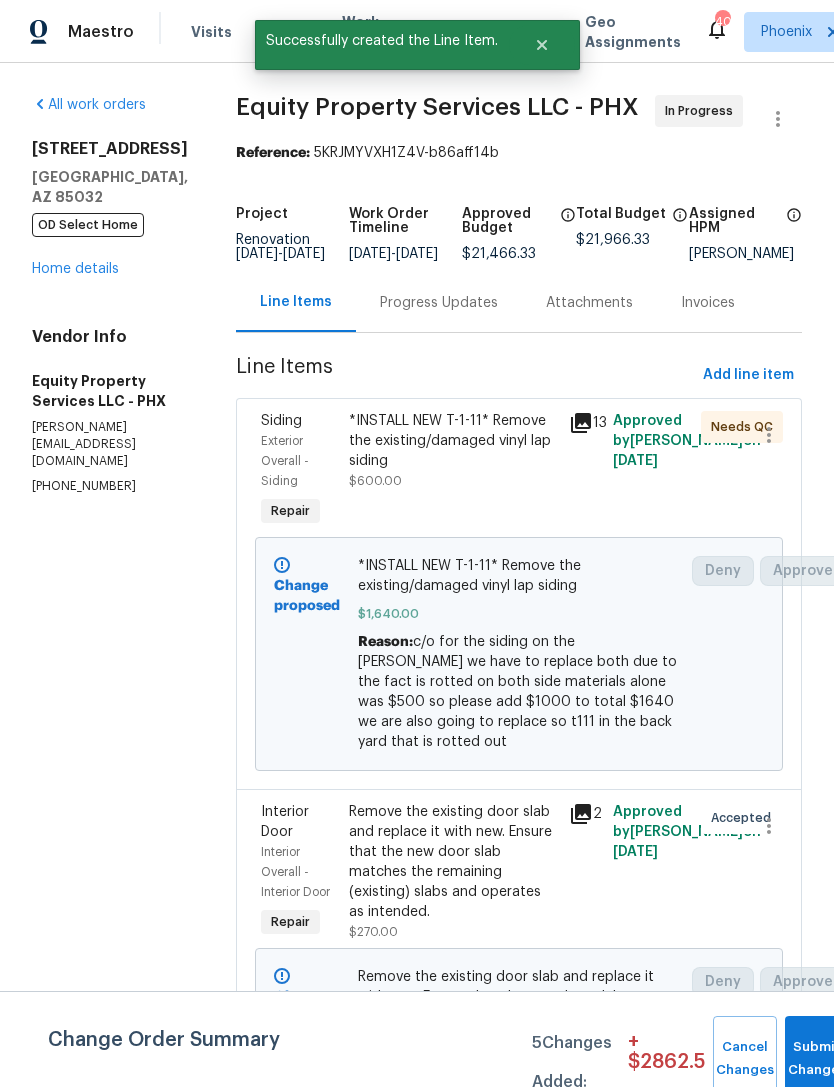click on "Progress Updates" at bounding box center (439, 303) 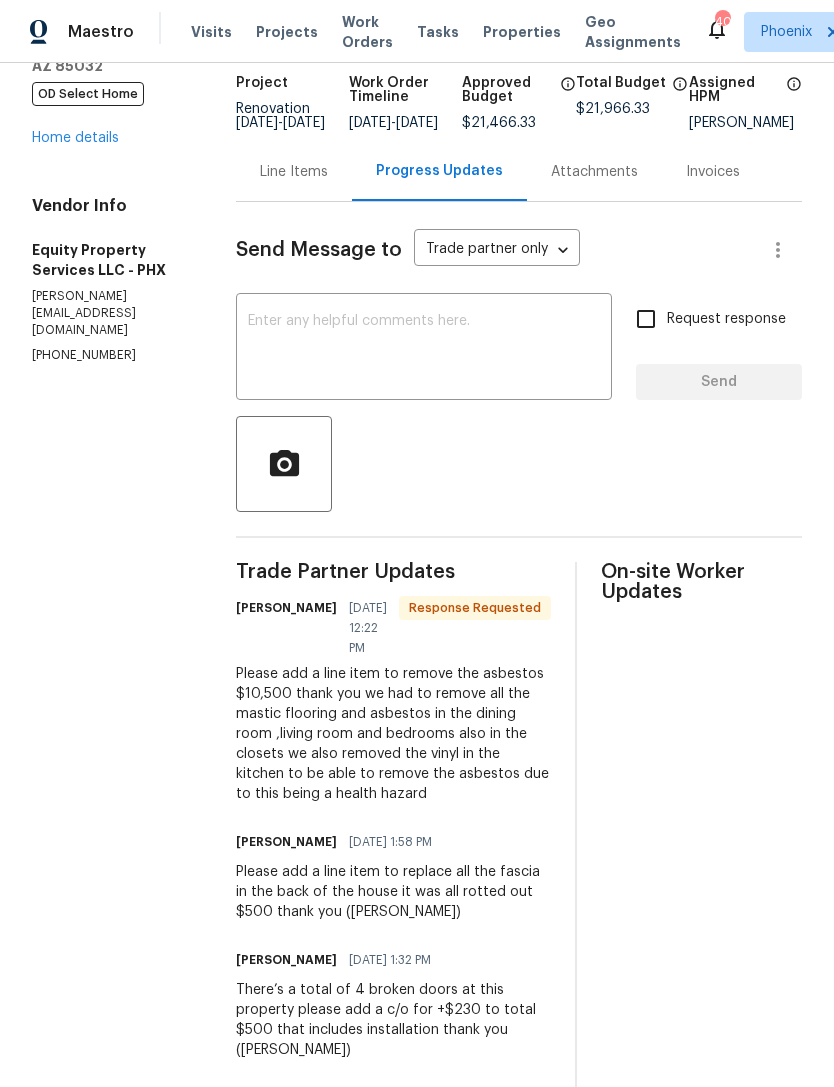 scroll, scrollTop: 136, scrollLeft: 0, axis: vertical 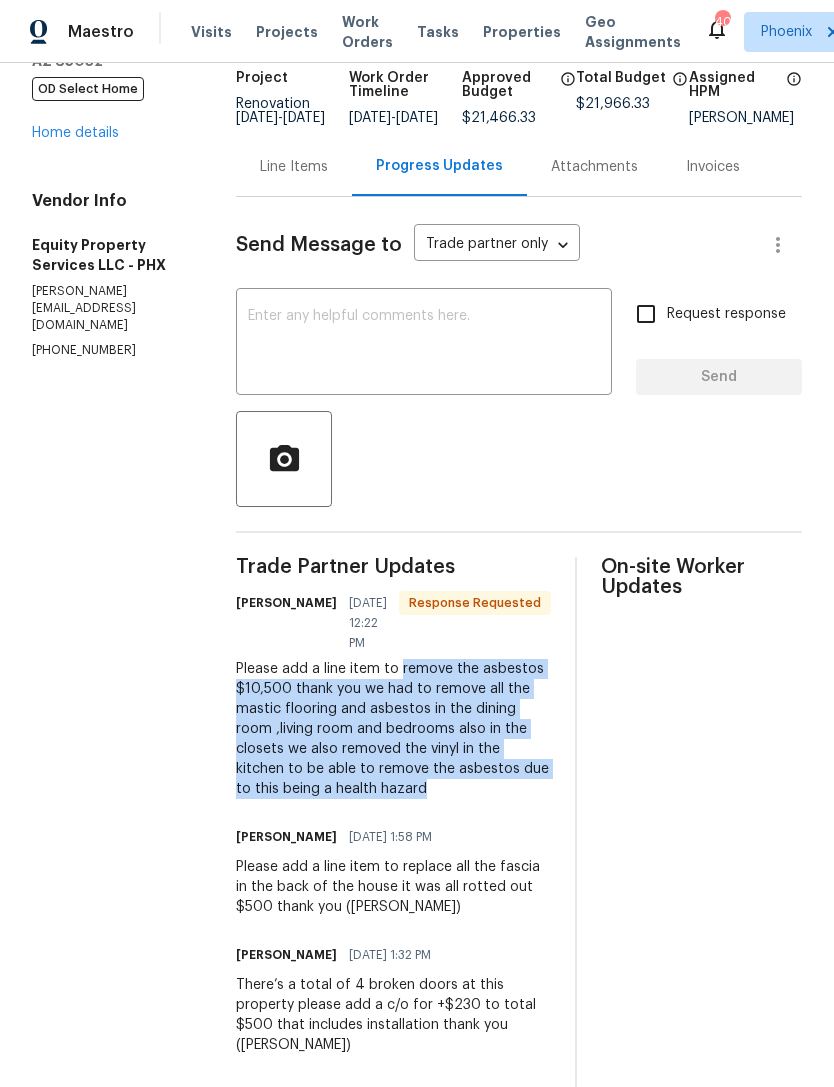 copy on "remove the asbestos $10,500 thank you we had to remove all the mastic flooring and asbestos in the dining room ,living room and bedrooms also in the closets we also removed the vinyl in the kitchen to be able to remove the asbestos due to this being a health hazard" 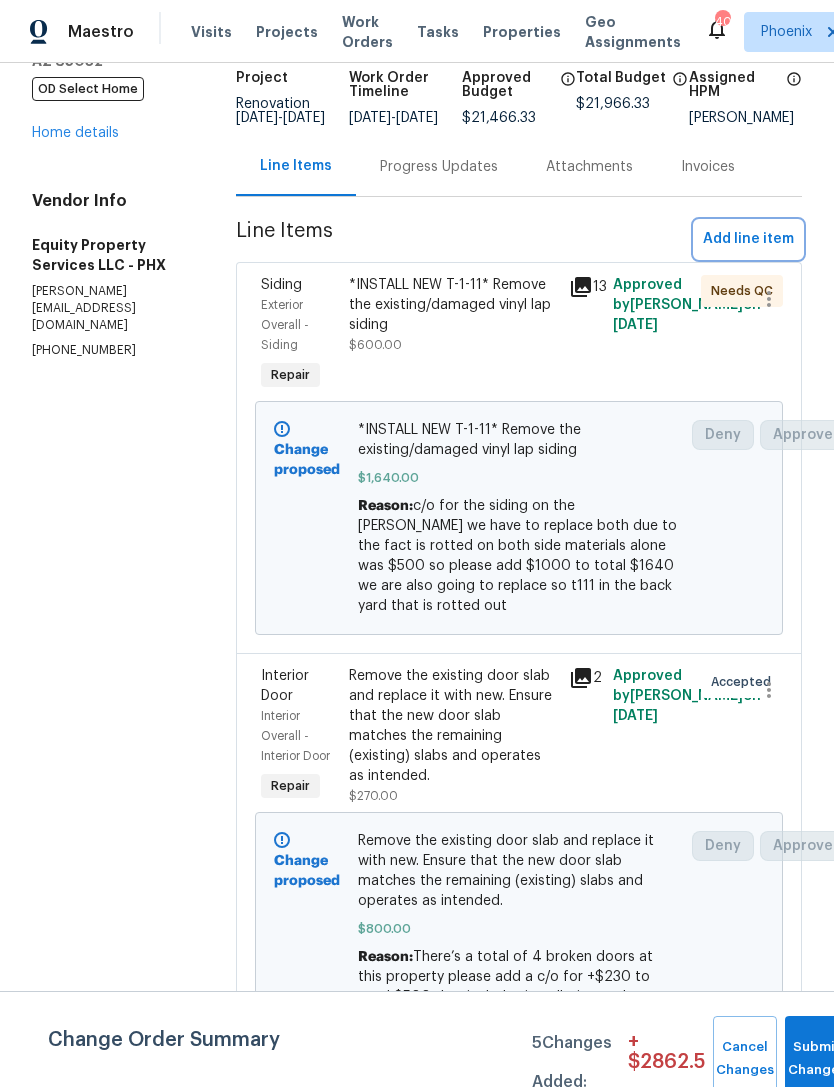 click on "Add line item" at bounding box center (748, 239) 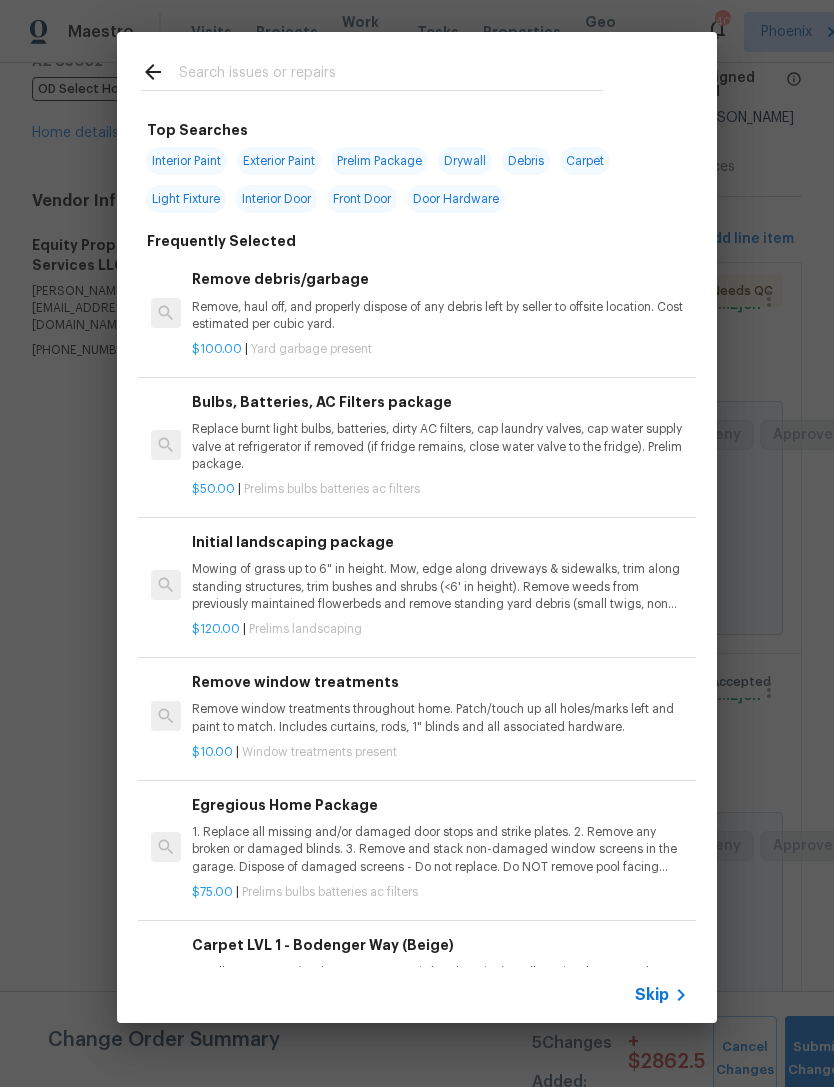 click at bounding box center (391, 75) 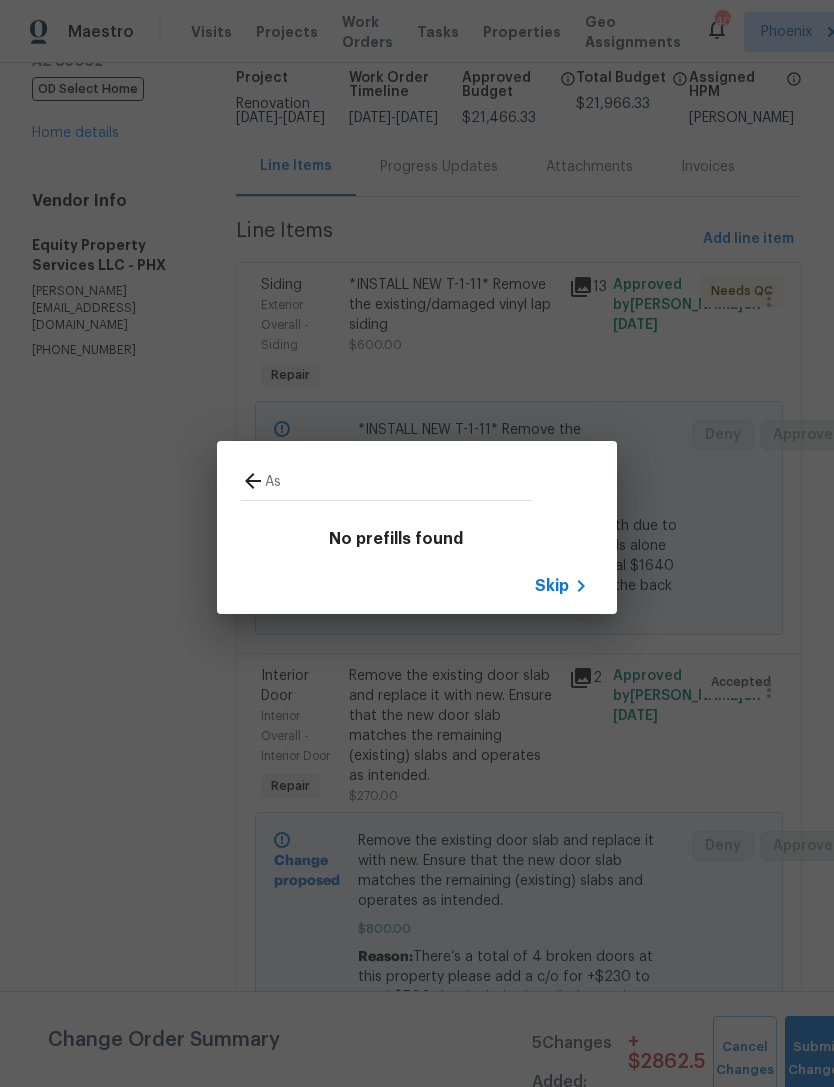 type on "A" 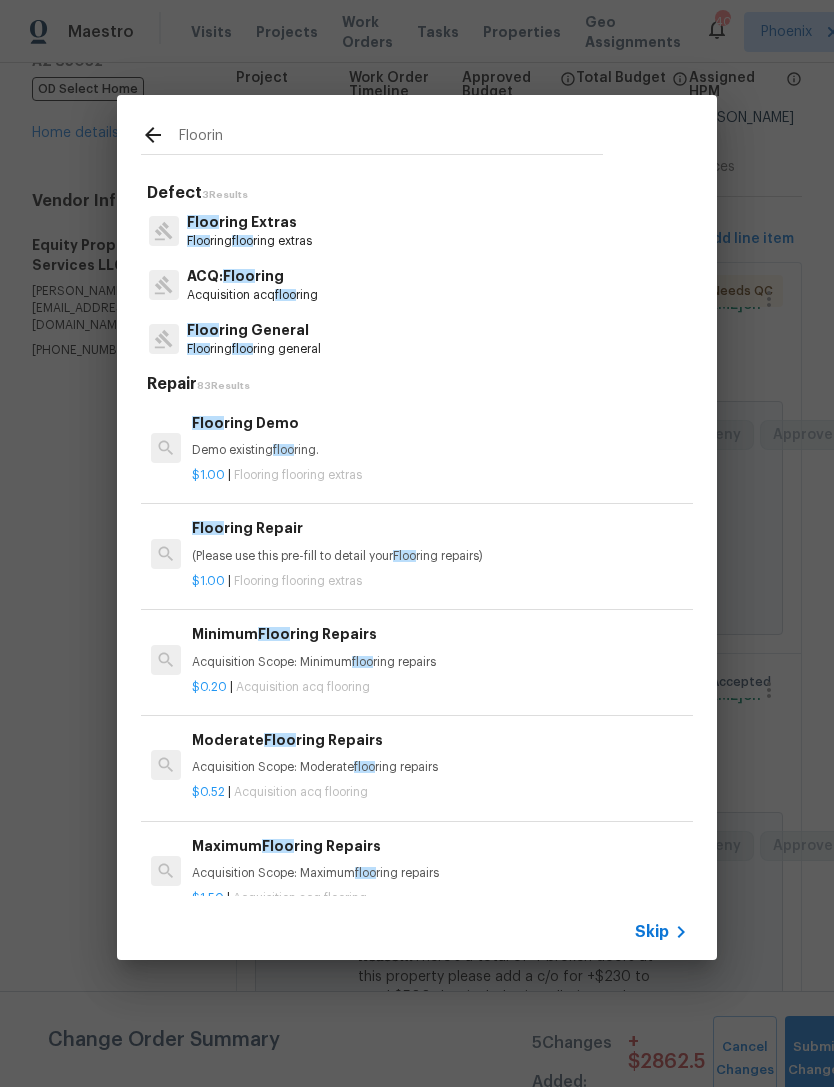 type on "Flooring" 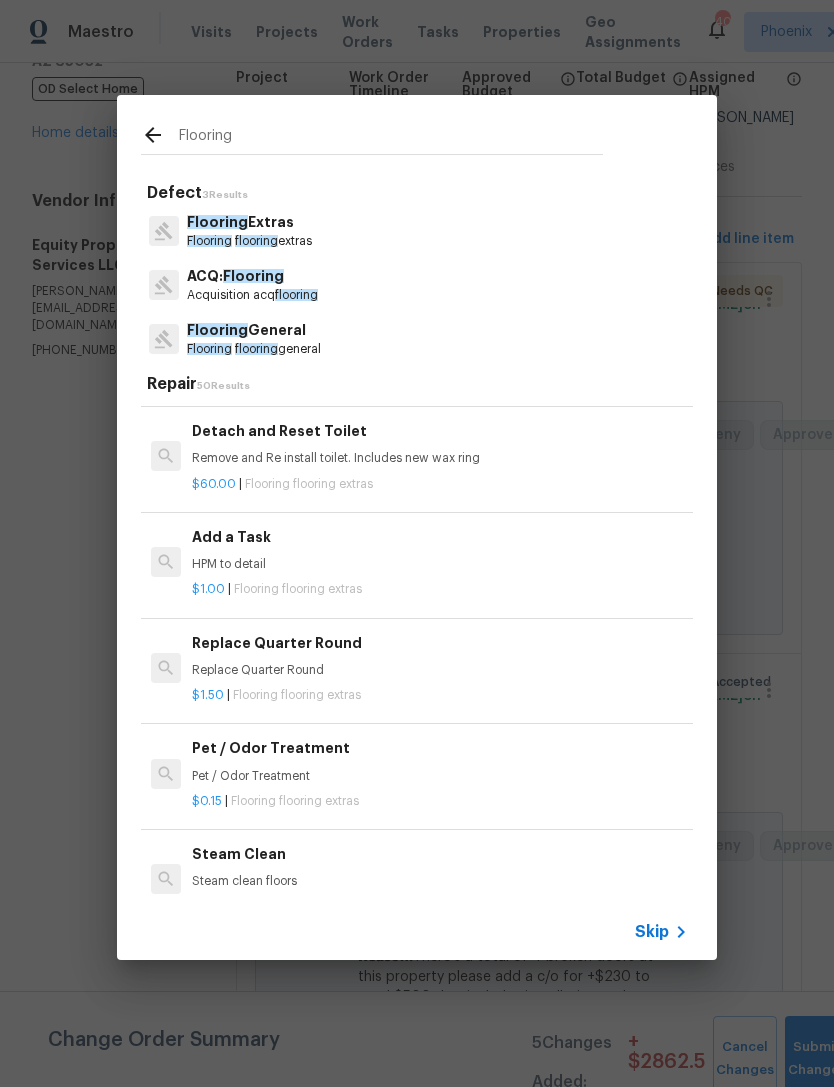 scroll, scrollTop: 2383, scrollLeft: 0, axis: vertical 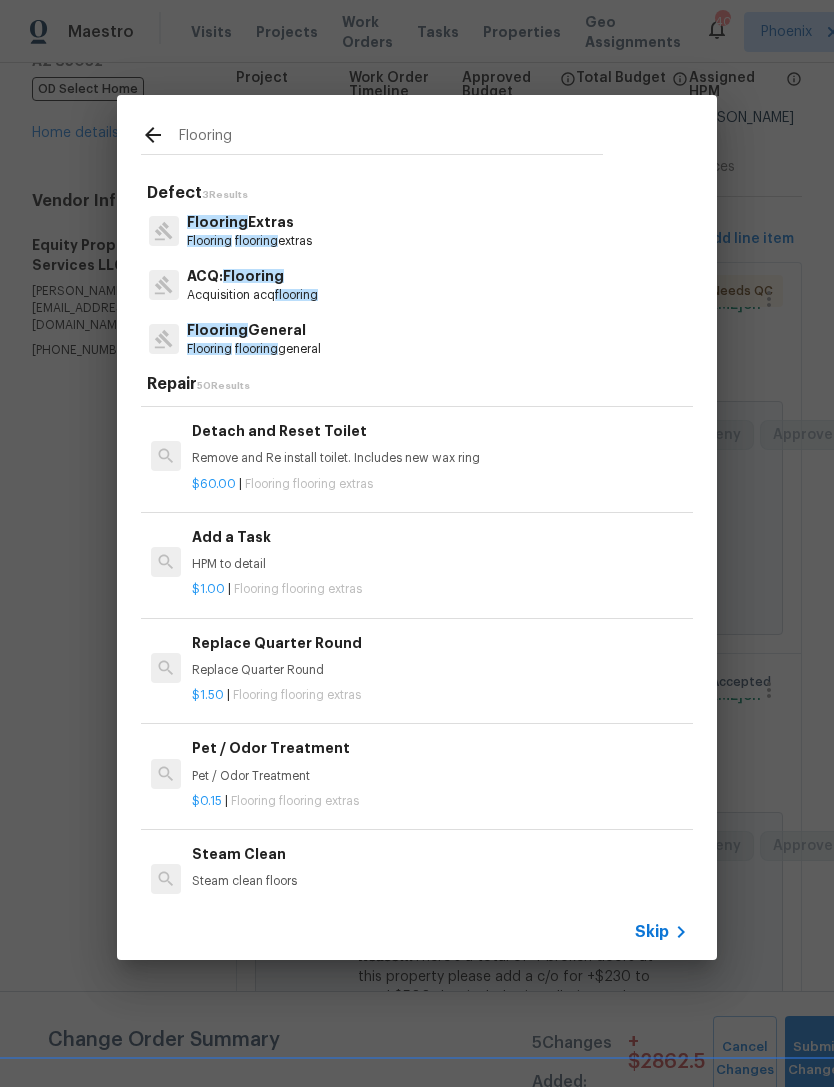 click on "$1.00   |   Flooring flooring extras" at bounding box center (440, 589) 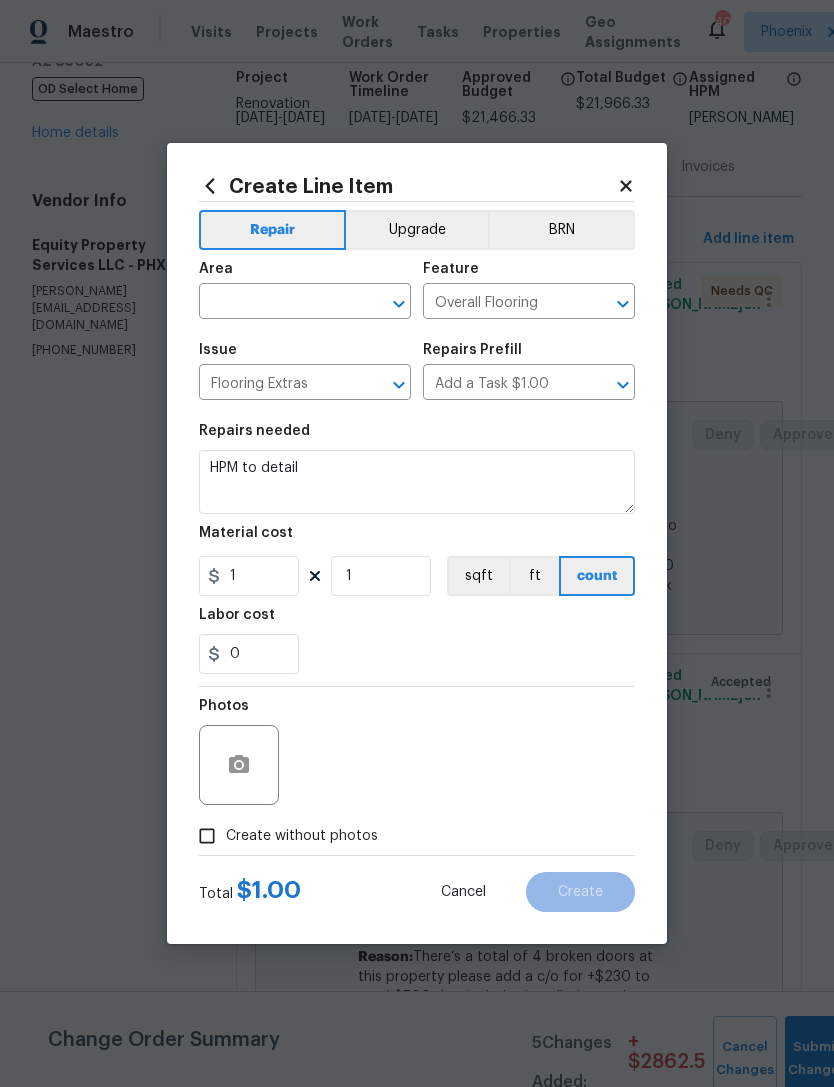 click at bounding box center [277, 303] 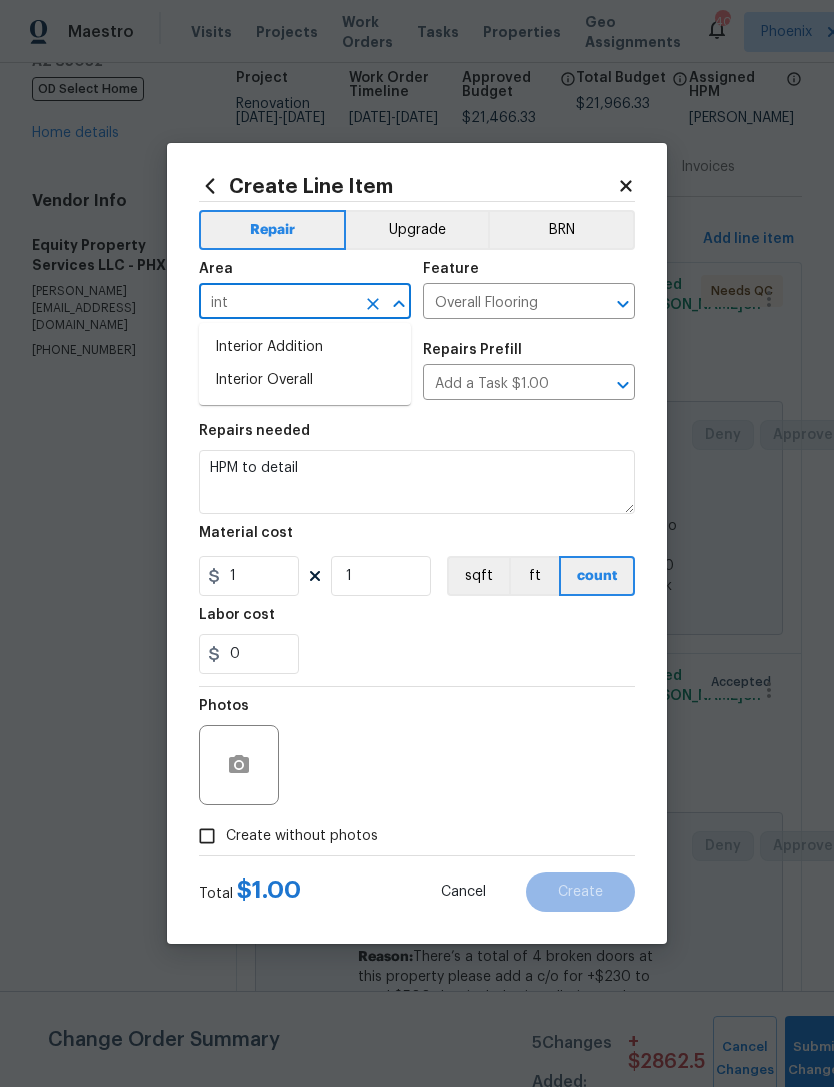 click on "Interior Overall" at bounding box center (305, 380) 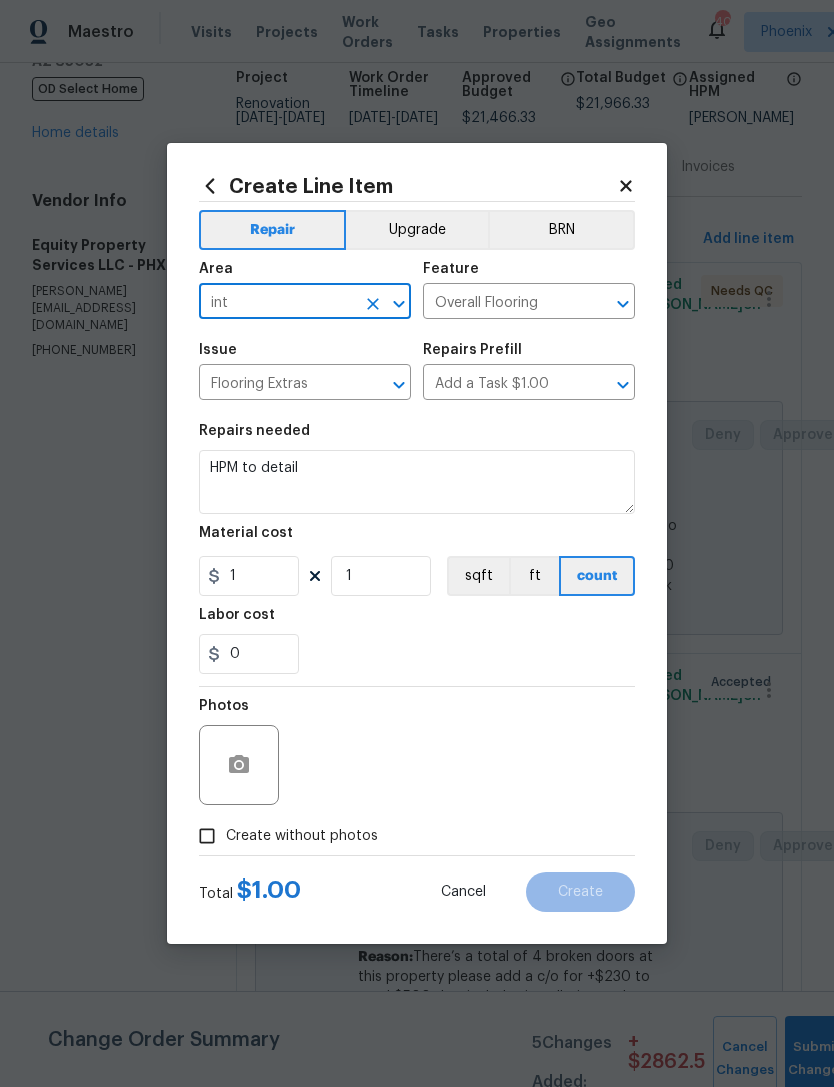 type on "Interior Overall" 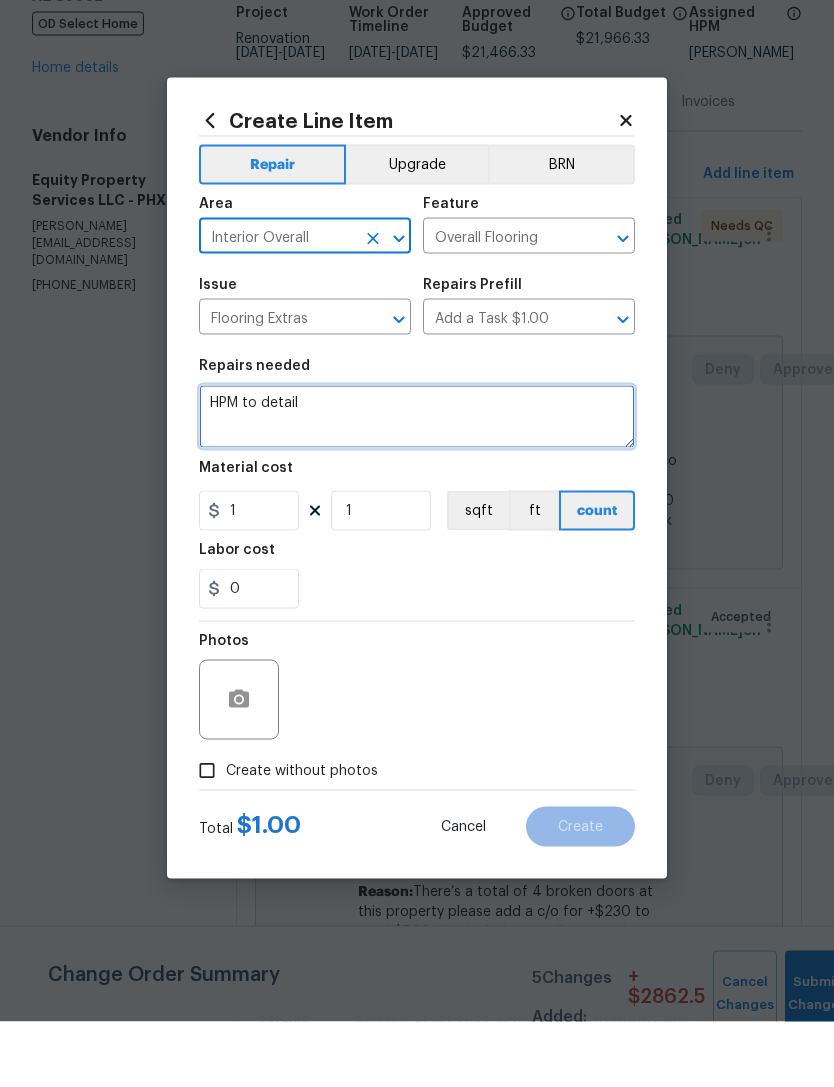 click on "HPM to detail" at bounding box center [417, 482] 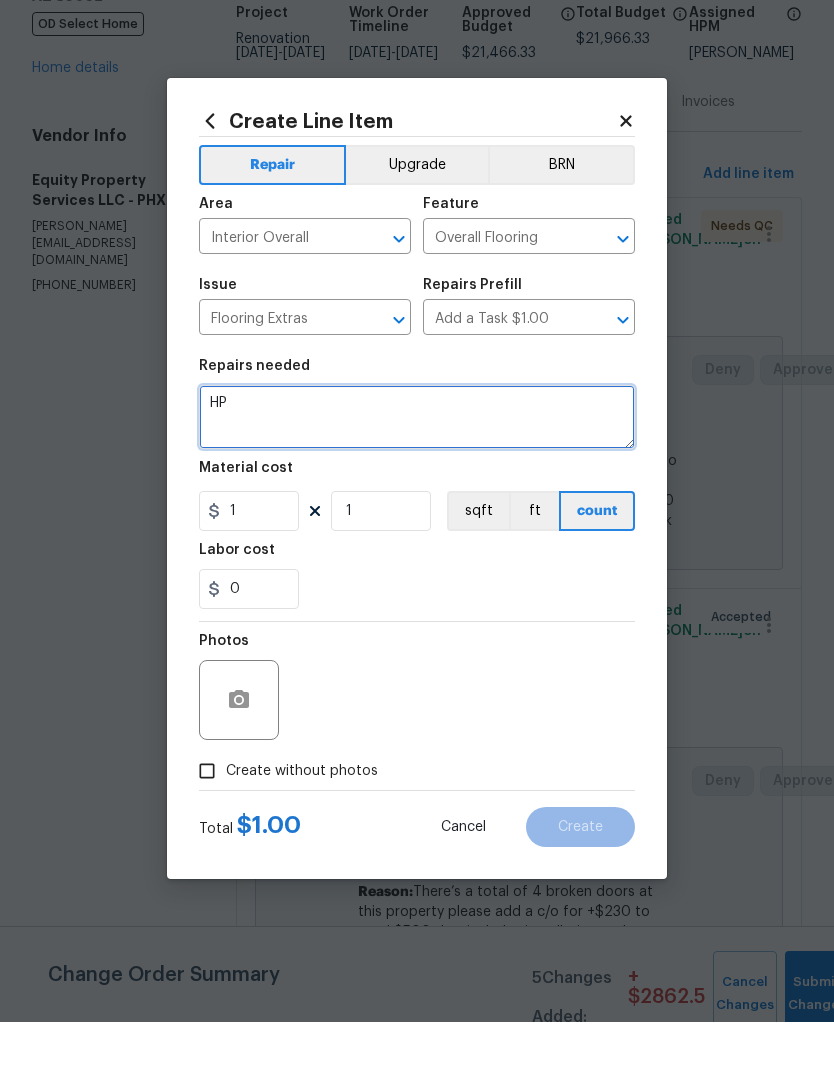 type on "H" 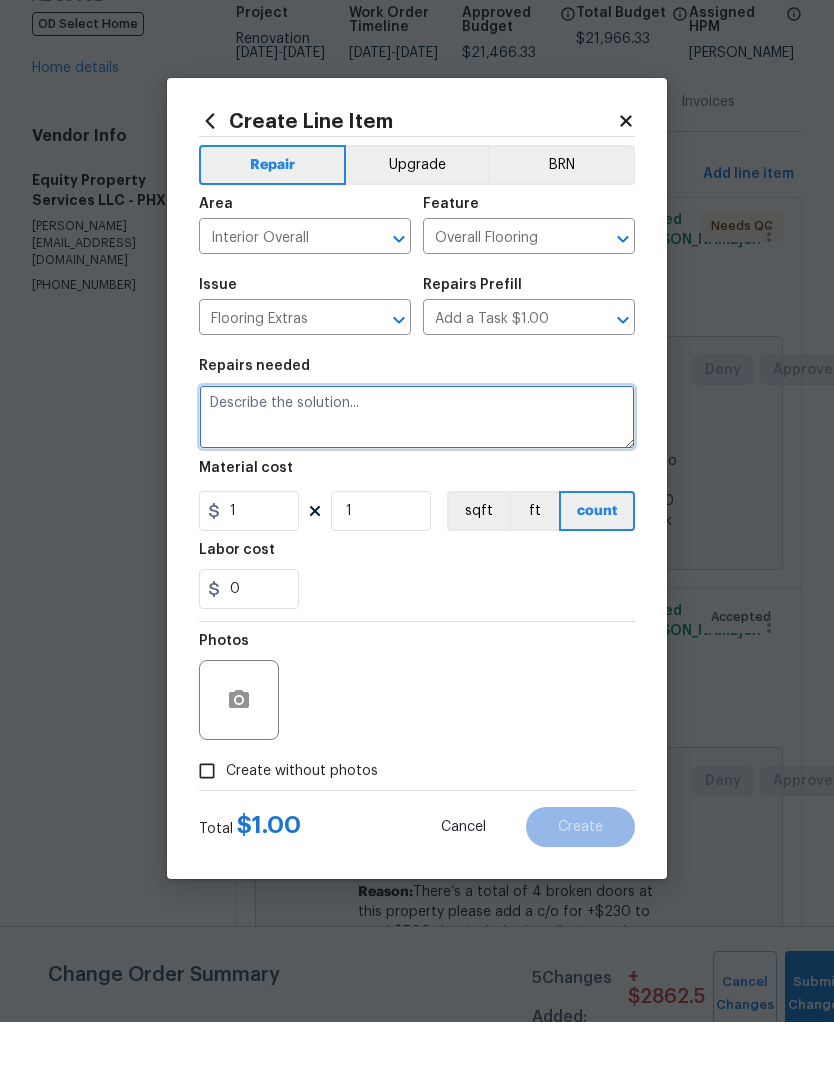 click at bounding box center (417, 482) 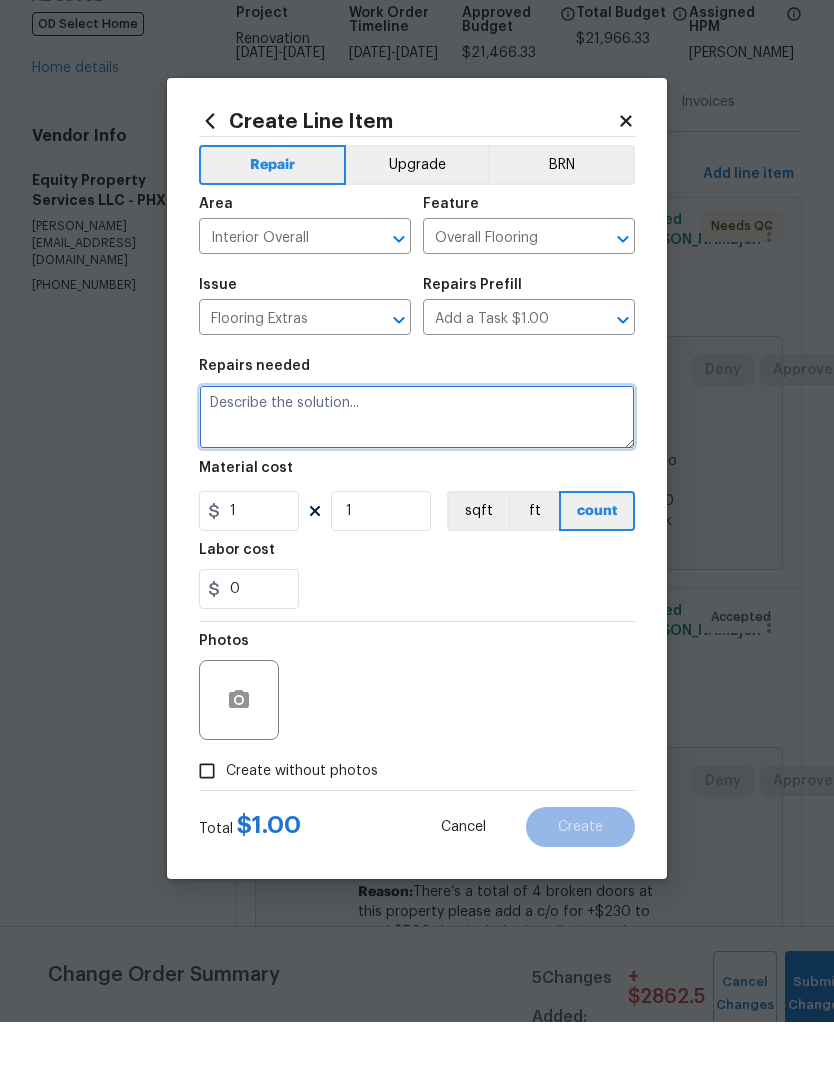 paste on "remove the asbestos $10,500 thank you we had to remove all the mastic flooring and asbestos in the dining room ,living room and bedrooms also in the closets we also removed the vinyl in the kitchen to be able to remove the asbestos due to this being a health hazard" 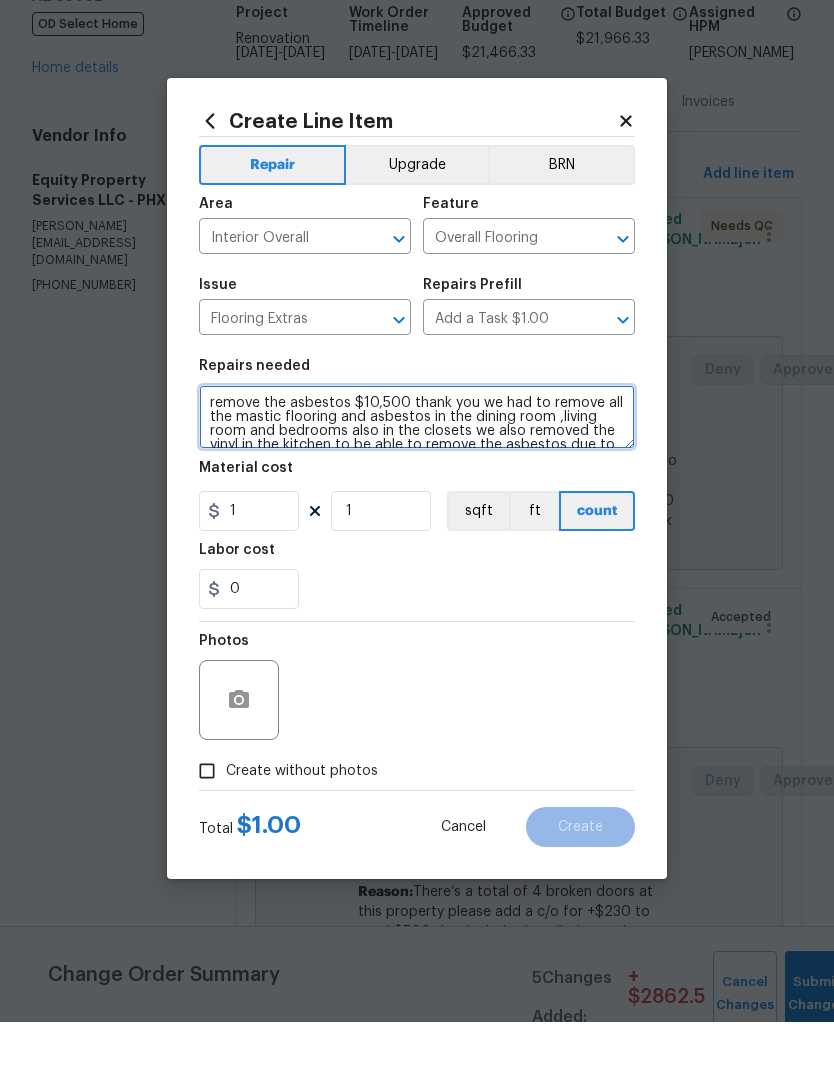 scroll, scrollTop: 0, scrollLeft: 0, axis: both 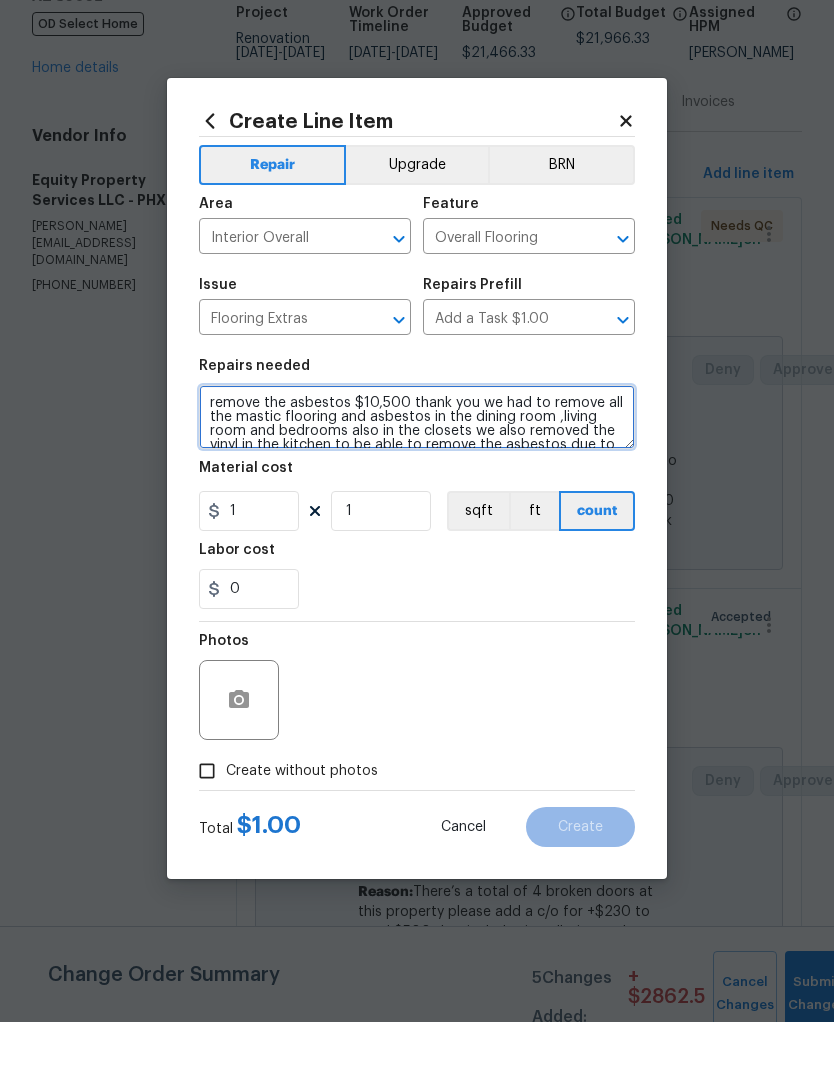 type on "remove the asbestos $10,500 thank you we had to remove all the mastic flooring and asbestos in the dining room ,living room and bedrooms also in the closets we also removed the vinyl in the kitchen to be able to remove the asbestos due to this being a health hazard" 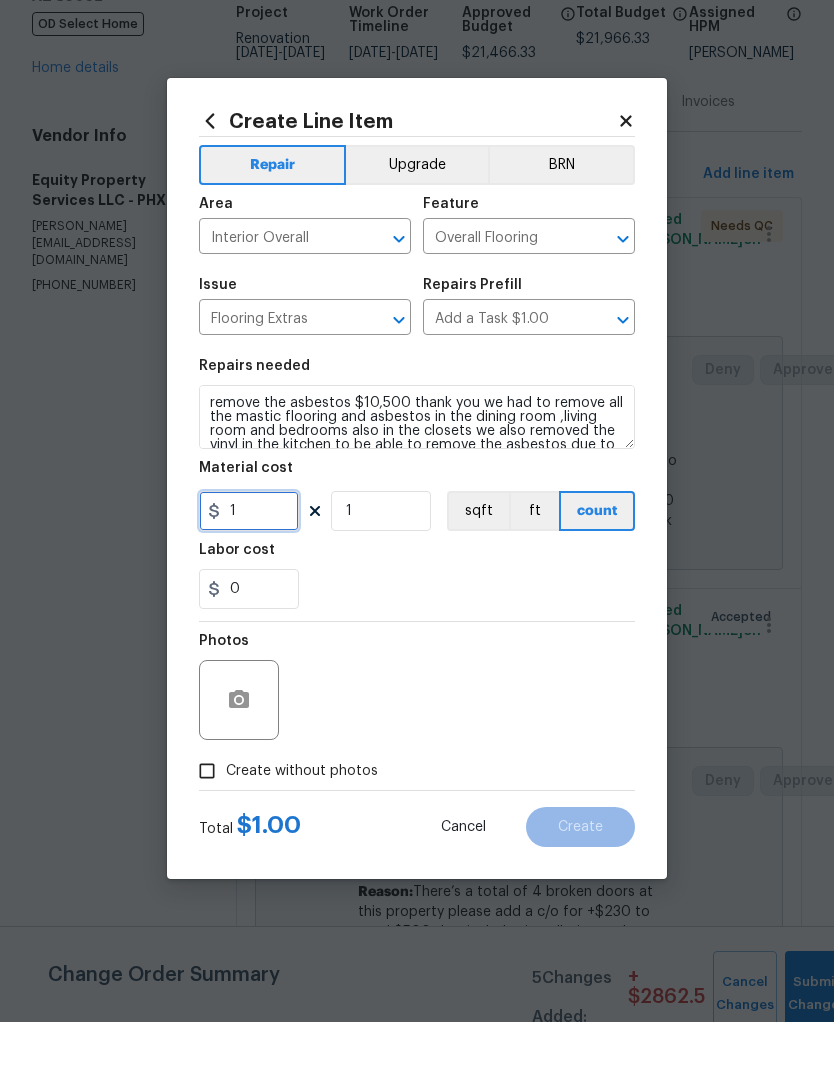 click on "1" at bounding box center [249, 576] 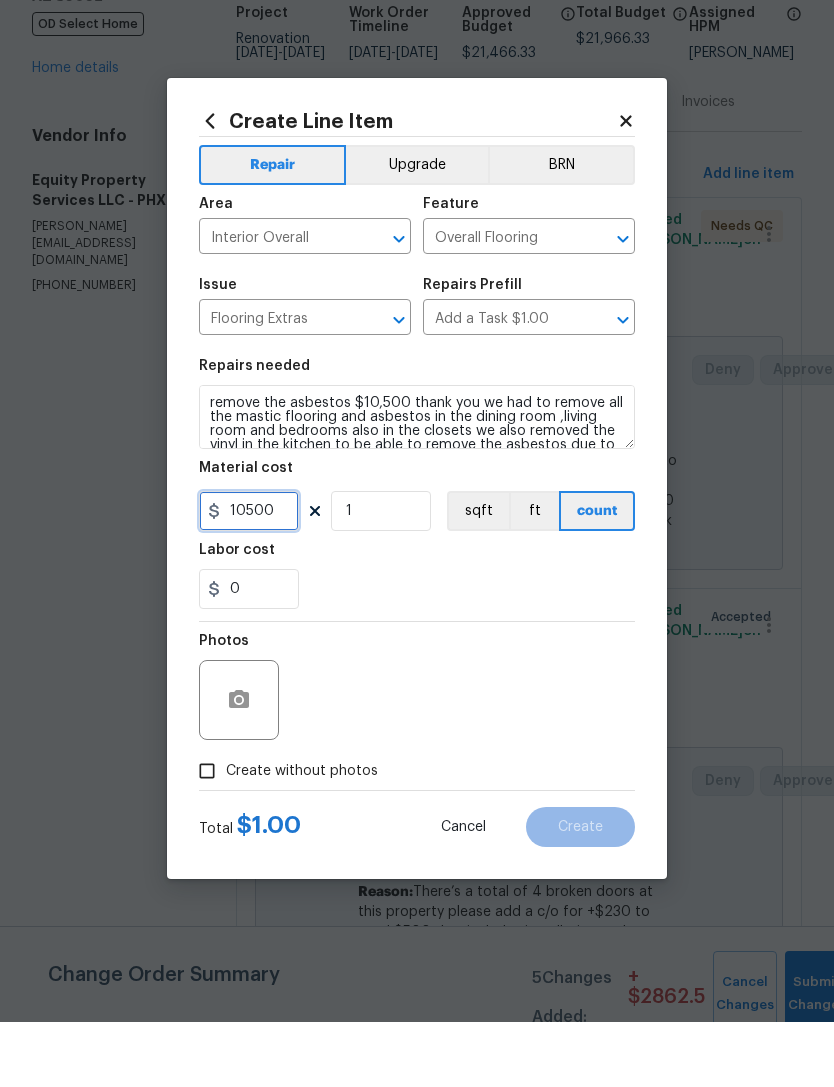 type on "10500" 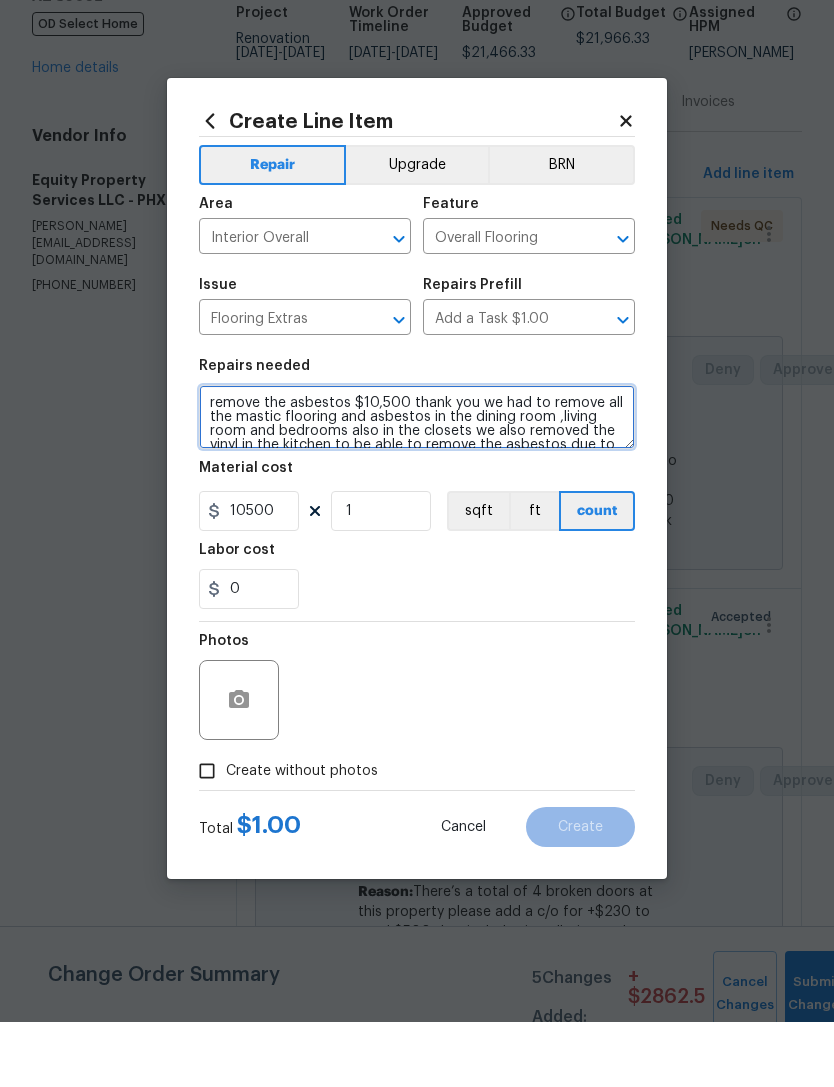 click on "remove the asbestos $10,500 thank you we had to remove all the mastic flooring and asbestos in the dining room ,living room and bedrooms also in the closets we also removed the vinyl in the kitchen to be able to remove the asbestos due to this being a health hazard" at bounding box center [417, 482] 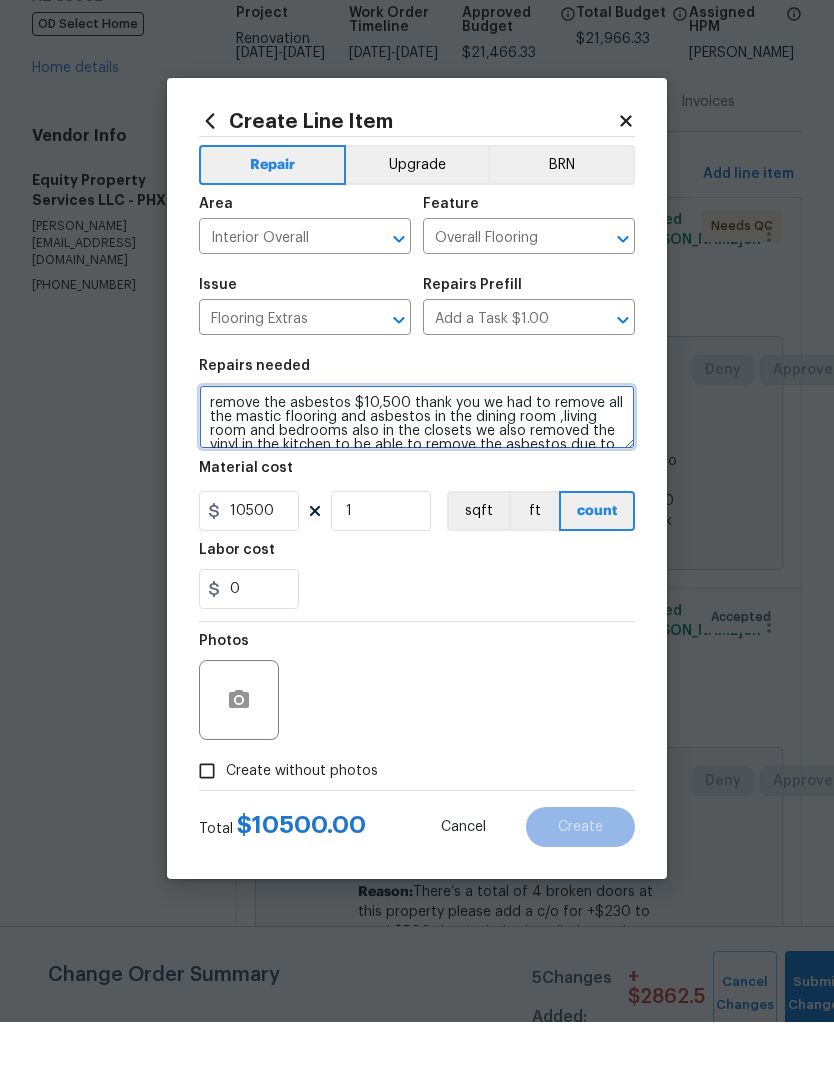 click on "remove the asbestos $10,500 thank you we had to remove all the mastic flooring and asbestos in the dining room ,living room and bedrooms also in the closets we also removed the vinyl in the kitchen to be able to remove the asbestos due to this being a health hazard" at bounding box center [417, 482] 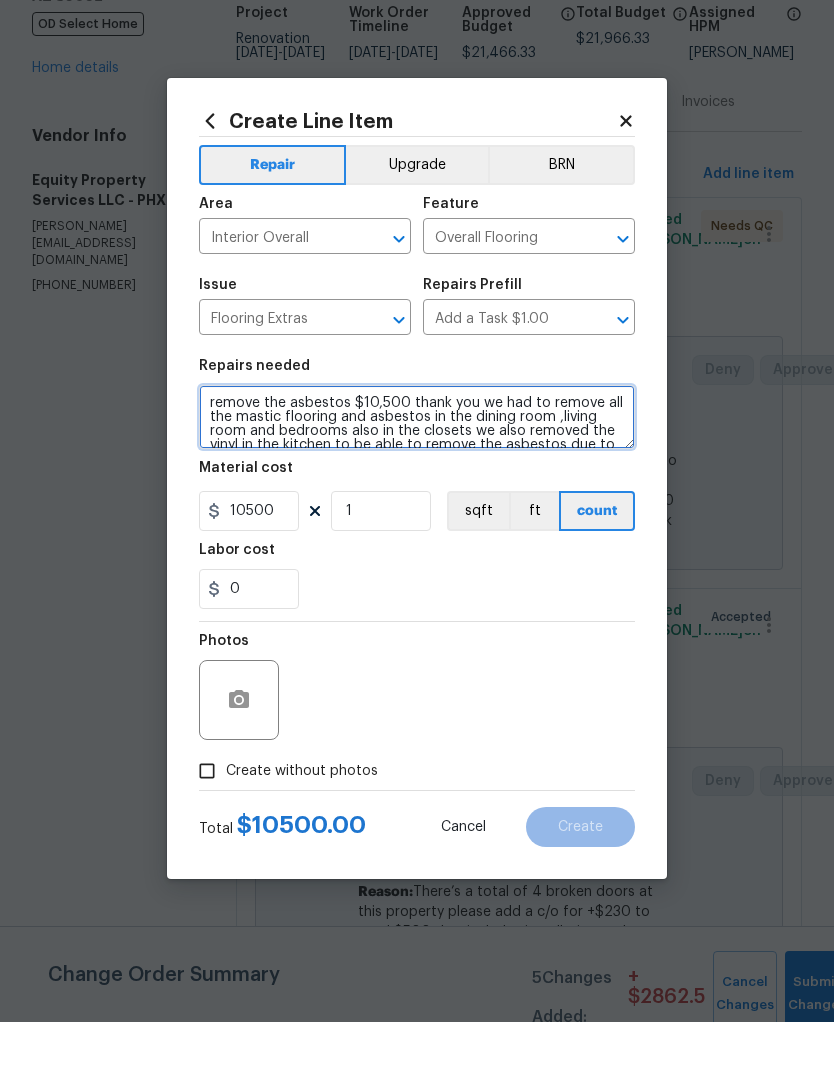 click on "remove the asbestos $10,500 thank you we had to remove all the mastic flooring and asbestos in the dining room ,living room and bedrooms also in the closets we also removed the vinyl in the kitchen to be able to remove the asbestos due to this being a health hazard" at bounding box center (417, 482) 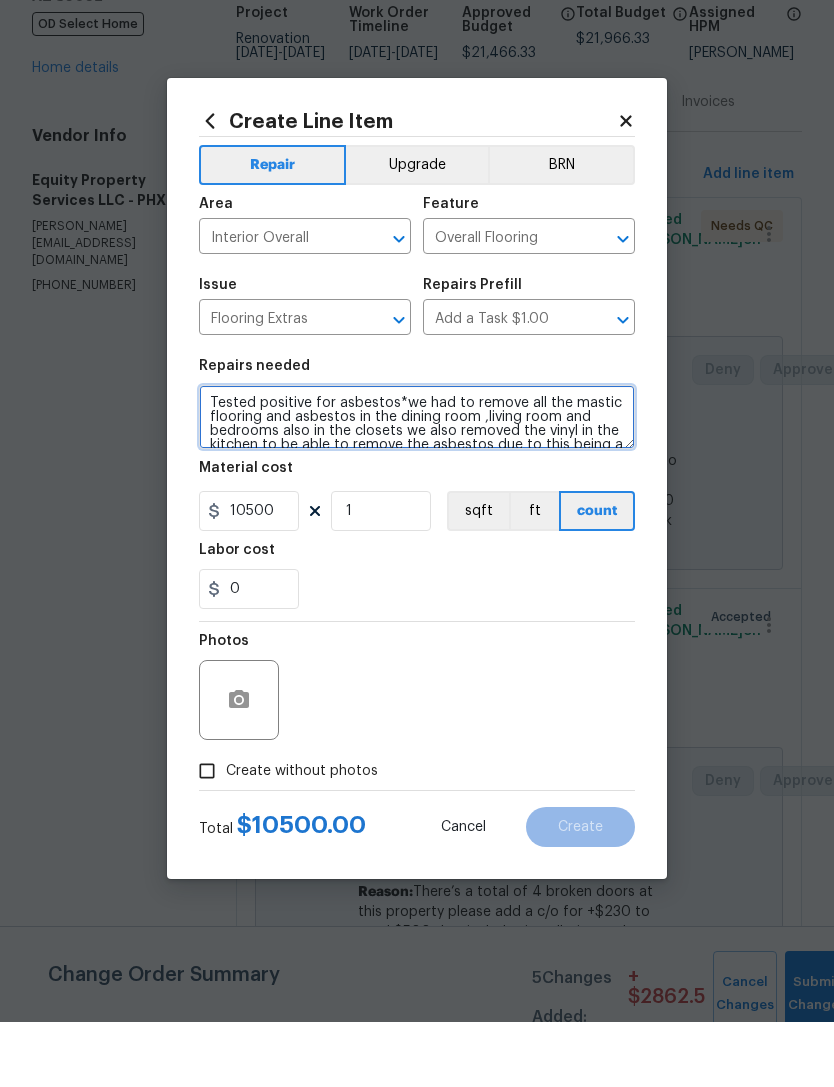 click on "Tested positive for asbestos*we had to remove all the mastic flooring and asbestos in the dining room ,living room and bedrooms also in the closets we also removed the vinyl in the kitchen to be able to remove the asbestos due to this being a health hazard" at bounding box center [417, 482] 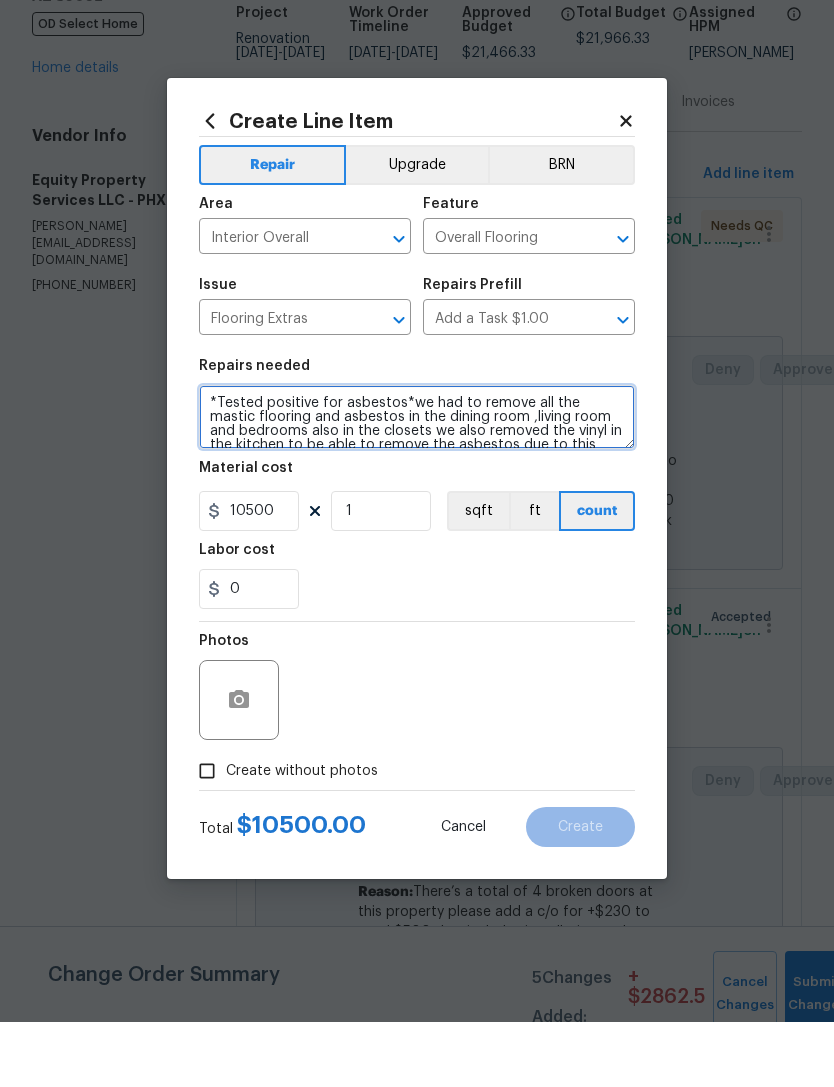 click on "*Tested positive for asbestos*we had to remove all the mastic flooring and asbestos in the dining room ,living room and bedrooms also in the closets we also removed the vinyl in the kitchen to be able to remove the asbestos due to this being a health hazard" at bounding box center [417, 482] 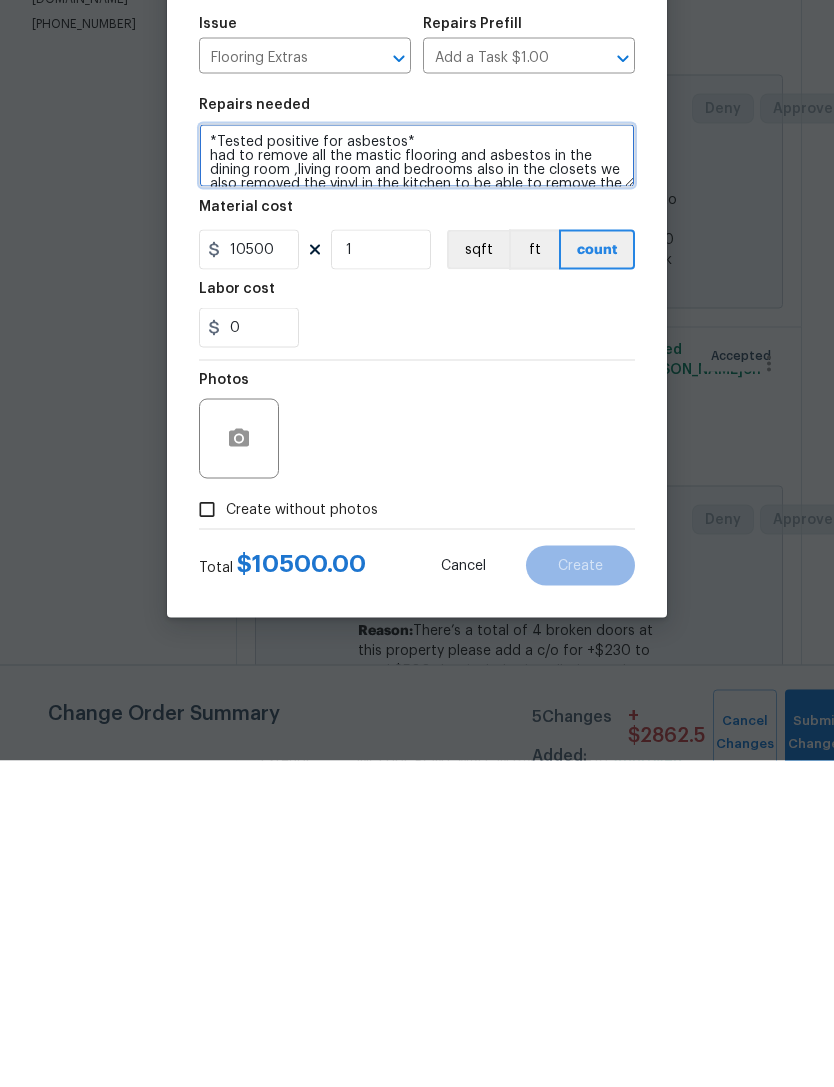 type on "*Tested positive for asbestos*
had to remove all the mastic flooring and asbestos in the dining room ,living room and bedrooms also in the closets we also removed the vinyl in the kitchen to be able to remove the asbestos due to this being a health hazard" 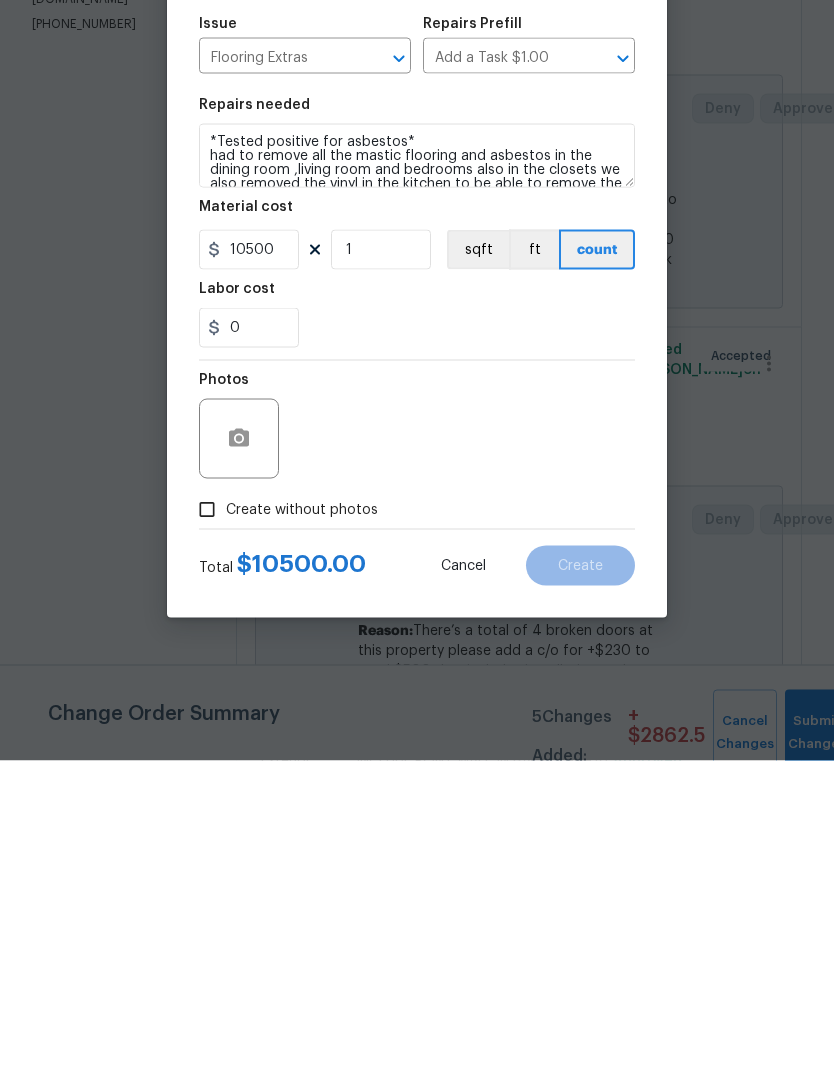 click on "Create without photos" at bounding box center [207, 836] 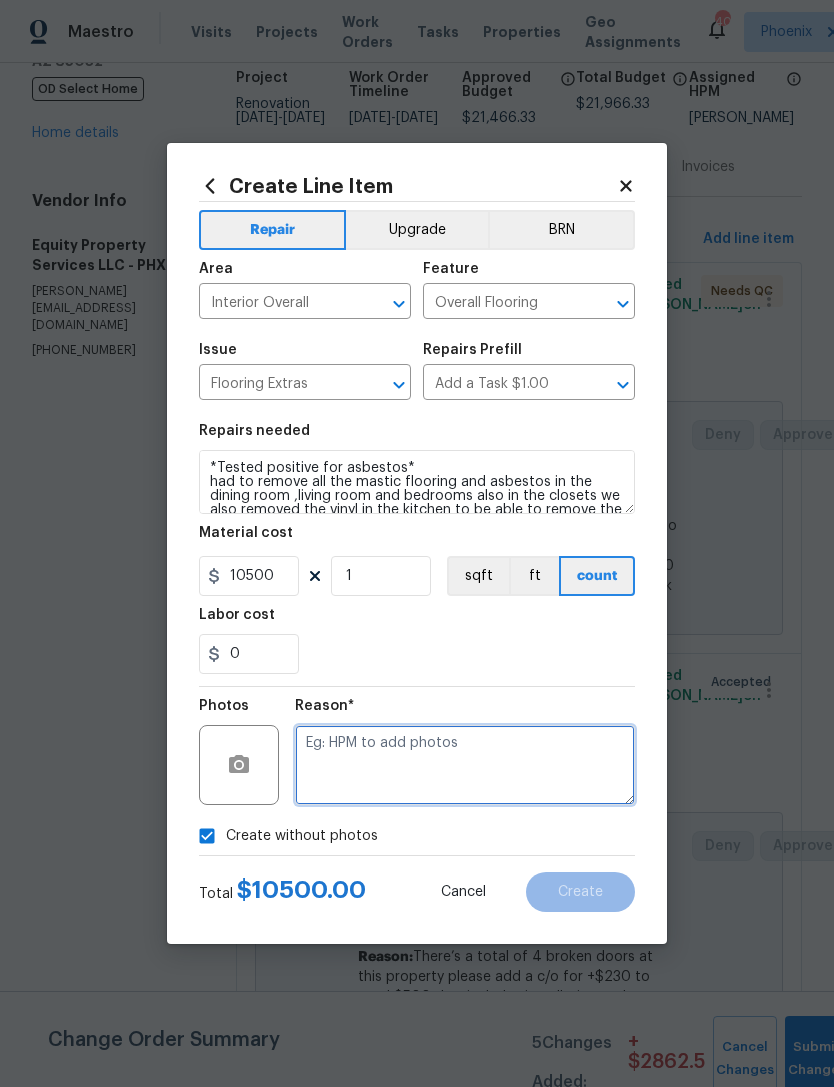 click at bounding box center [465, 765] 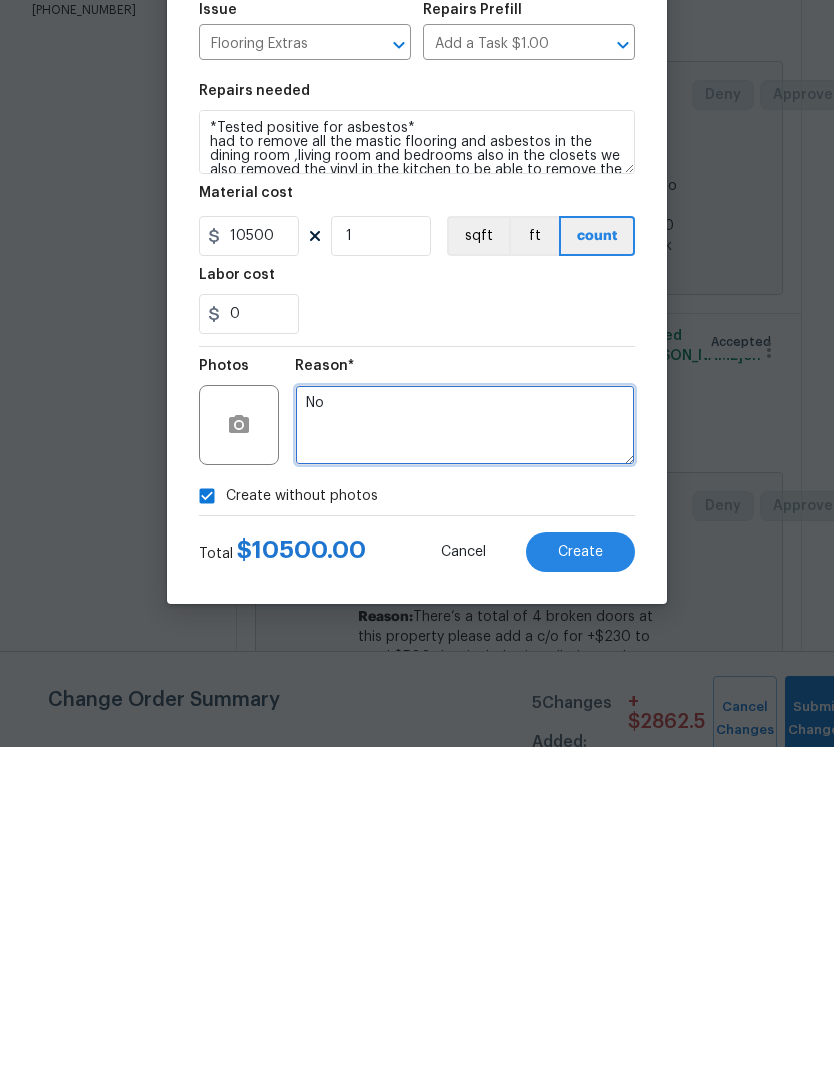type on "No" 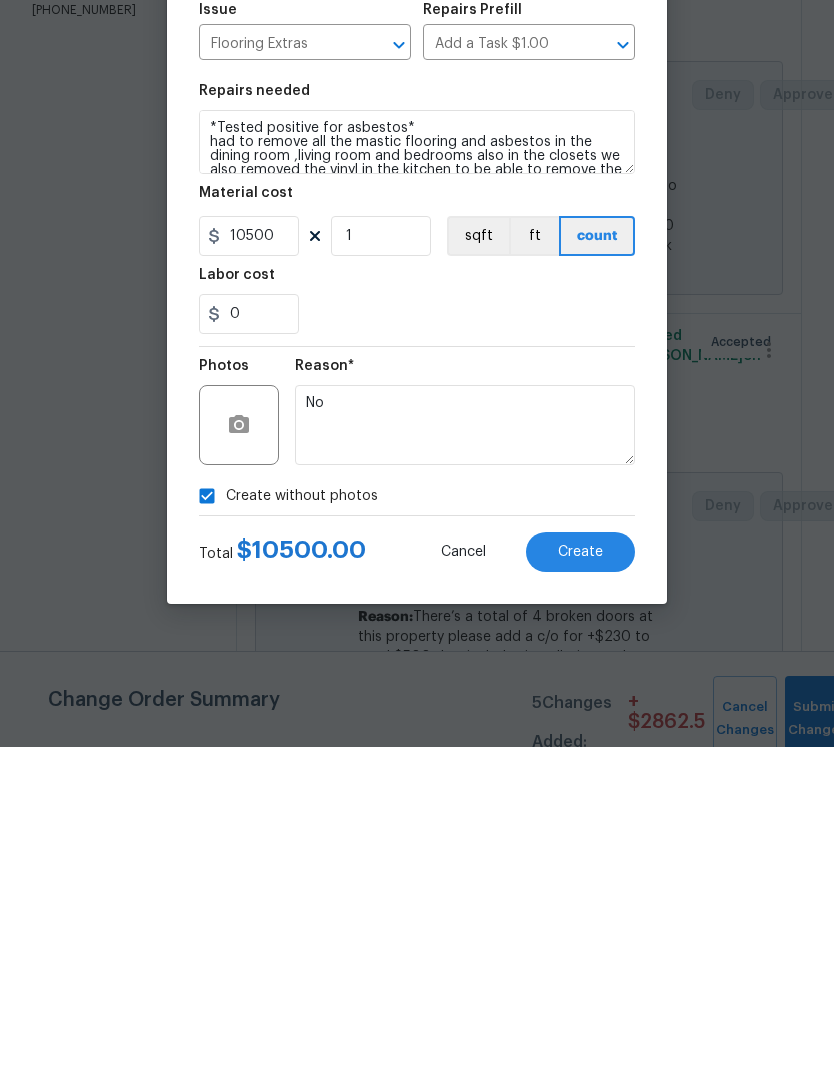 click on "Create" at bounding box center [580, 892] 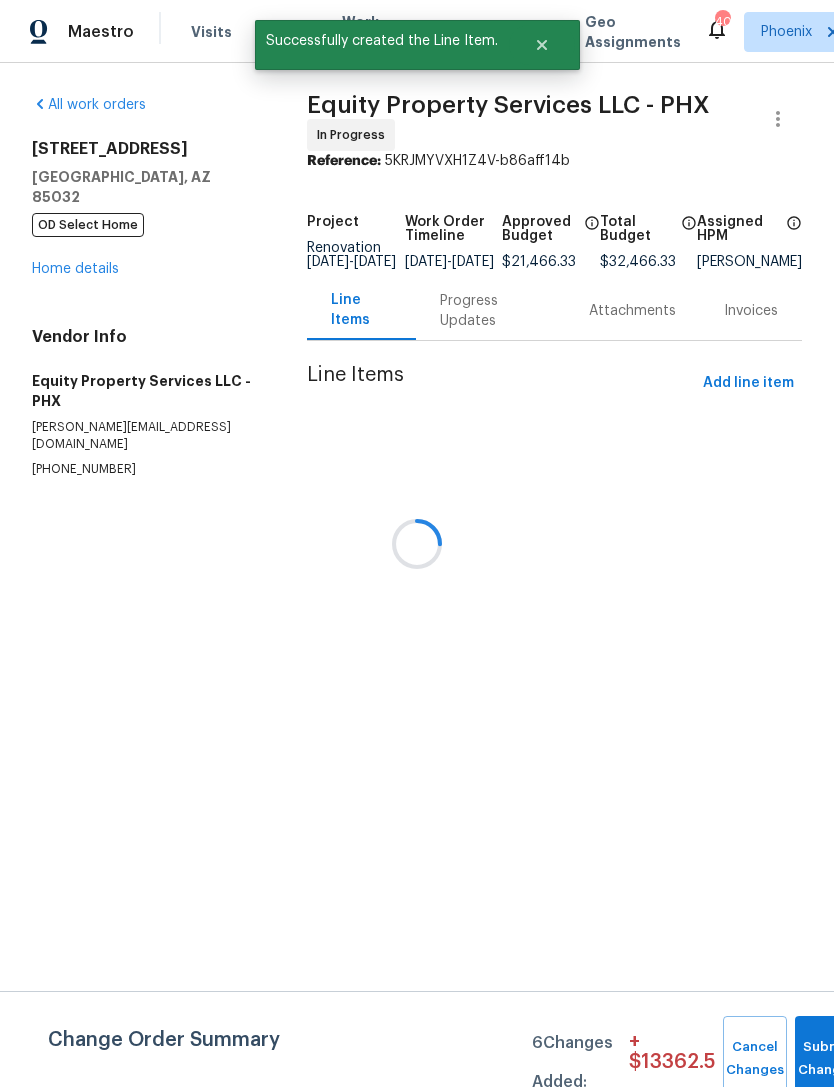 scroll, scrollTop: 0, scrollLeft: 0, axis: both 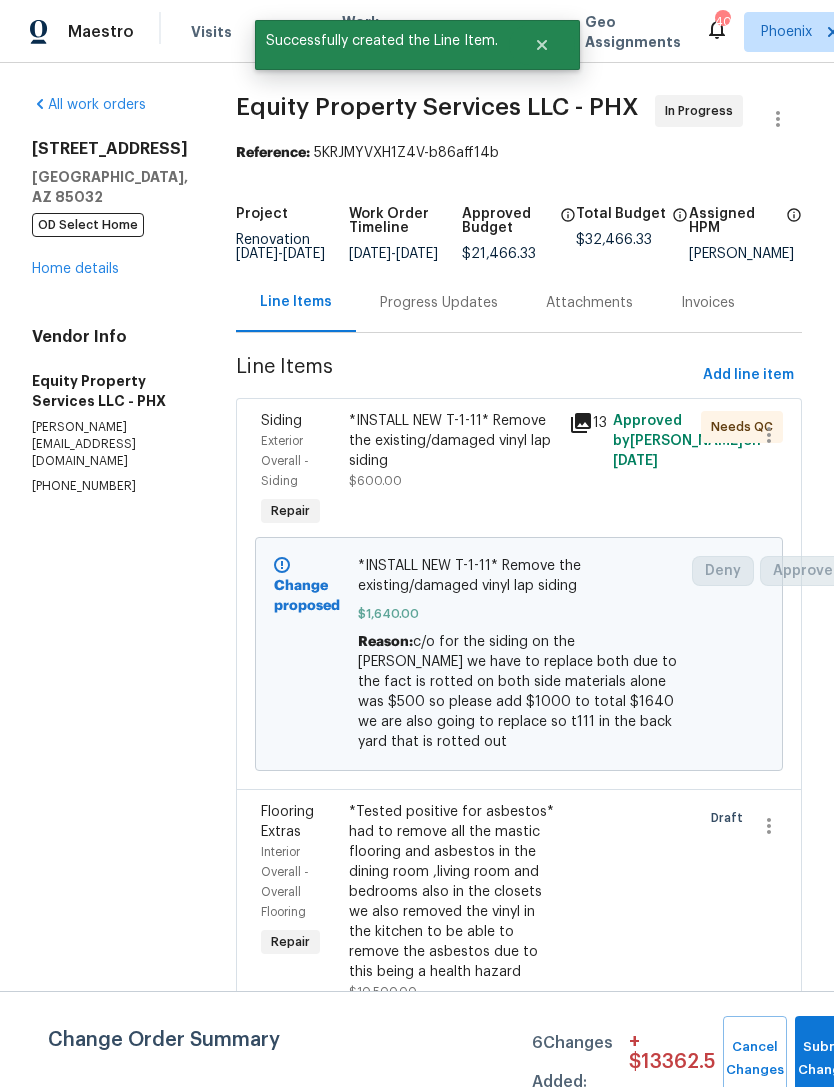click on "Progress Updates" at bounding box center [439, 303] 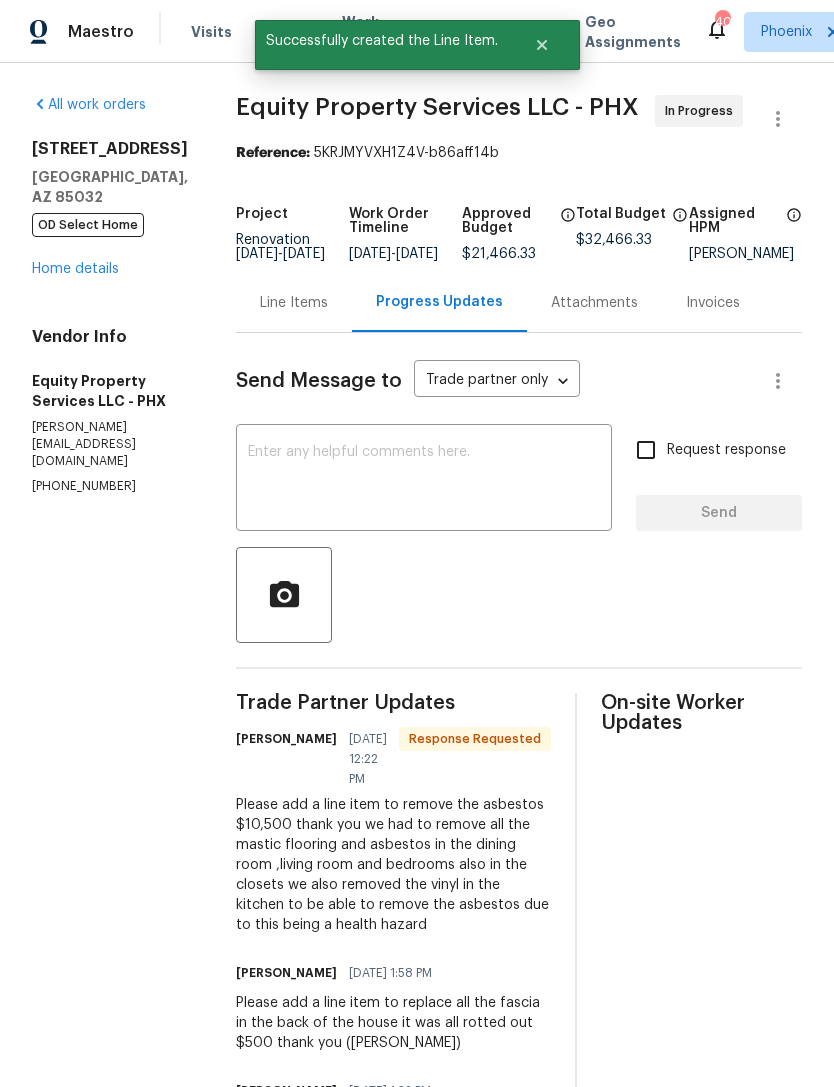 click at bounding box center (424, 480) 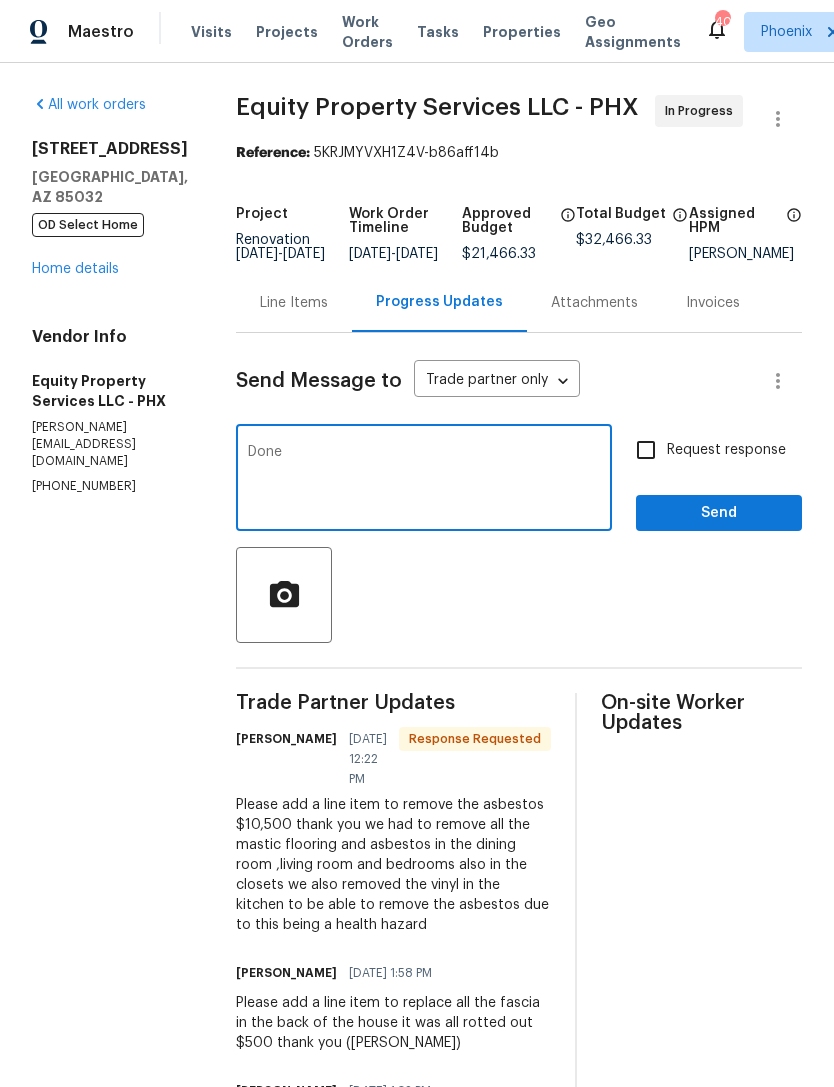 type on "Done" 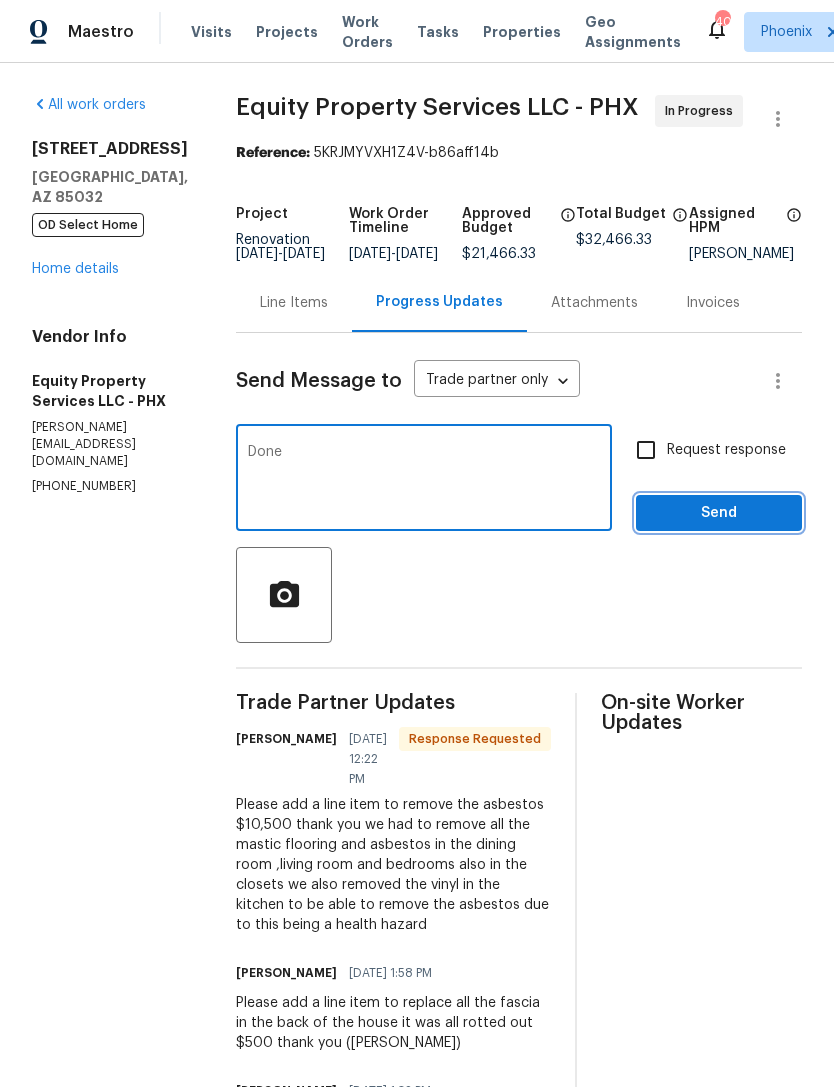 click on "Send" at bounding box center (719, 513) 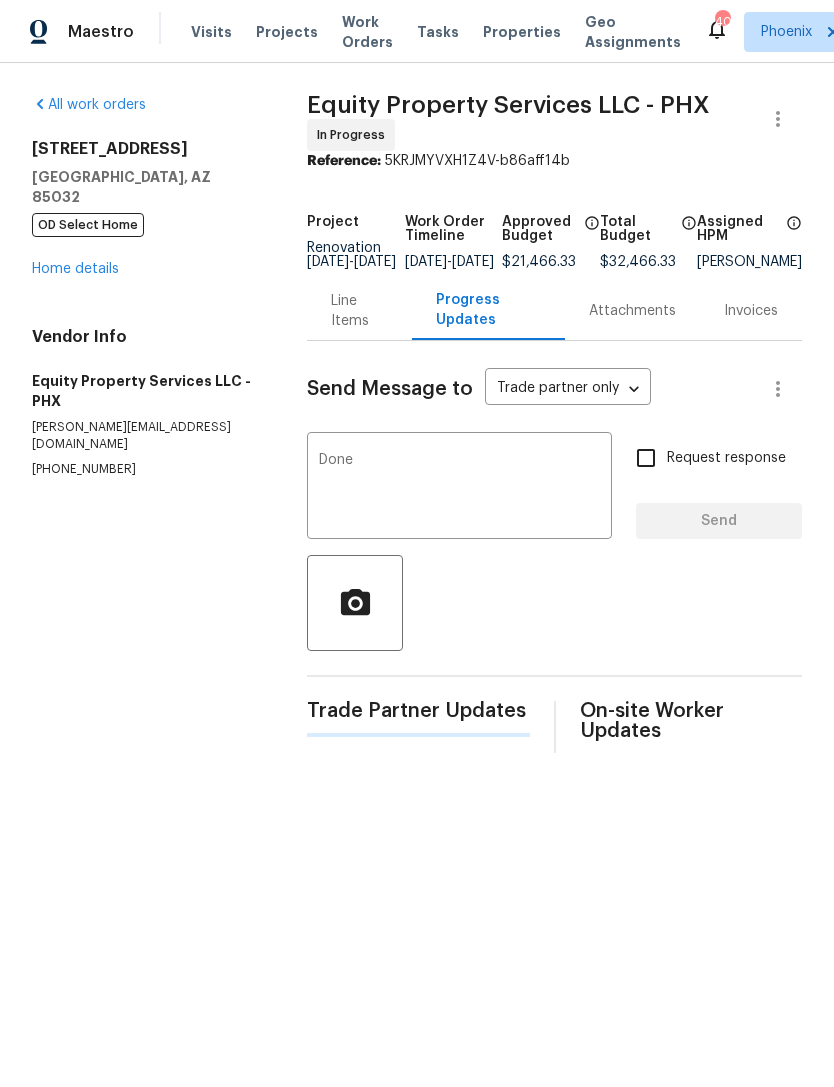 type 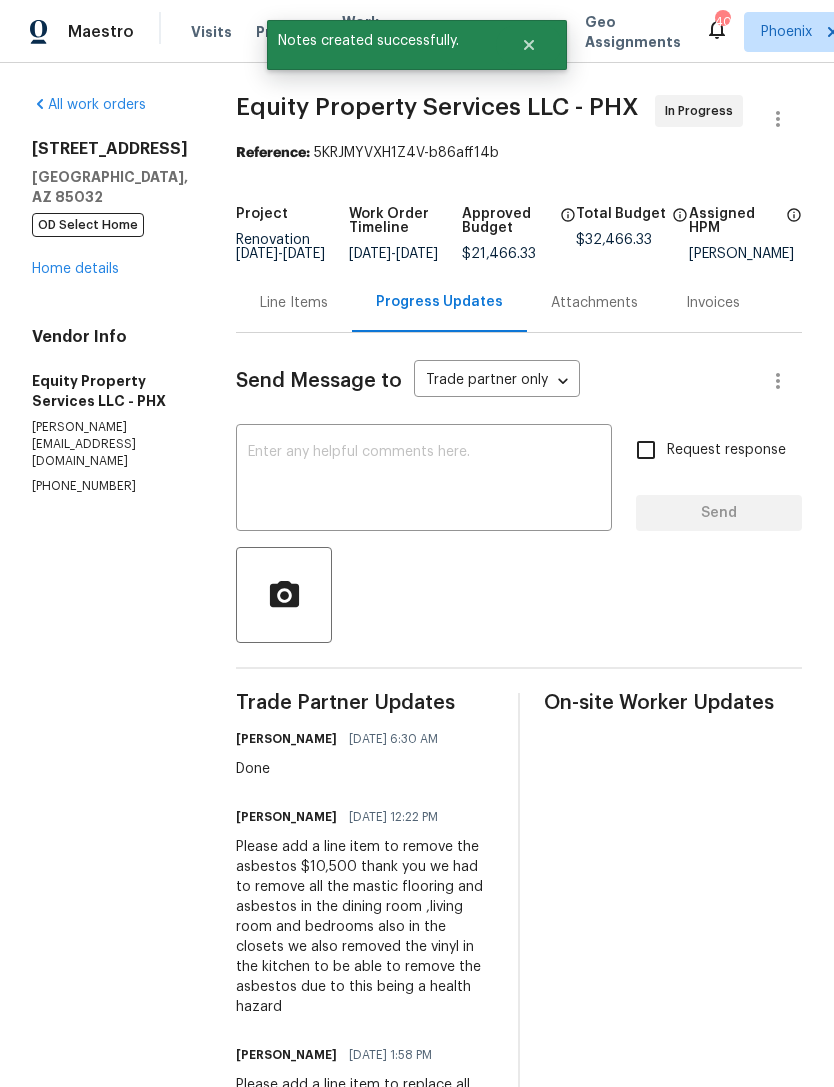 click on "Line Items" at bounding box center [294, 303] 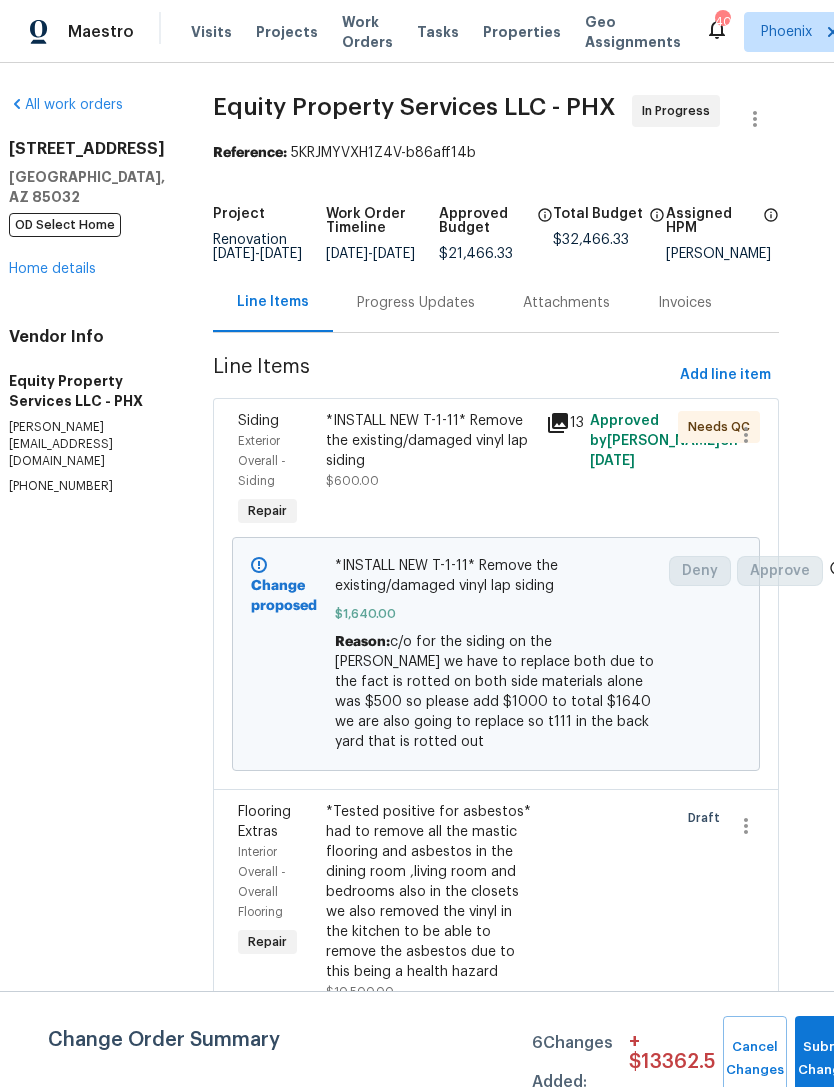 scroll, scrollTop: 0, scrollLeft: 23, axis: horizontal 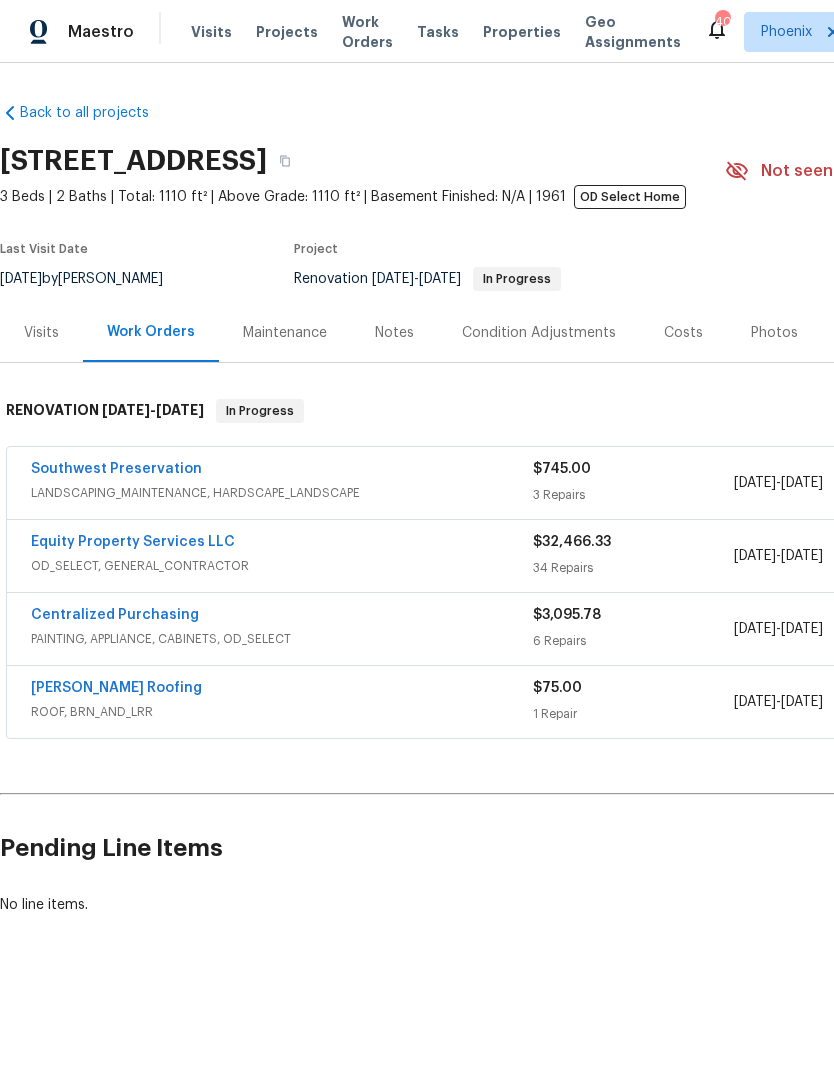 click on "Notes" at bounding box center [394, 332] 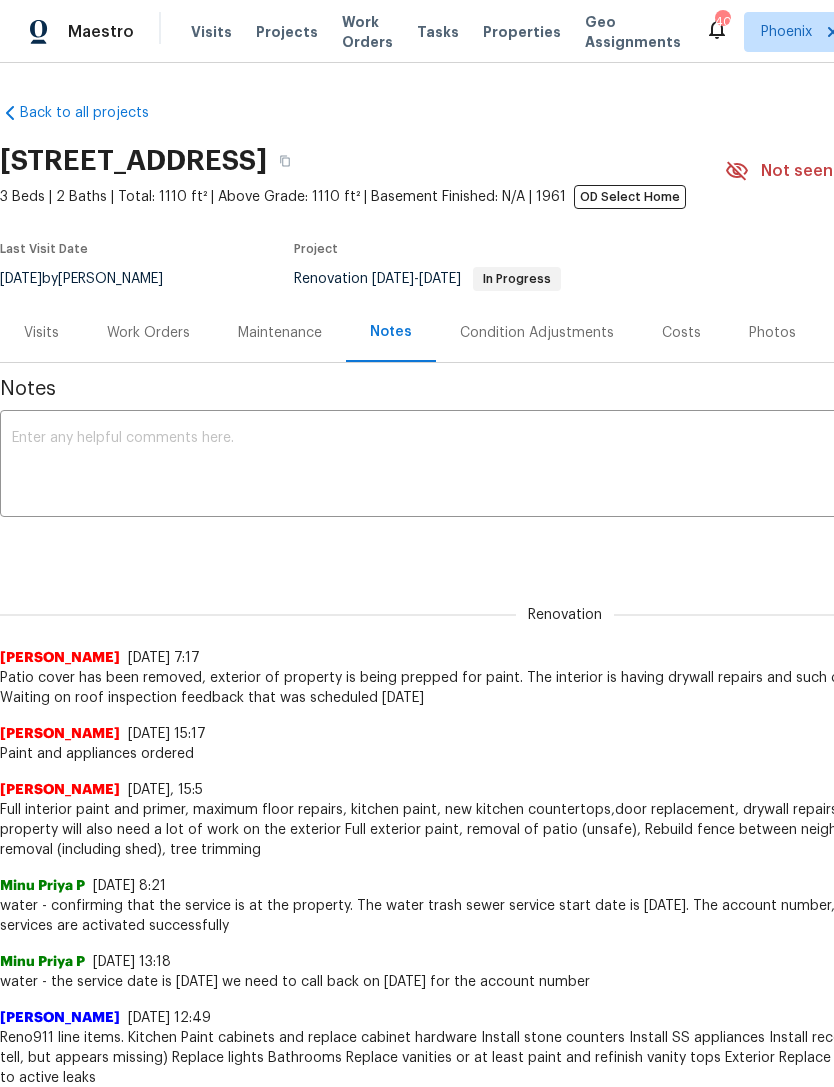 click at bounding box center [565, 466] 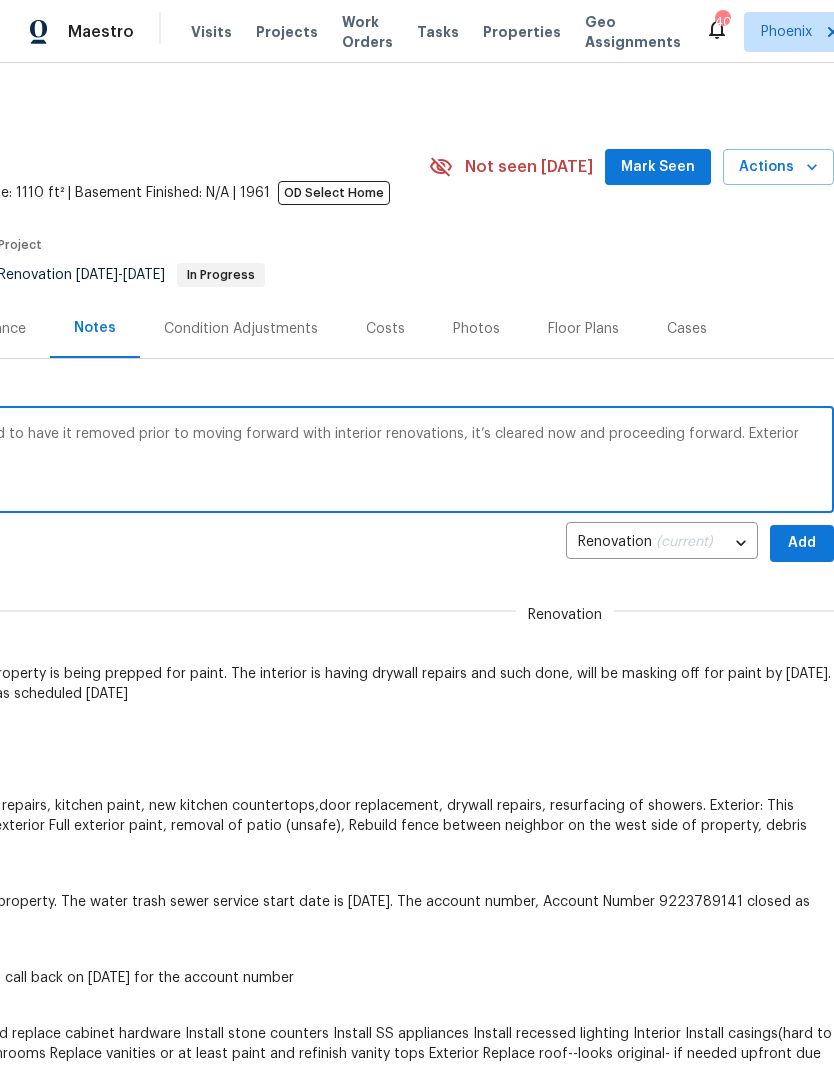 scroll, scrollTop: 4, scrollLeft: 296, axis: both 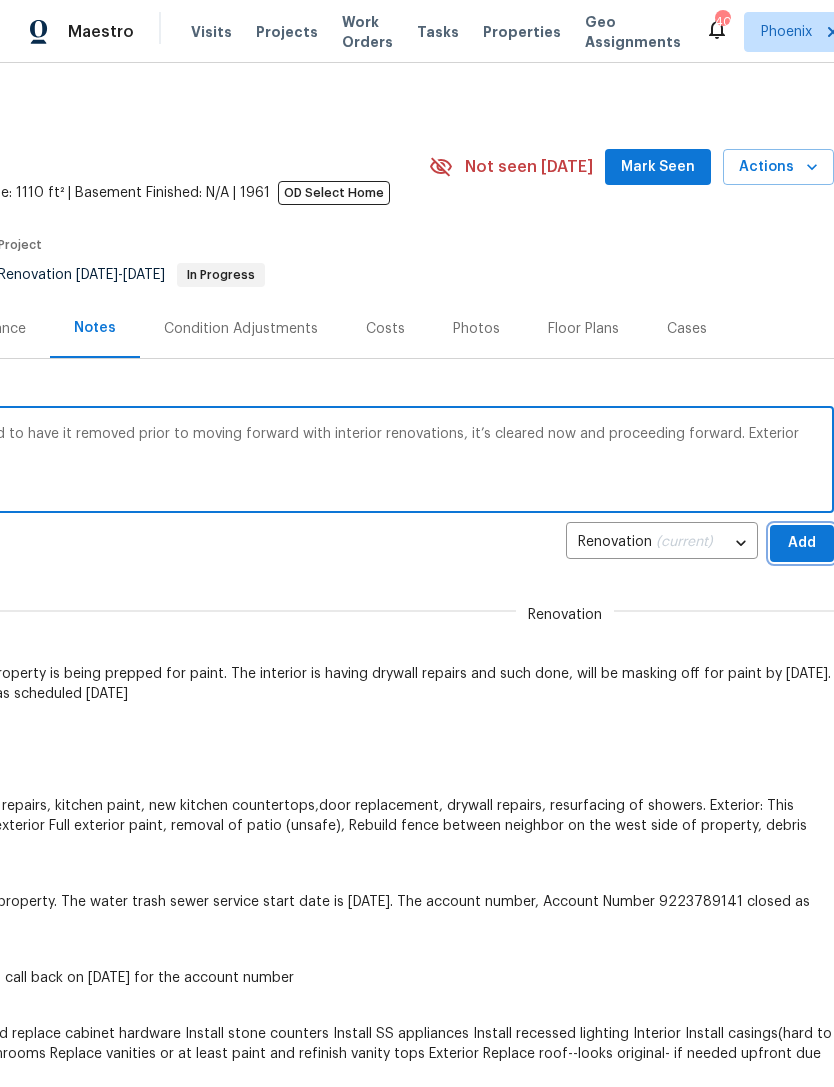 click on "Add" at bounding box center [802, 543] 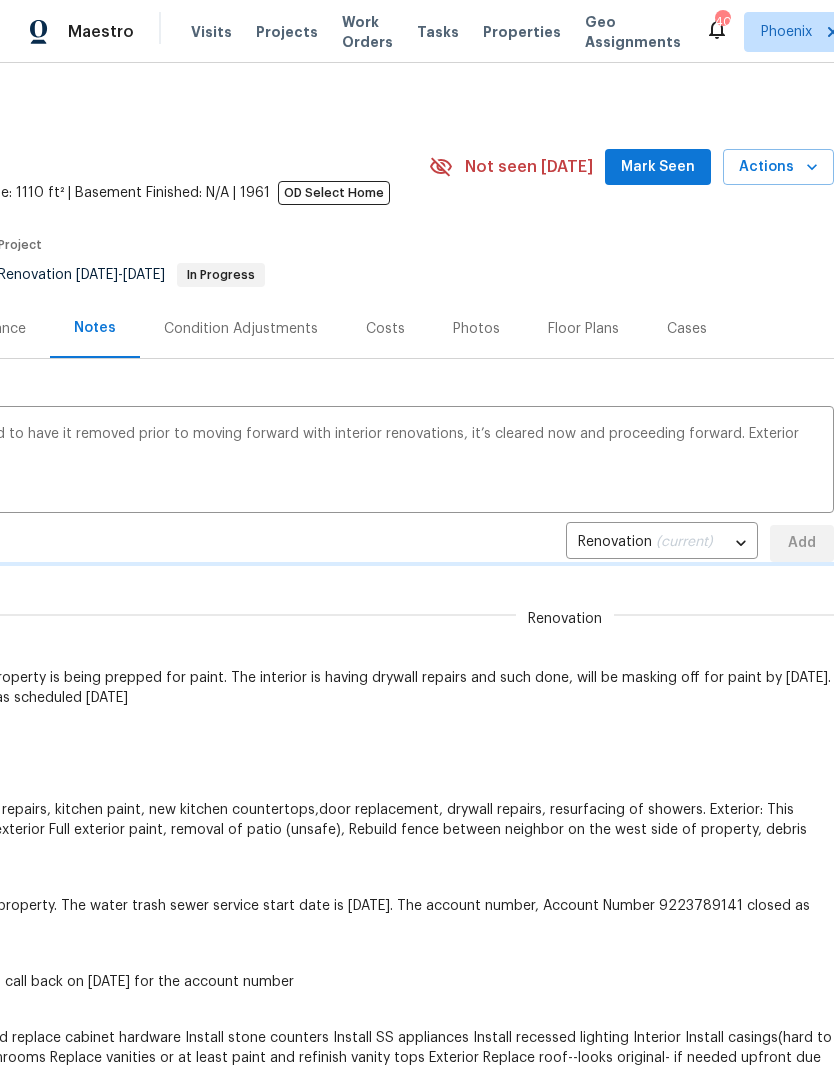 type 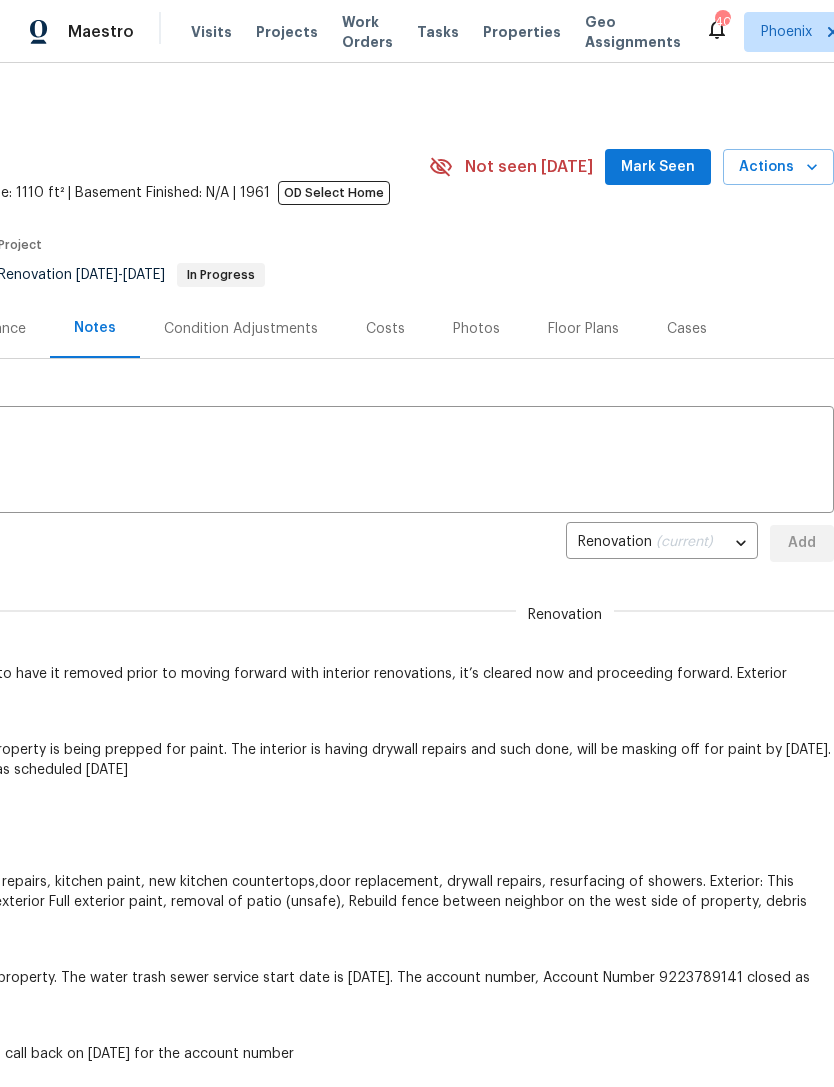 click on "Mark Seen" at bounding box center [658, 167] 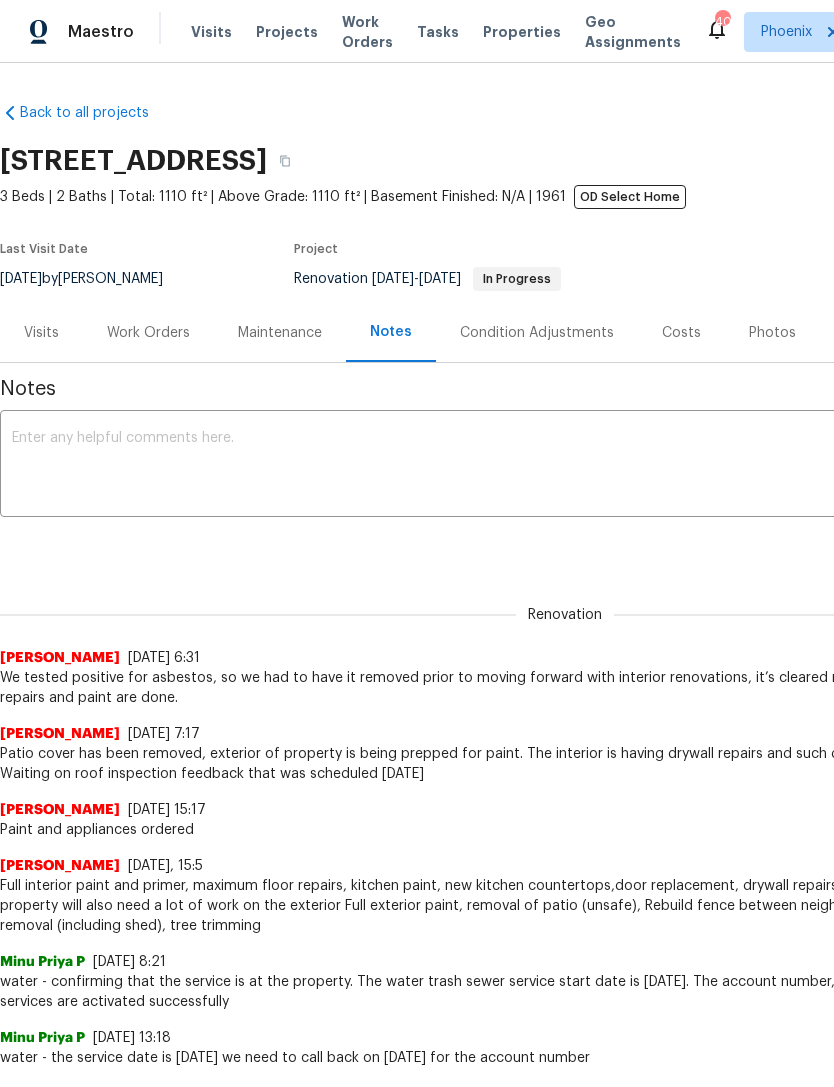 scroll, scrollTop: 0, scrollLeft: 0, axis: both 